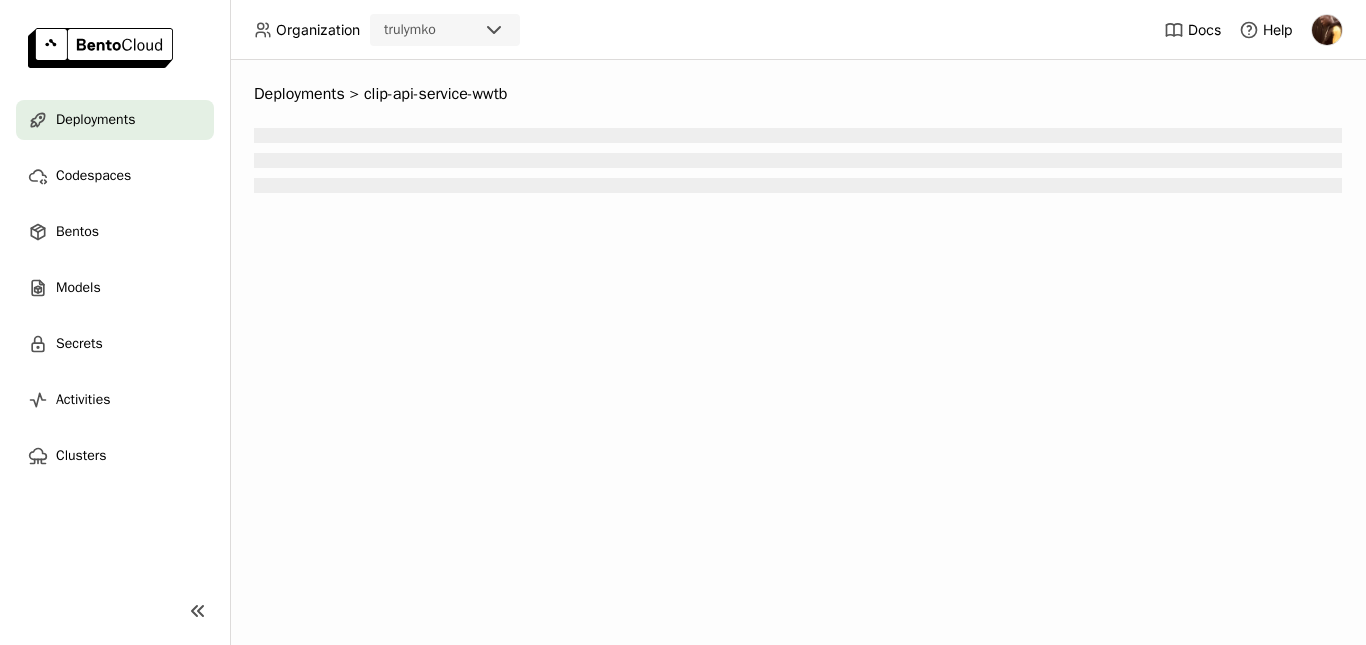 scroll, scrollTop: 0, scrollLeft: 0, axis: both 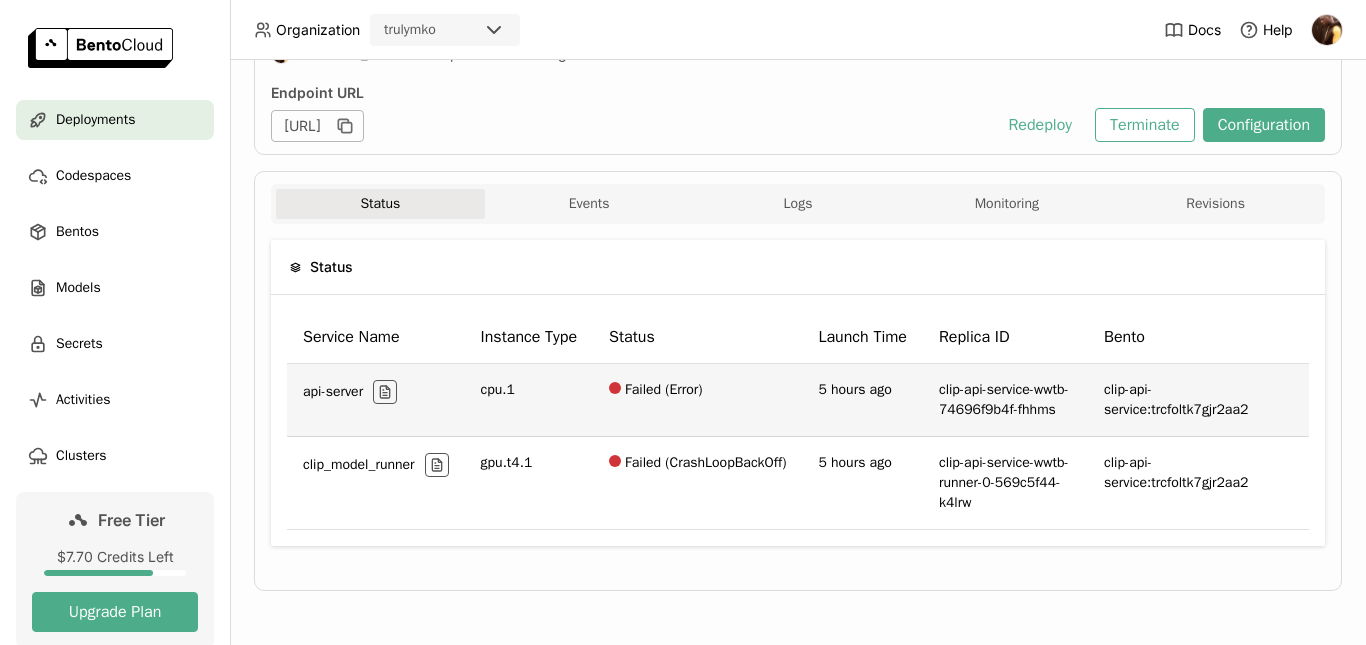 click on "api-server cpu.1 Failed (Error) 5 hours ago clip-api-service-wwtb-74696f9b4f-fhhms clip-api-service:trcfoltk7gjr2aa2 clip_model_runner gpu.t4.1 Failed (CrashLoopBackOff) 5 hours ago clip-api-service-wwtb-runner-0-569c5f44-k4lrw clip-api-service:trcfoltk7gjr2aa2" at bounding box center [798, 447] 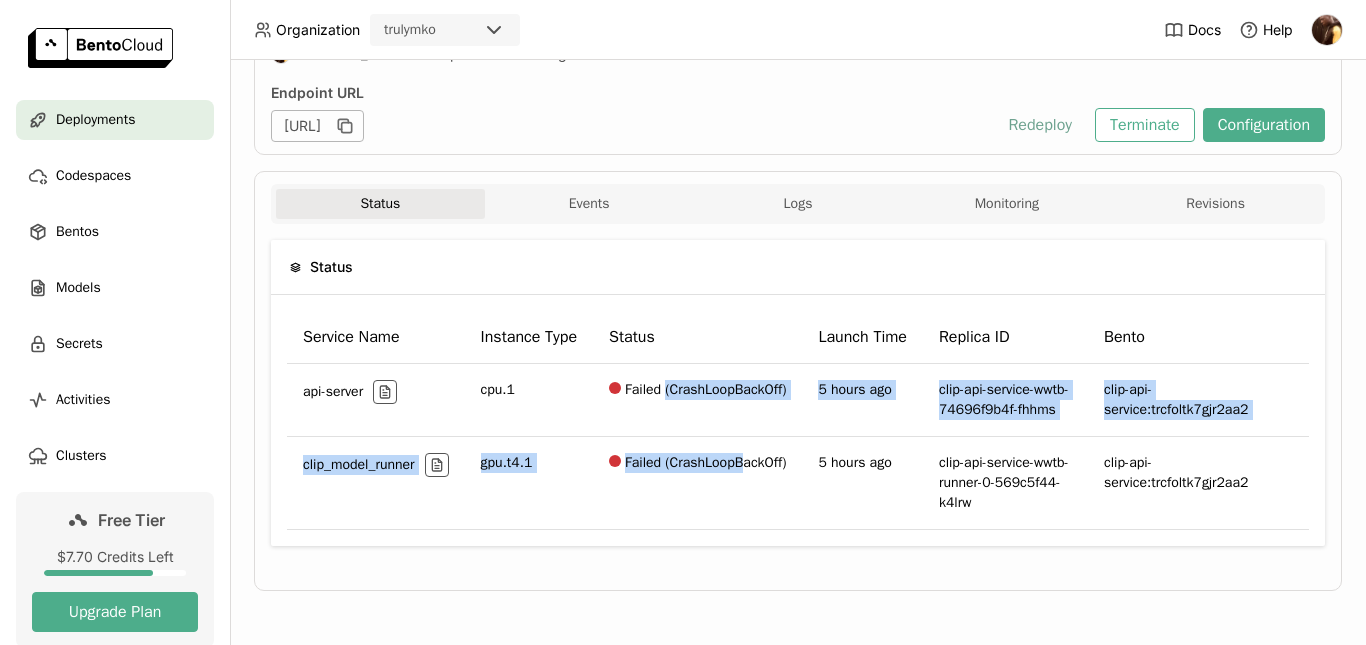 click on "Redeploy" at bounding box center (1040, 125) 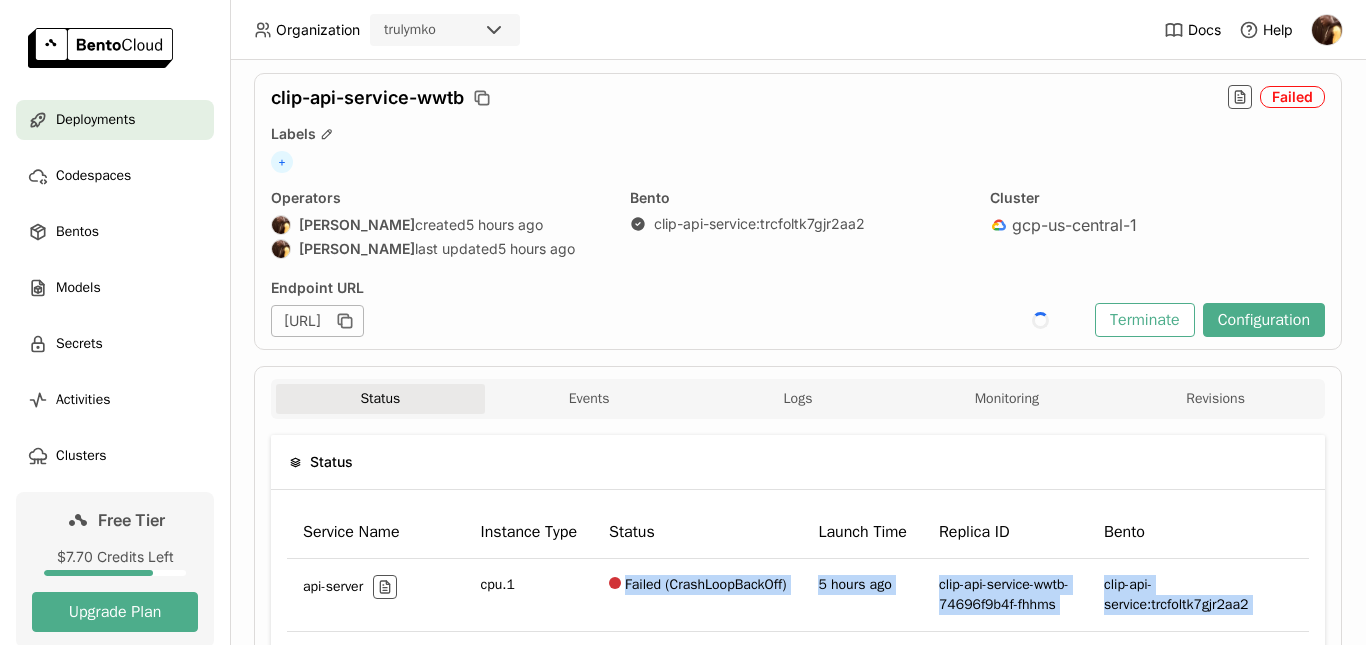 scroll, scrollTop: 176, scrollLeft: 0, axis: vertical 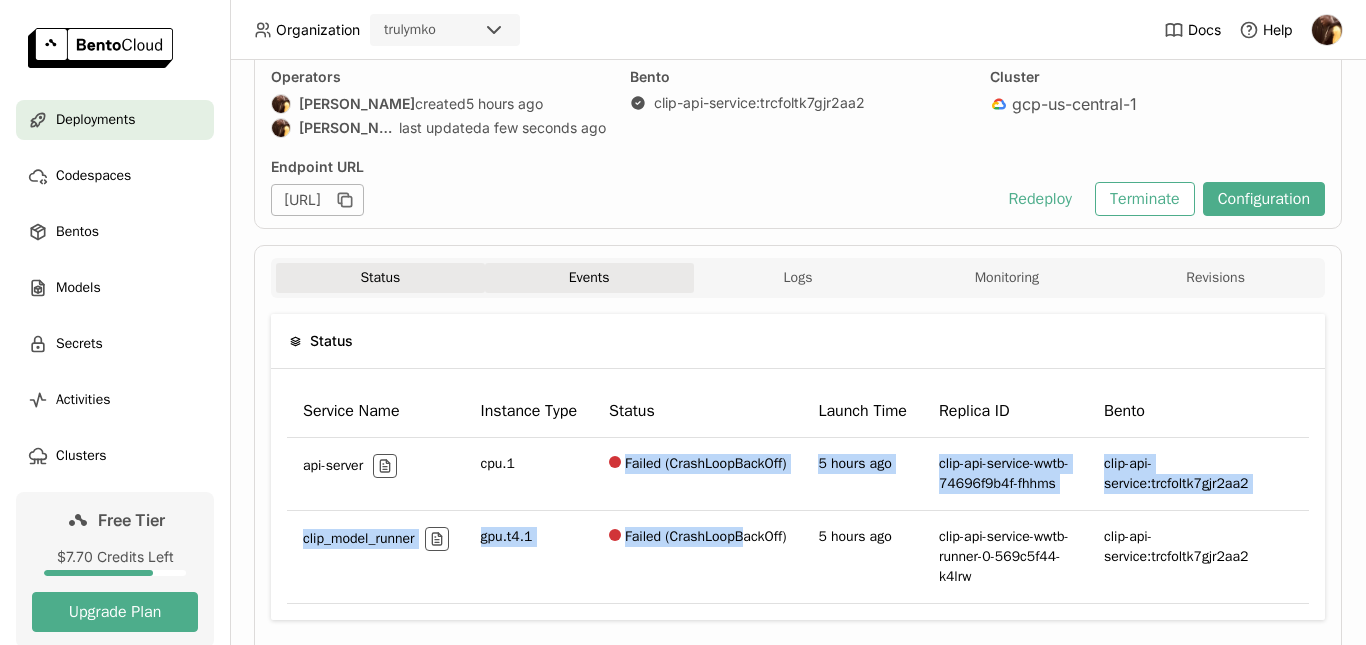 click on "Events" at bounding box center [589, 278] 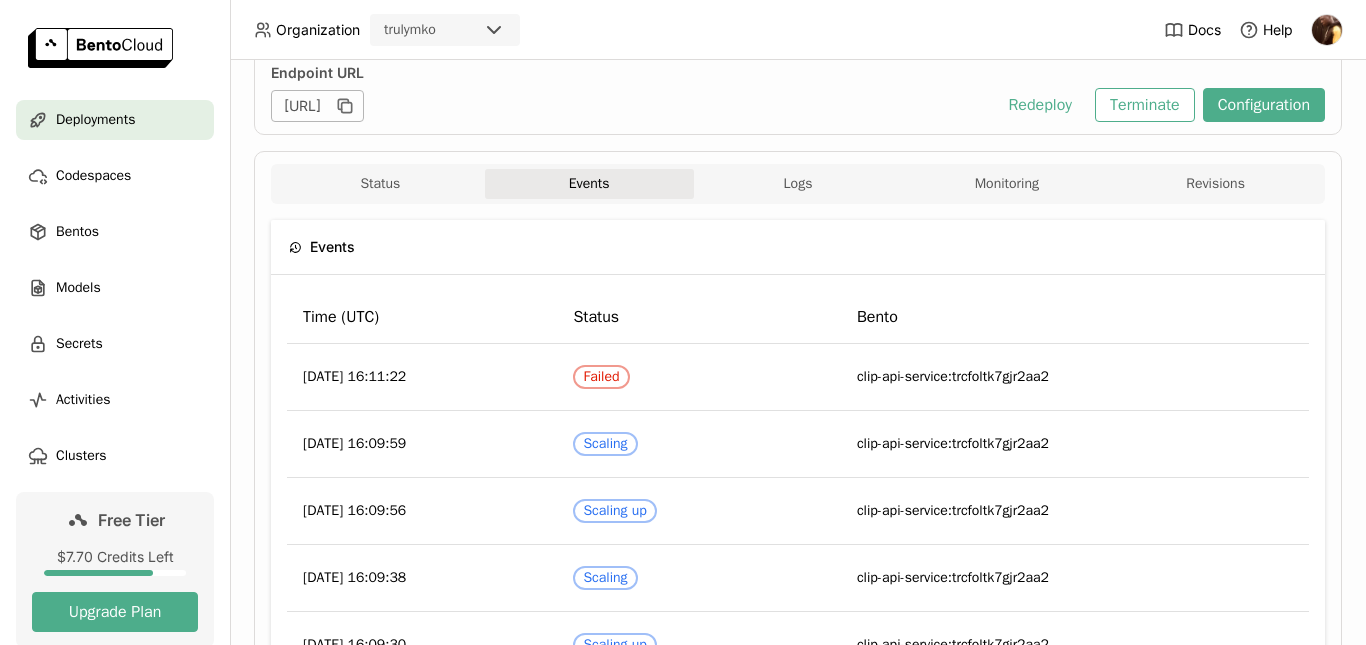 scroll, scrollTop: 0, scrollLeft: 0, axis: both 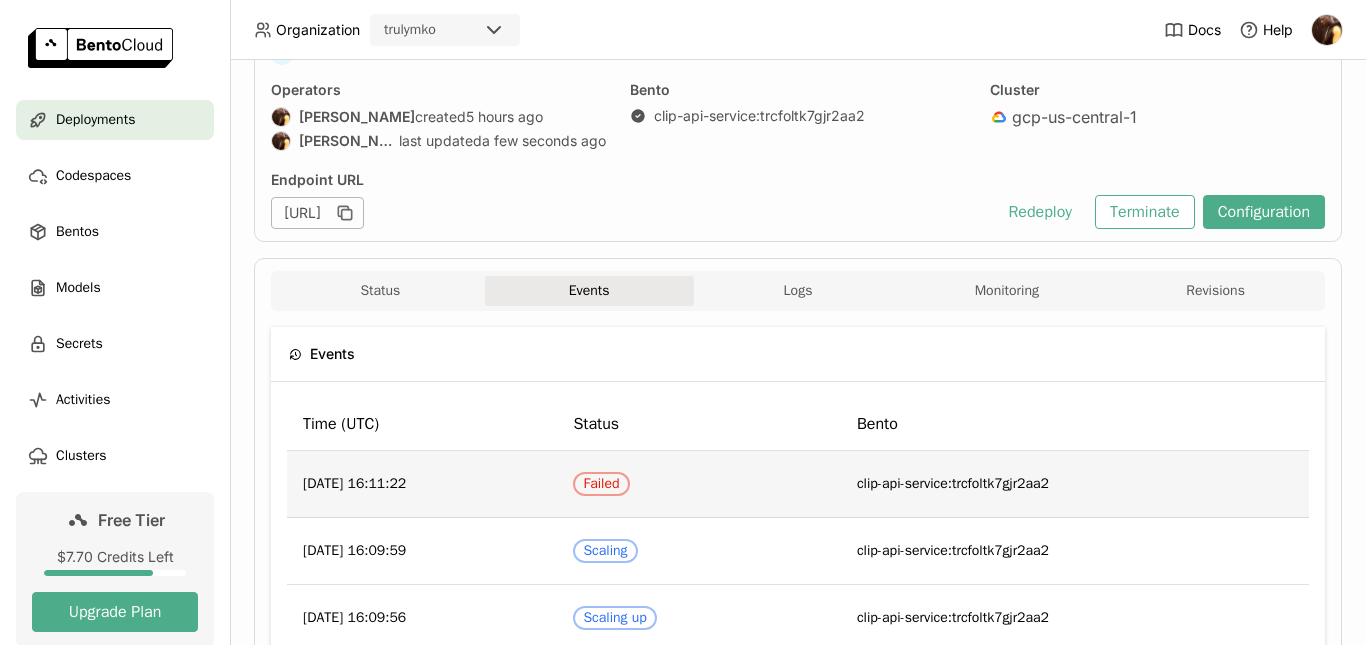 click on "Failed" at bounding box center (698, 484) 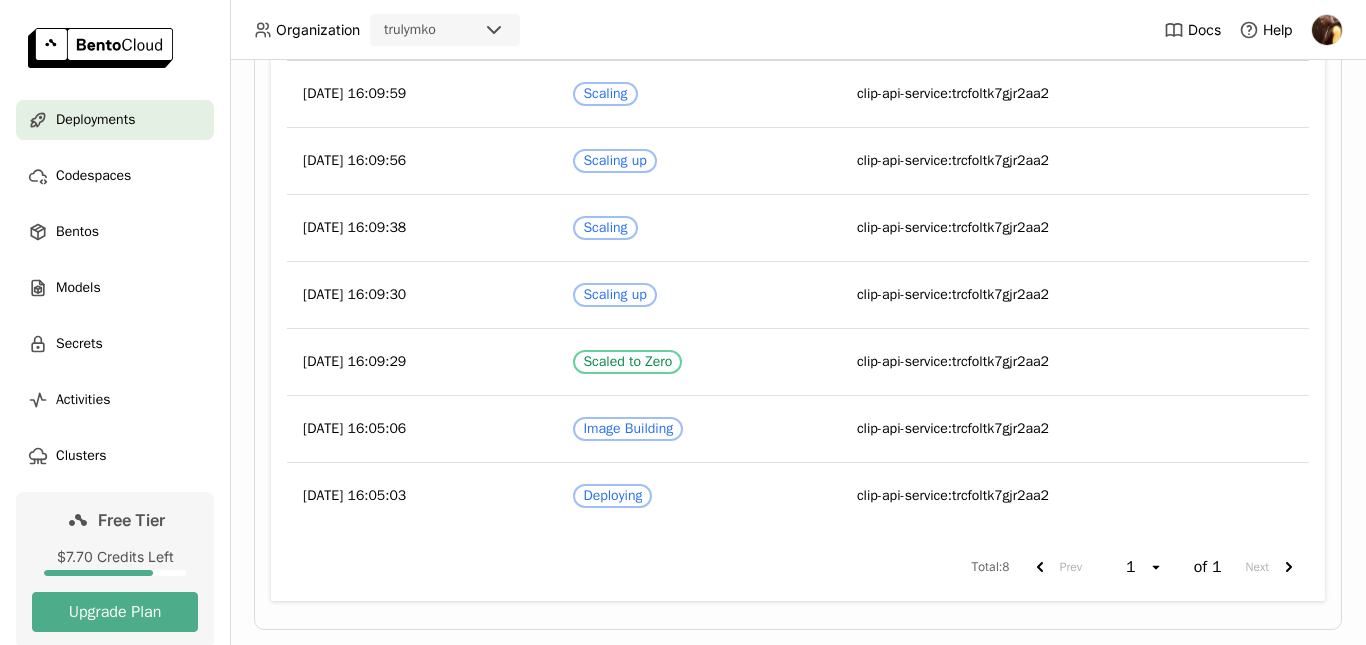 scroll, scrollTop: 659, scrollLeft: 0, axis: vertical 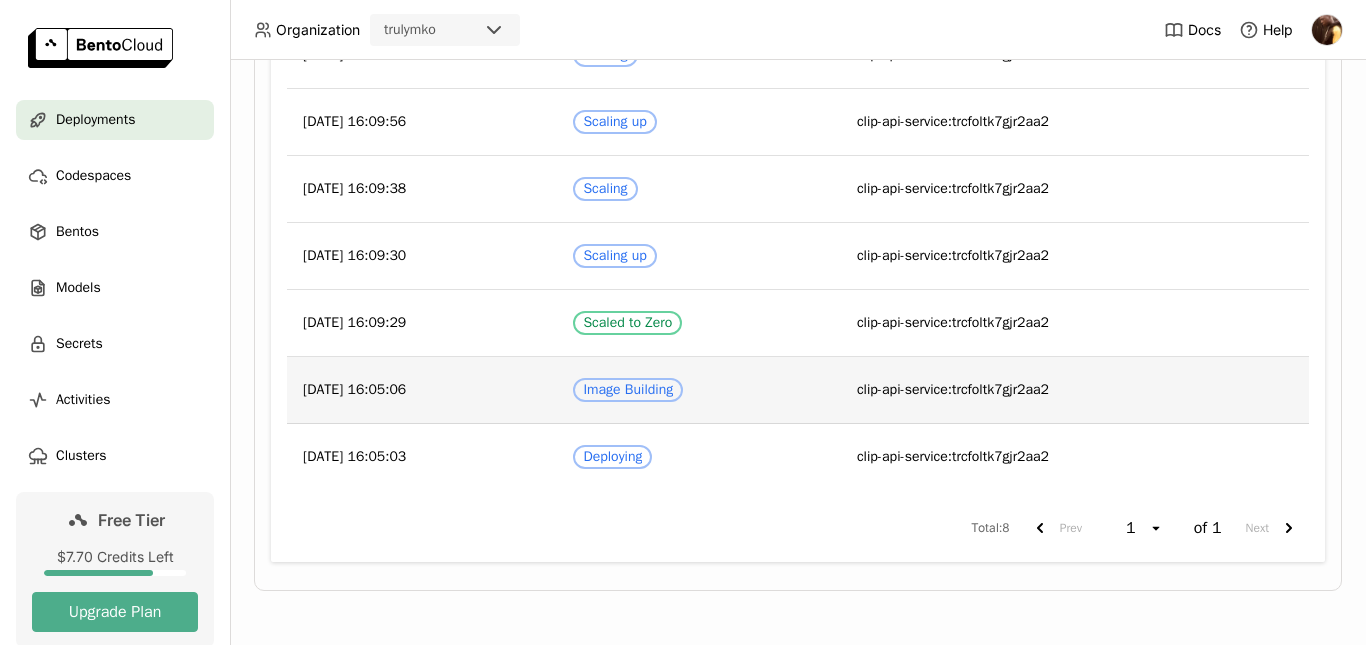 click on "Image Building" at bounding box center (698, 390) 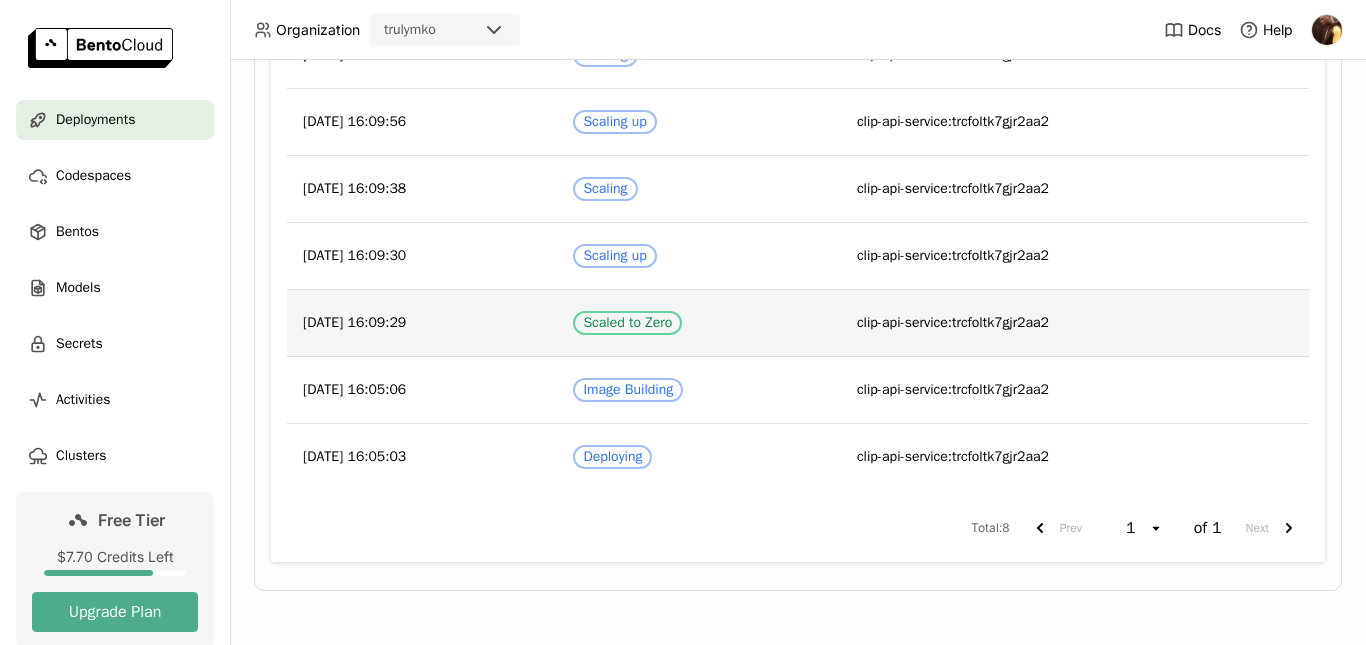 click on "Scaled to Zero" at bounding box center (698, 323) 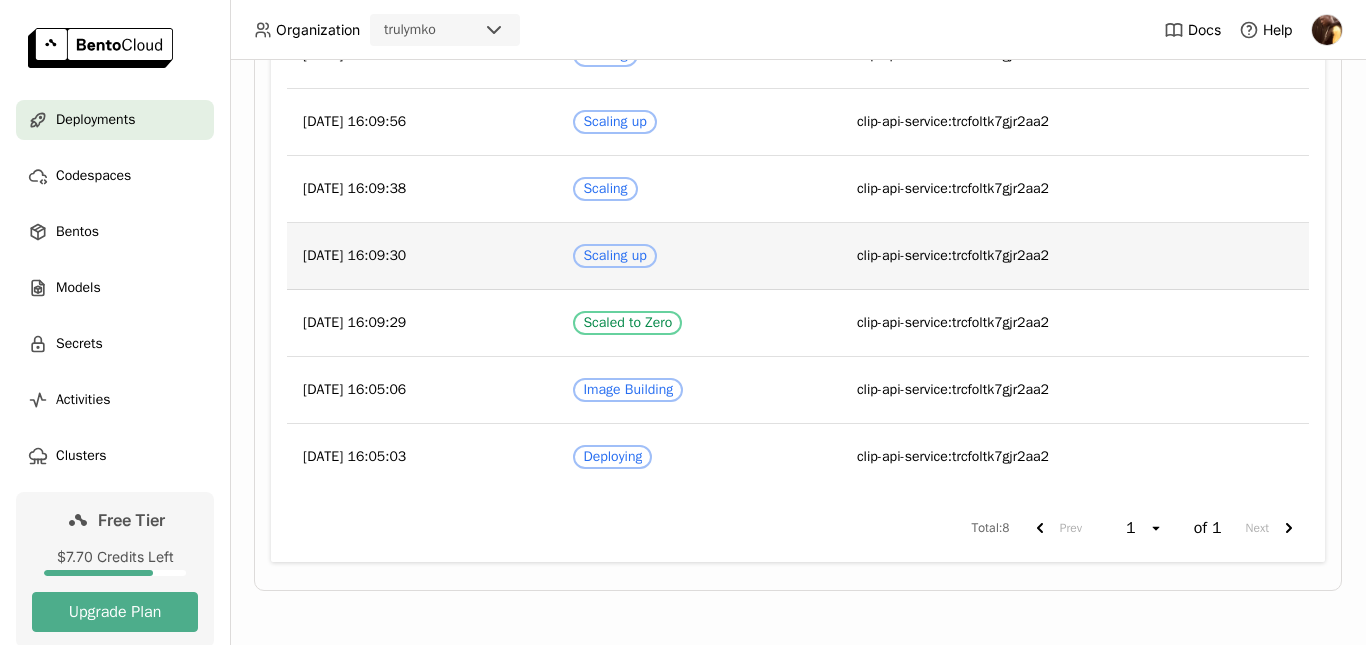 click on "Scaling up" at bounding box center [698, 256] 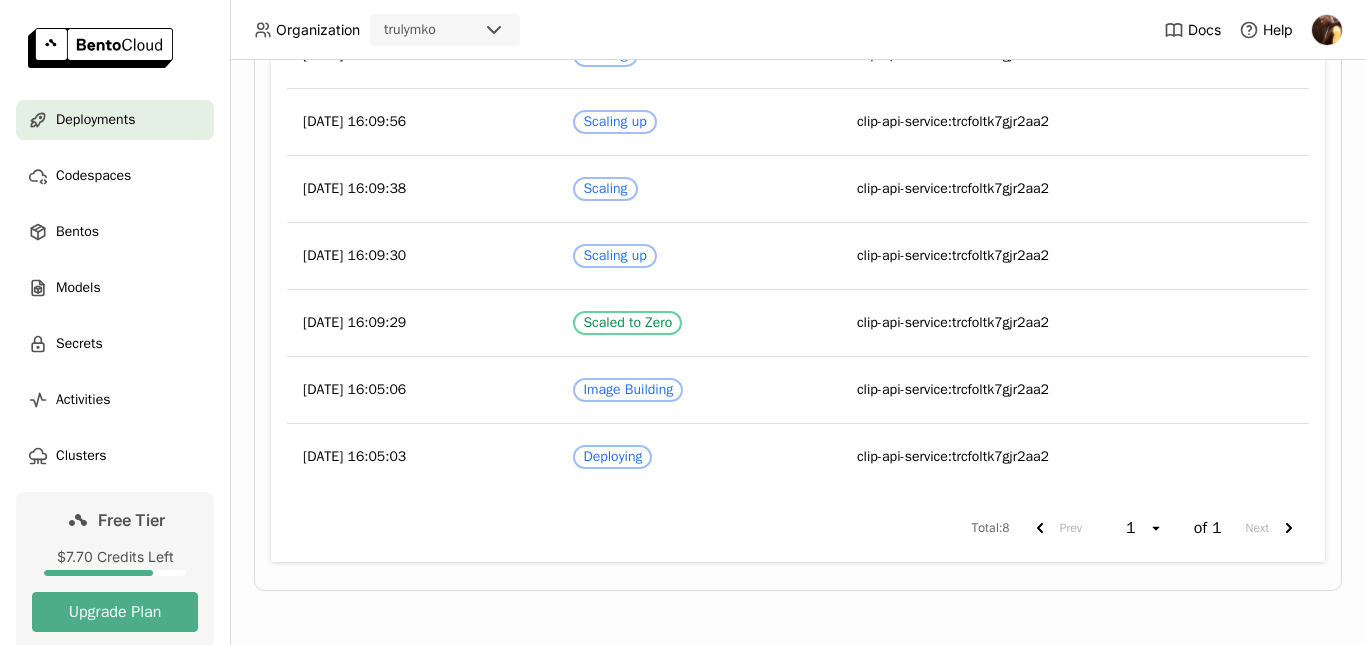 drag, startPoint x: 1340, startPoint y: 434, endPoint x: 1364, endPoint y: 361, distance: 76.843994 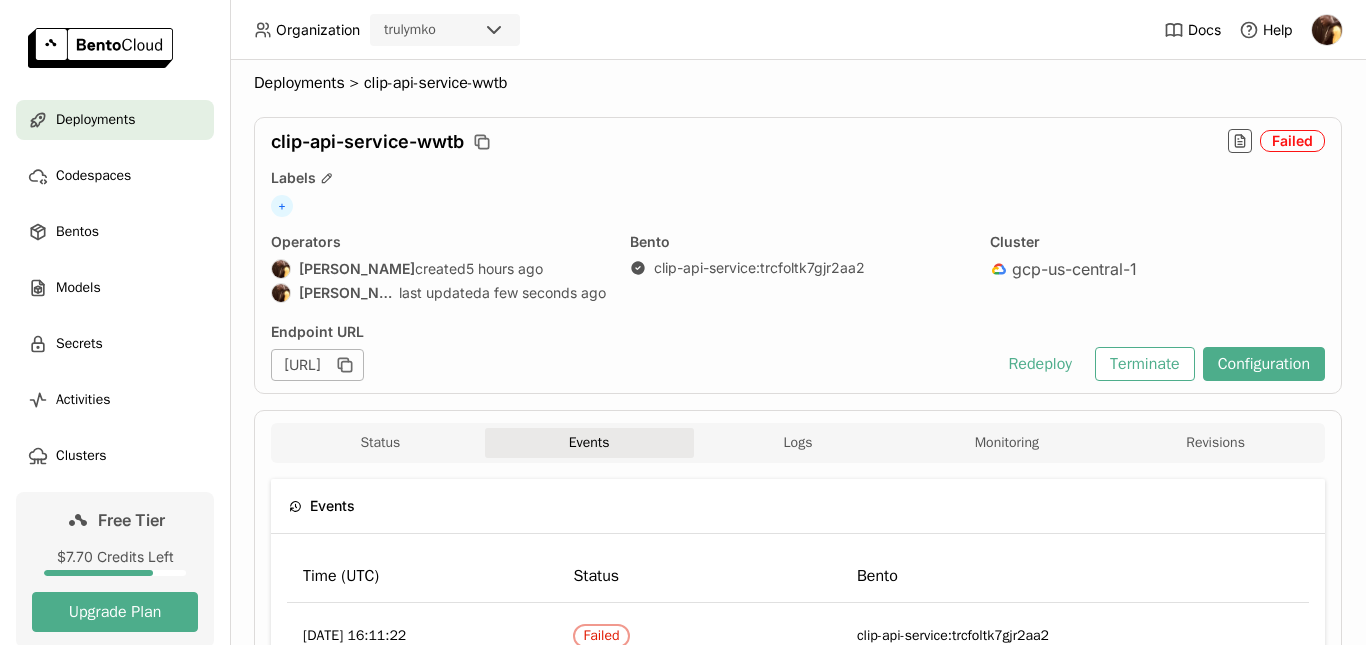 scroll, scrollTop: 0, scrollLeft: 0, axis: both 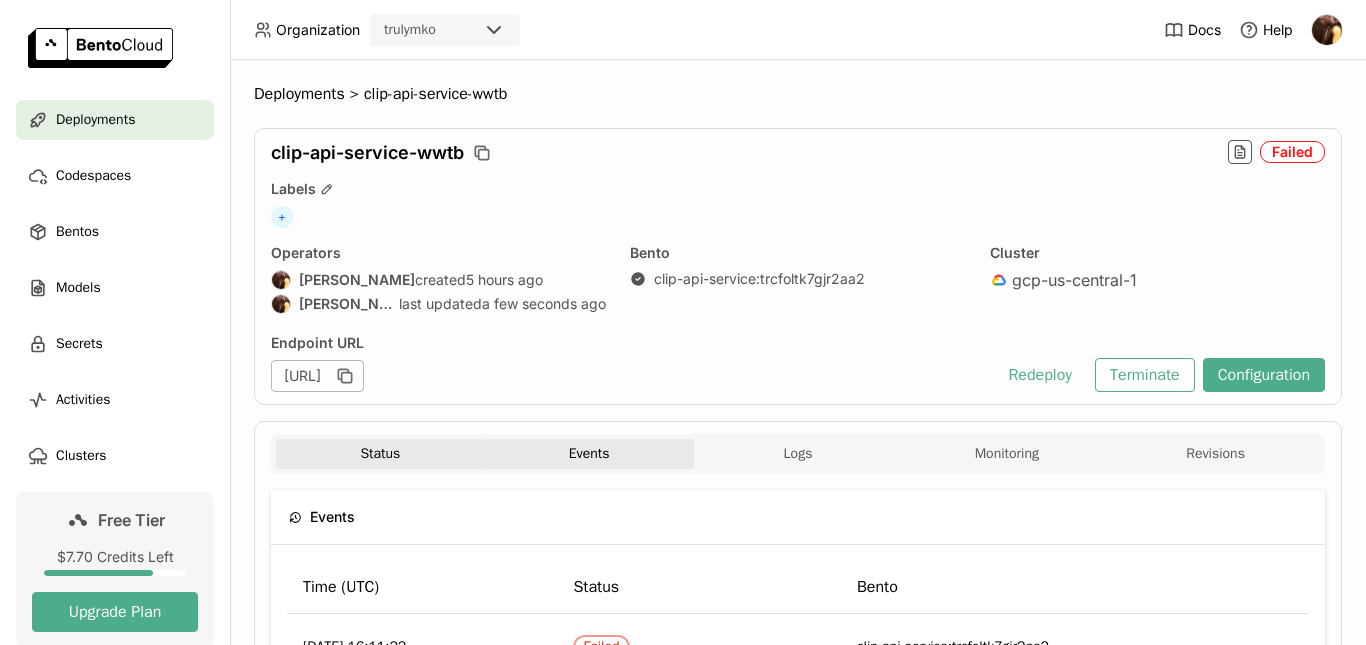 click on "Status" at bounding box center [380, 454] 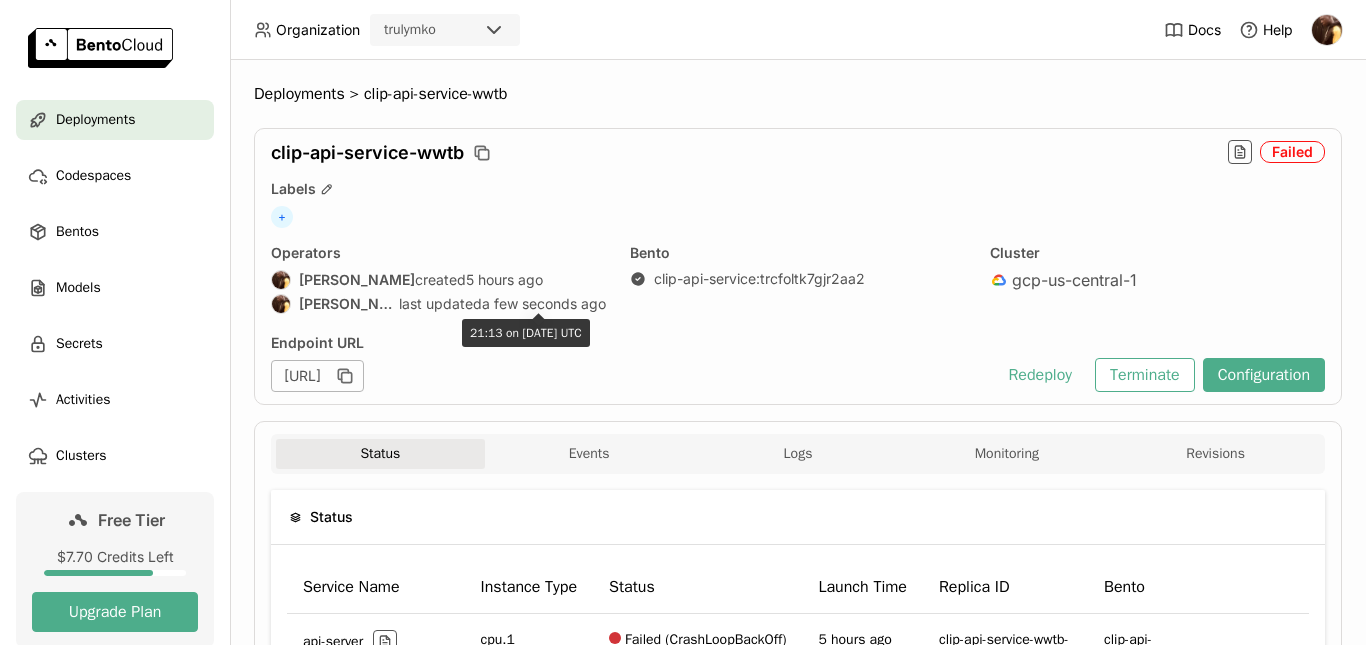click on "21:13 on Jul 27, 2025 UTC" at bounding box center [526, 333] 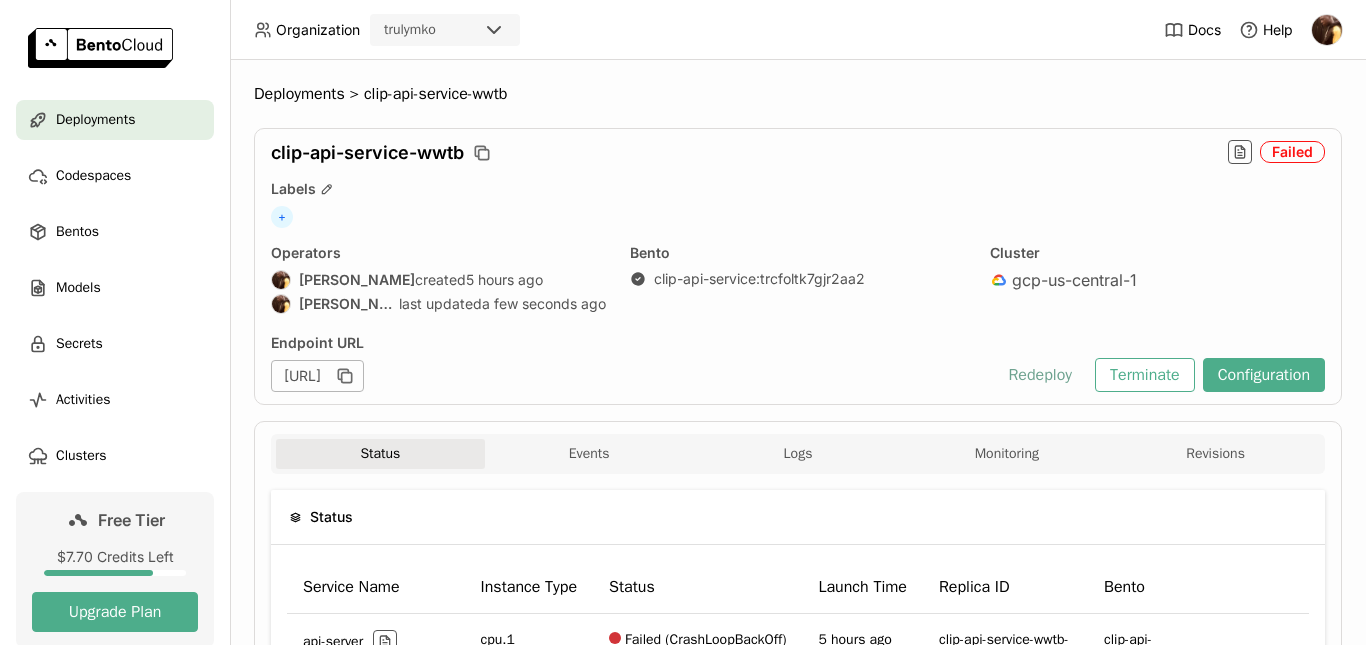 click on "Redeploy" at bounding box center [1040, 375] 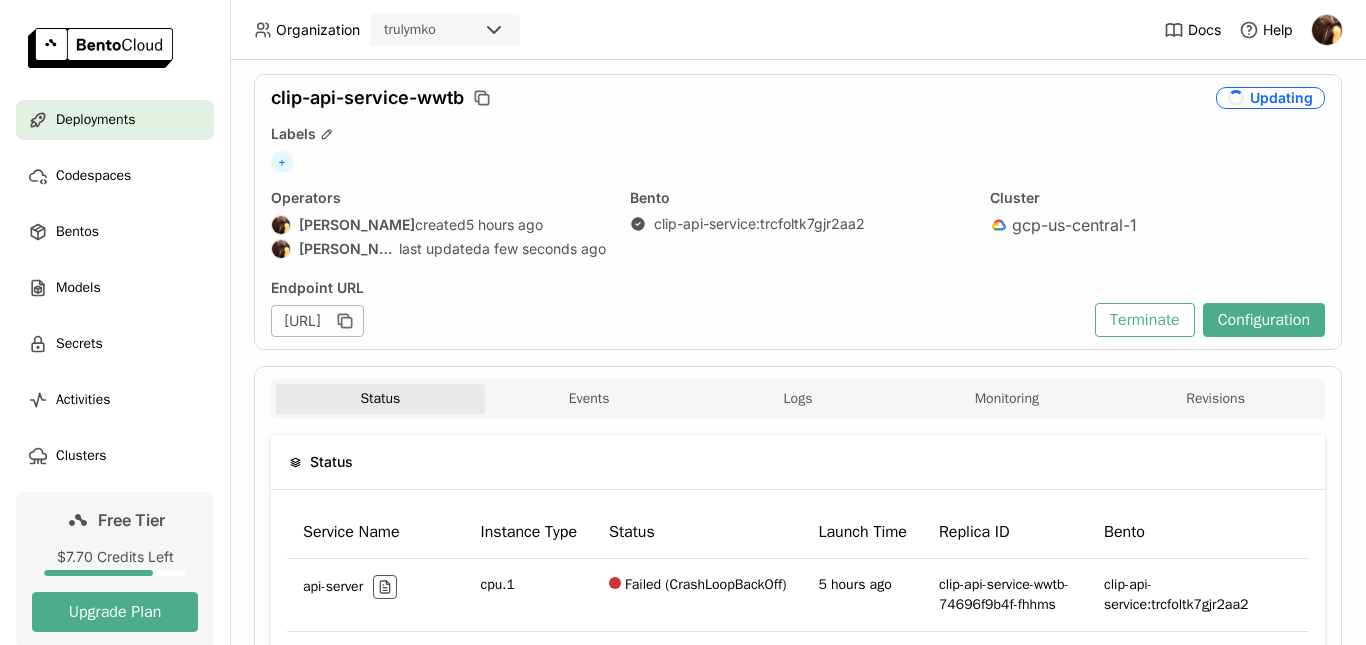 scroll, scrollTop: 79, scrollLeft: 0, axis: vertical 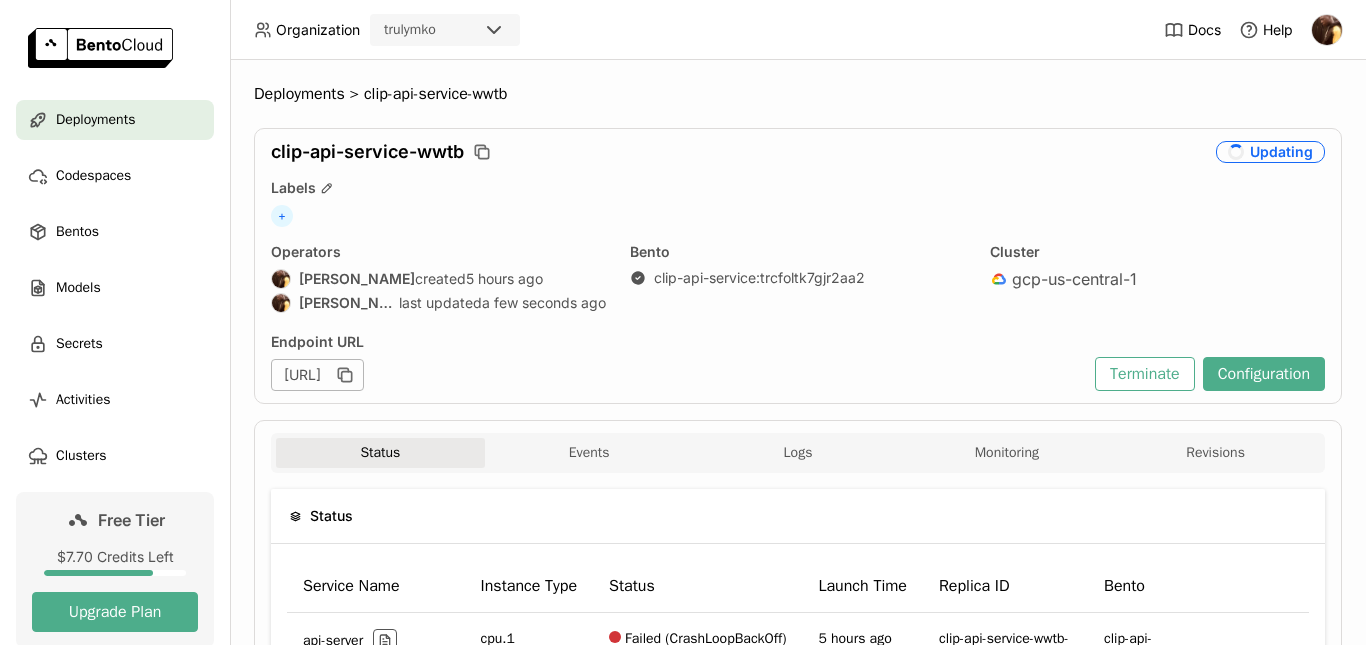 click on "Status" at bounding box center [380, 453] 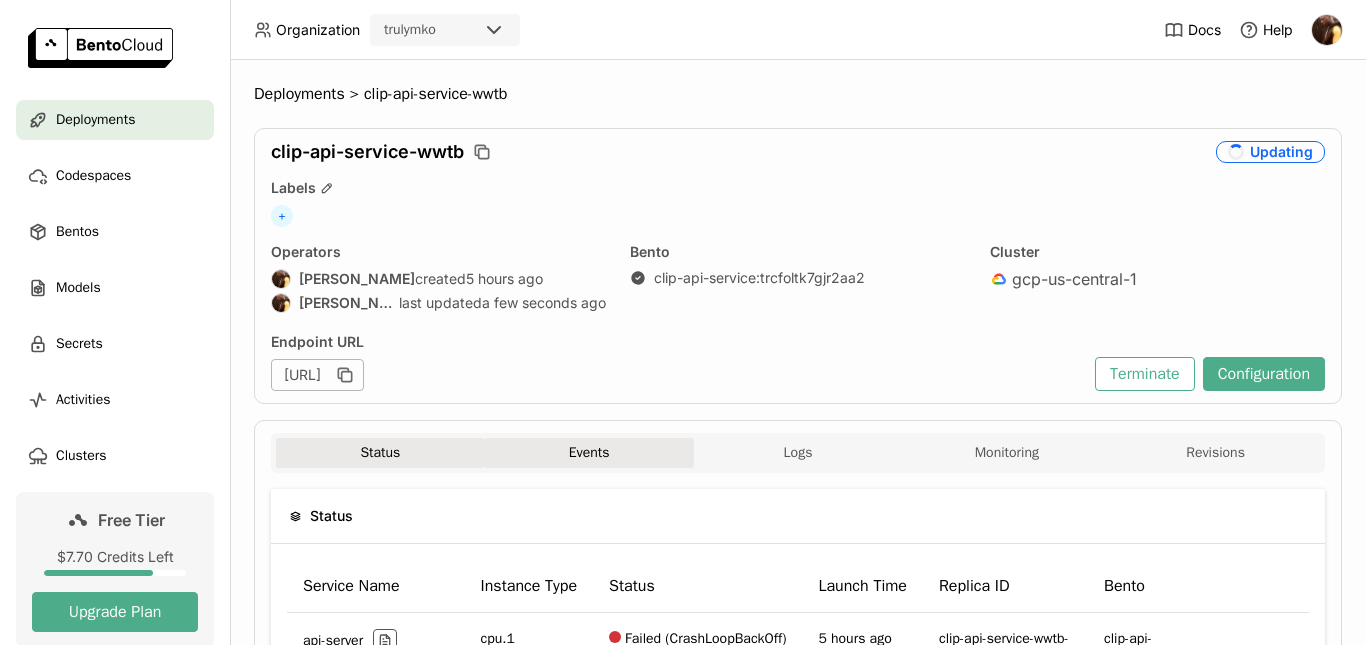 drag, startPoint x: 388, startPoint y: 466, endPoint x: 567, endPoint y: 459, distance: 179.13683 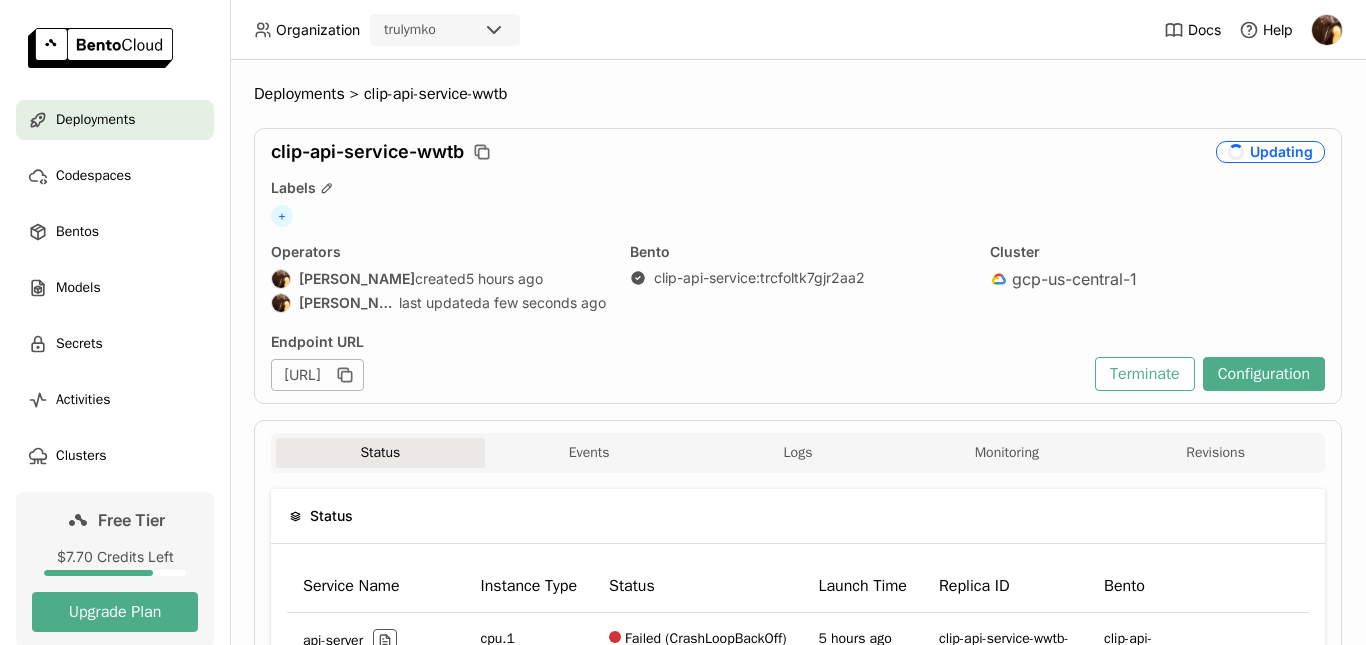click on "Status" at bounding box center [380, 453] 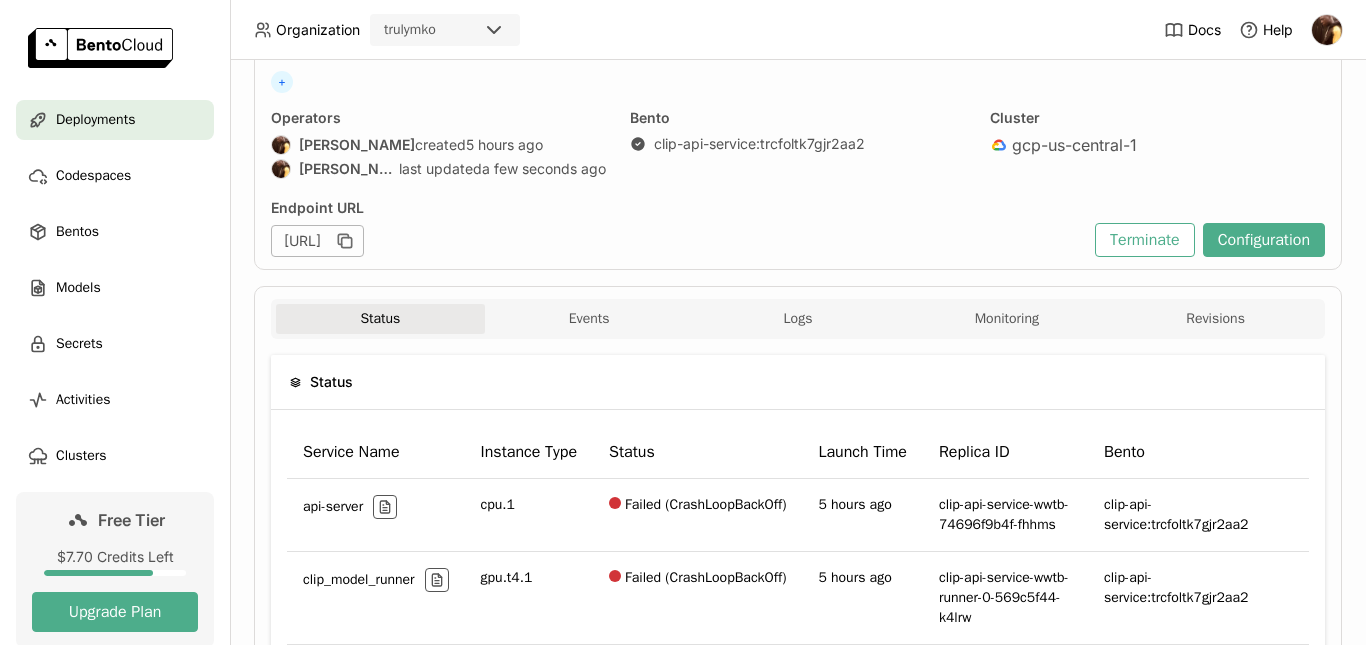 scroll, scrollTop: 39, scrollLeft: 0, axis: vertical 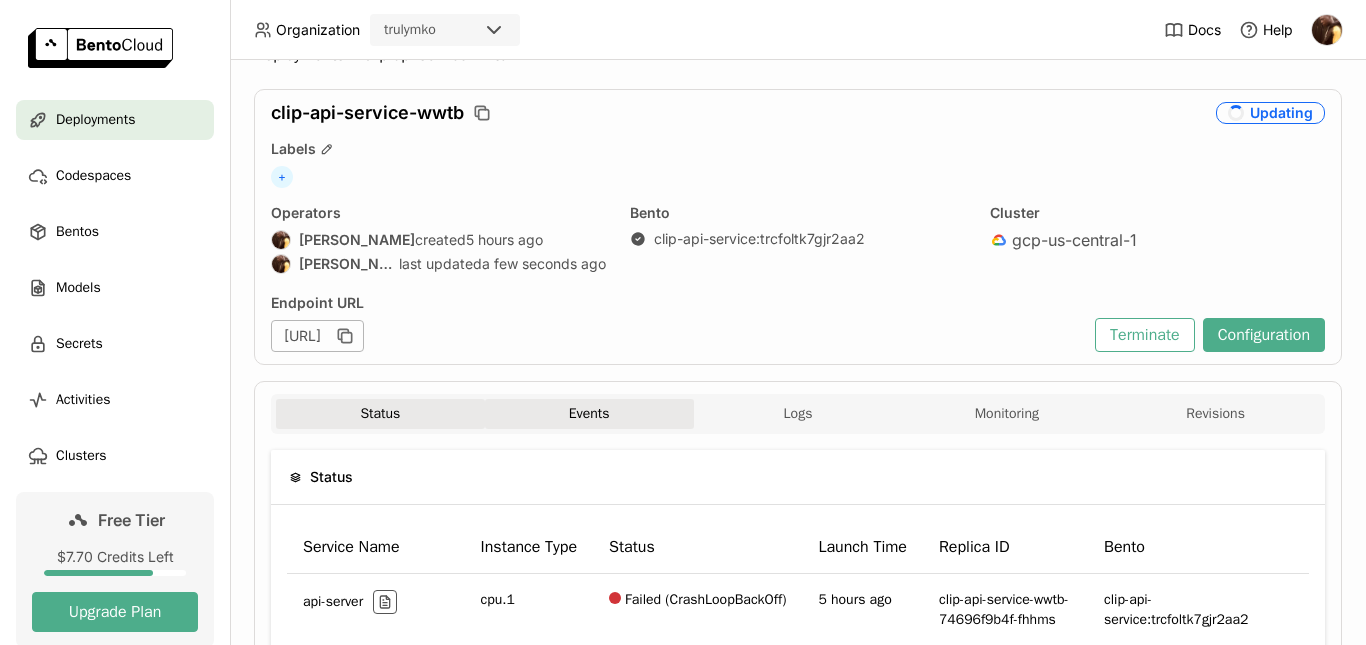 click on "Events" at bounding box center (589, 414) 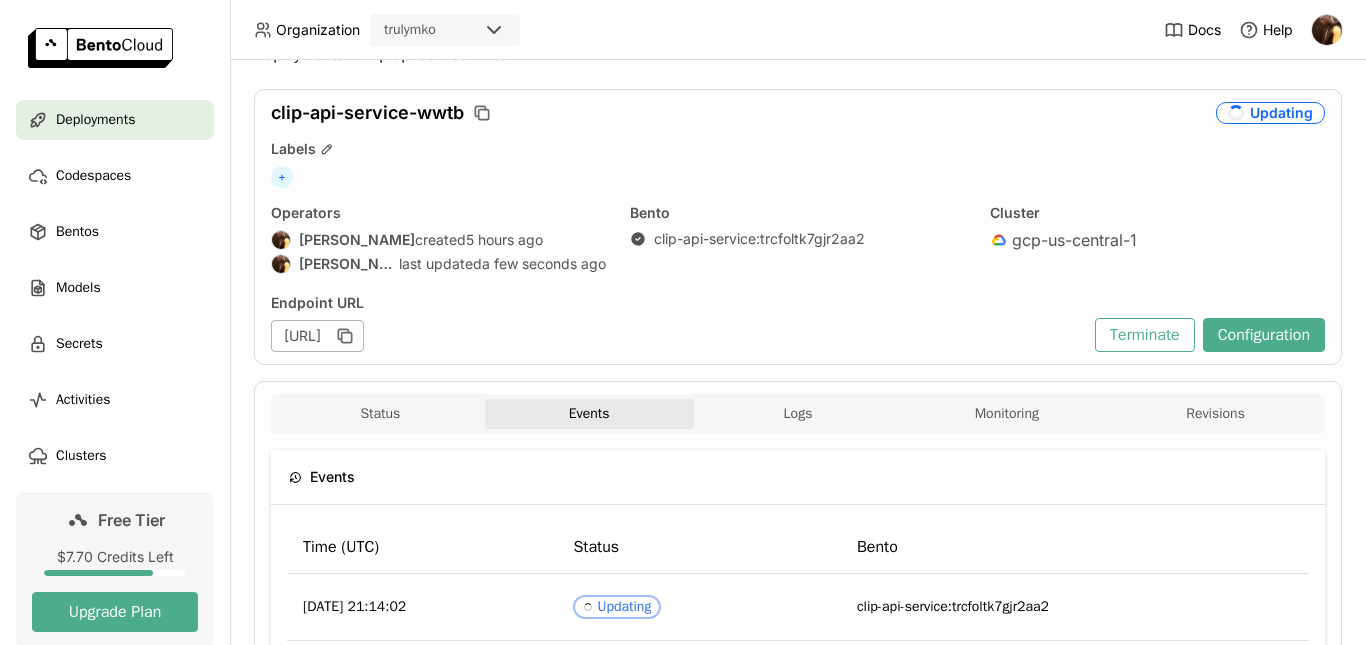 click on "Events" at bounding box center [589, 414] 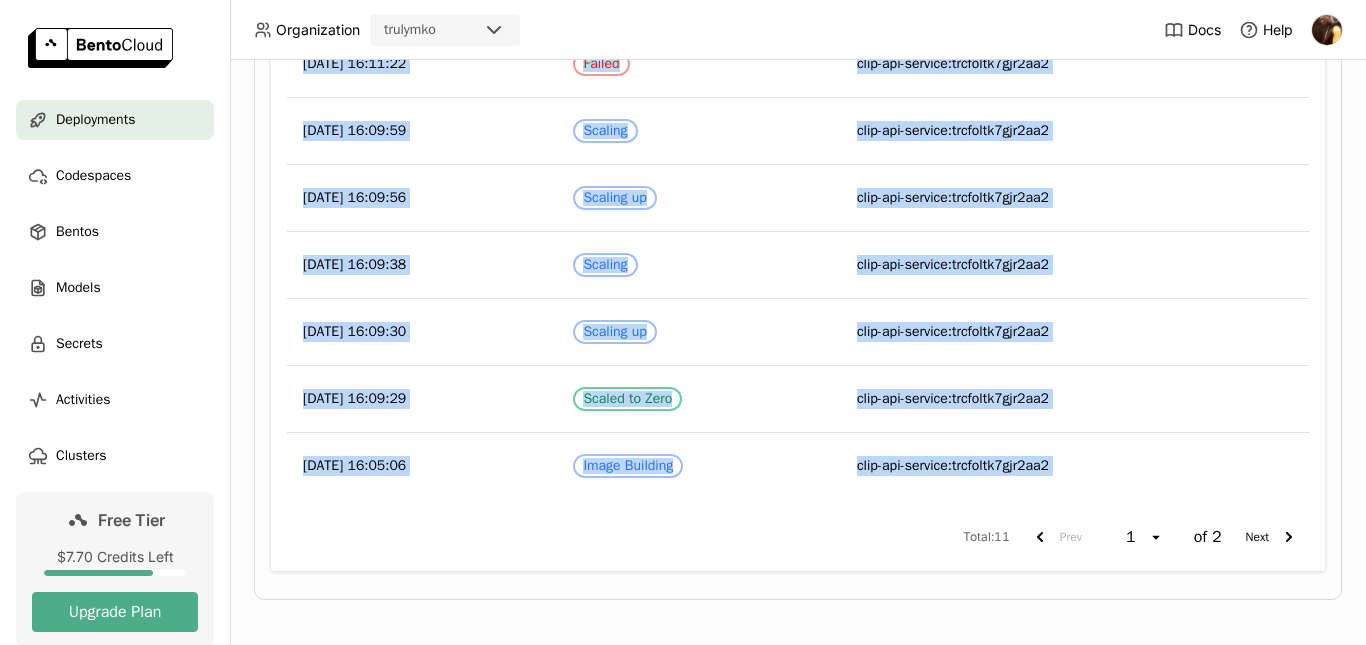 scroll, scrollTop: 792, scrollLeft: 0, axis: vertical 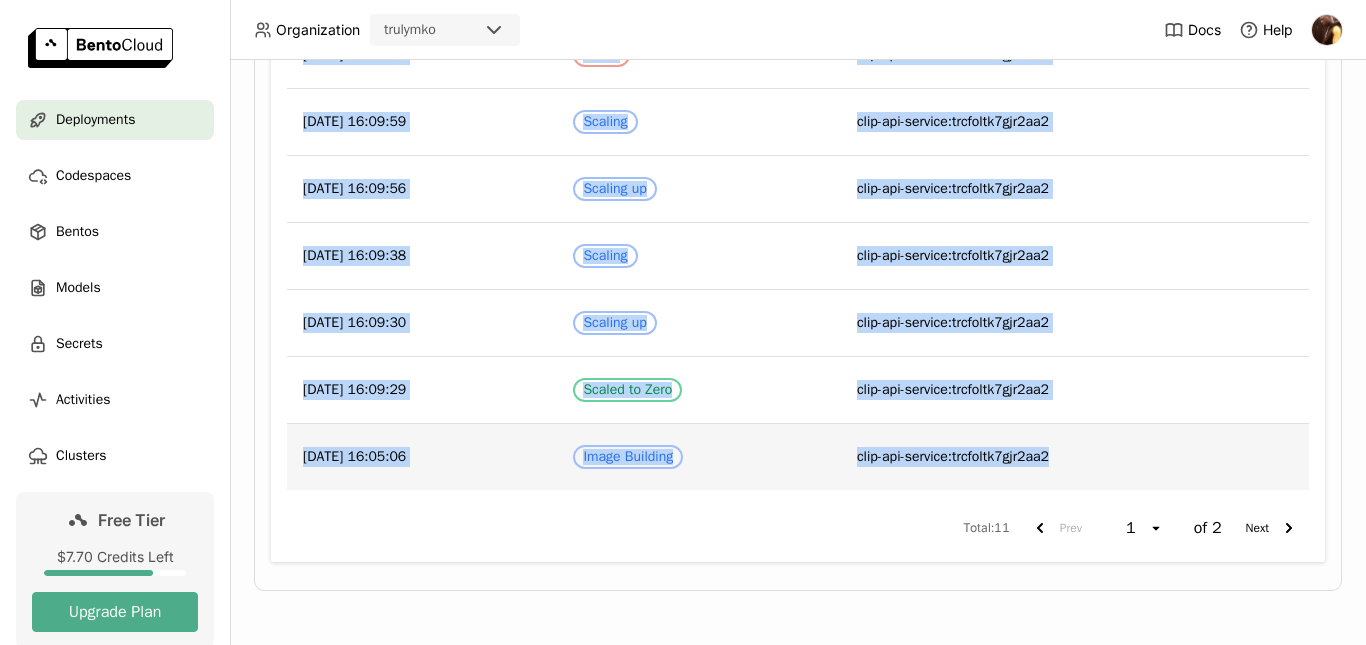 drag, startPoint x: 288, startPoint y: 250, endPoint x: 1101, endPoint y: 463, distance: 840.43915 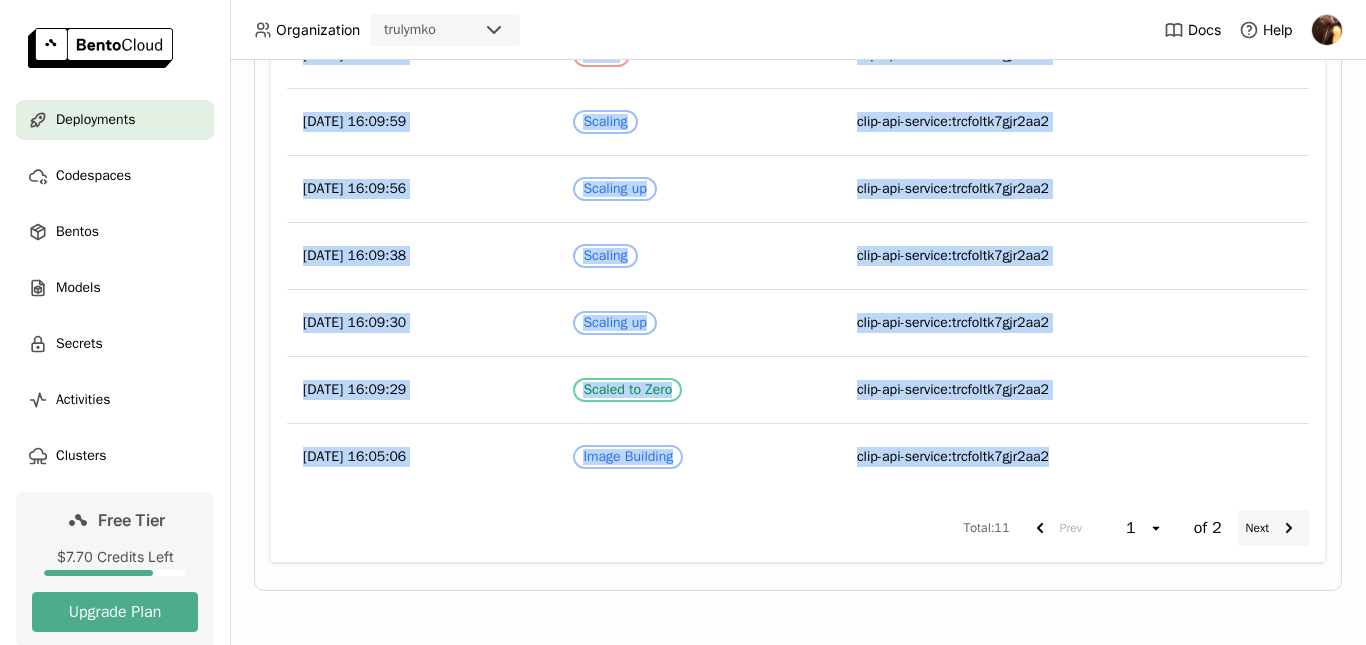 click on "Next" at bounding box center (1273, 528) 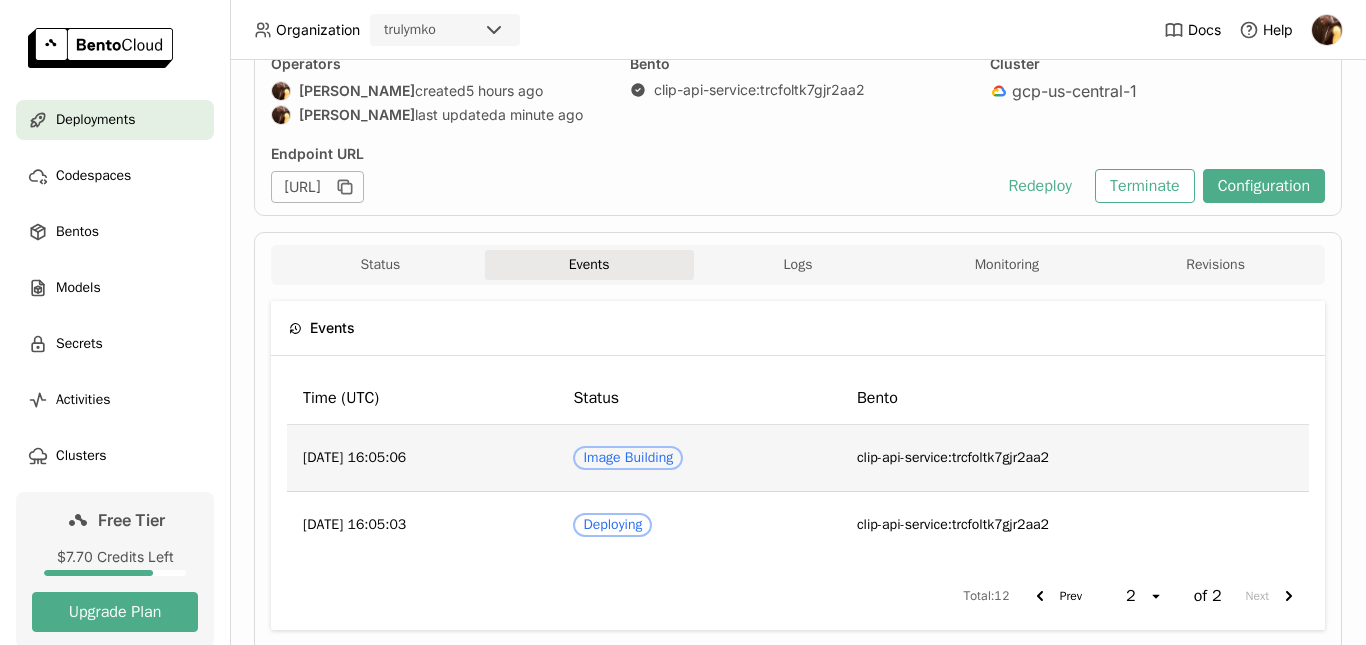 scroll, scrollTop: 257, scrollLeft: 0, axis: vertical 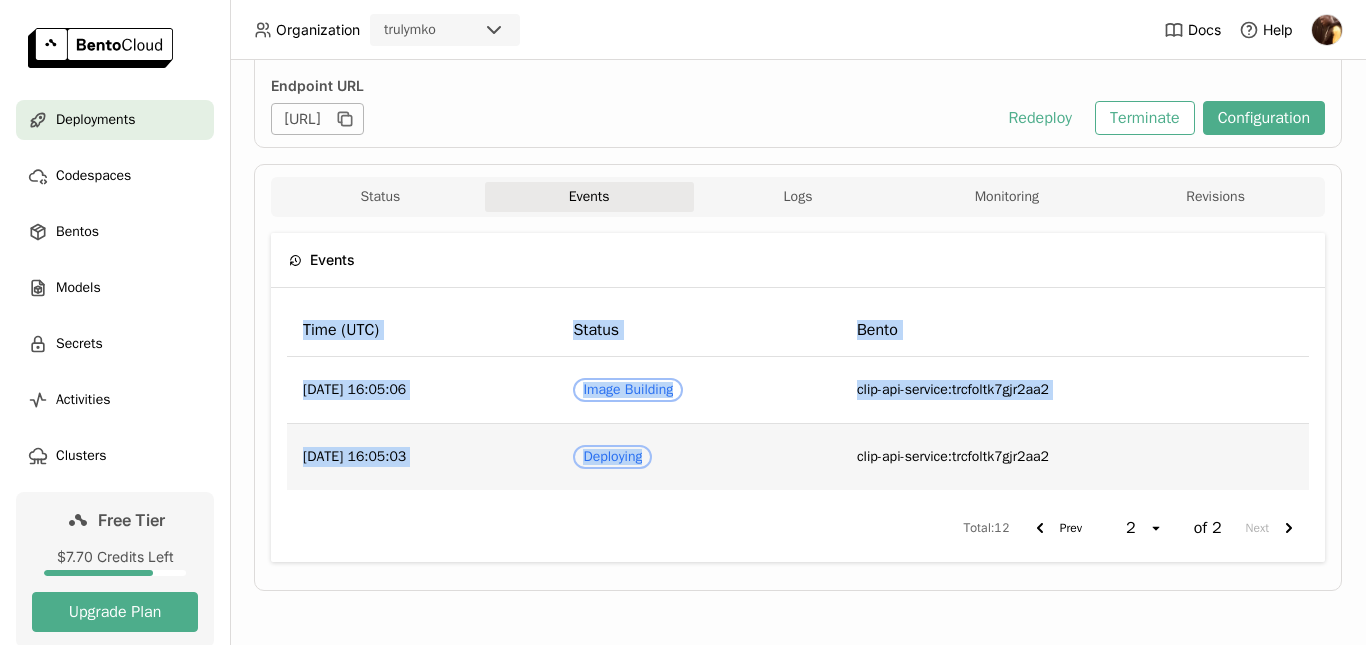 drag, startPoint x: 396, startPoint y: 492, endPoint x: 754, endPoint y: 463, distance: 359.17267 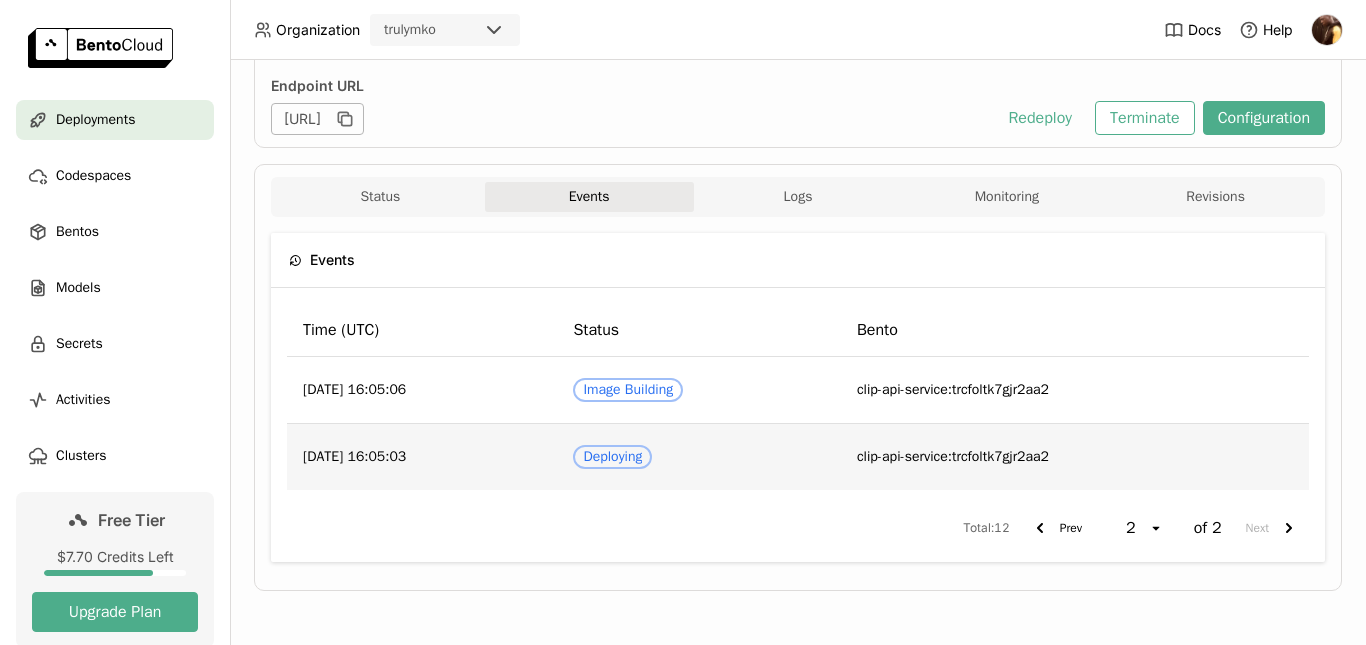 click on "Deploying" at bounding box center [698, 457] 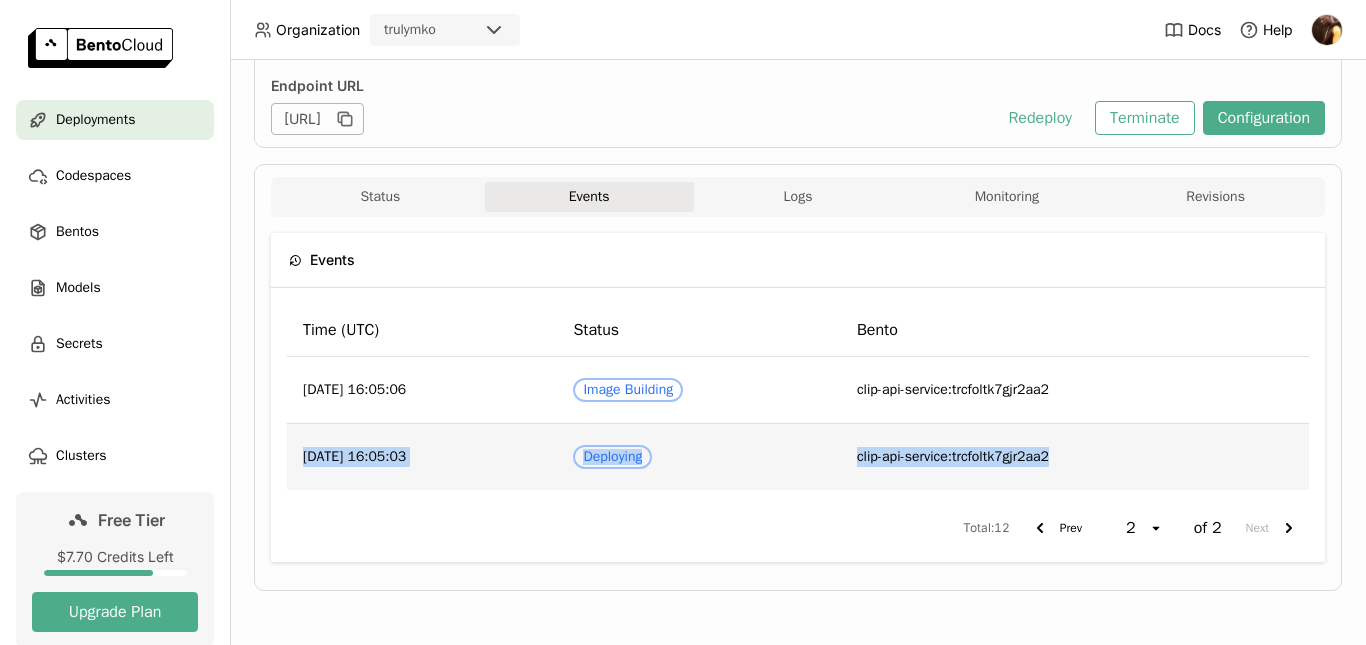 drag, startPoint x: 1075, startPoint y: 464, endPoint x: 298, endPoint y: 454, distance: 777.06433 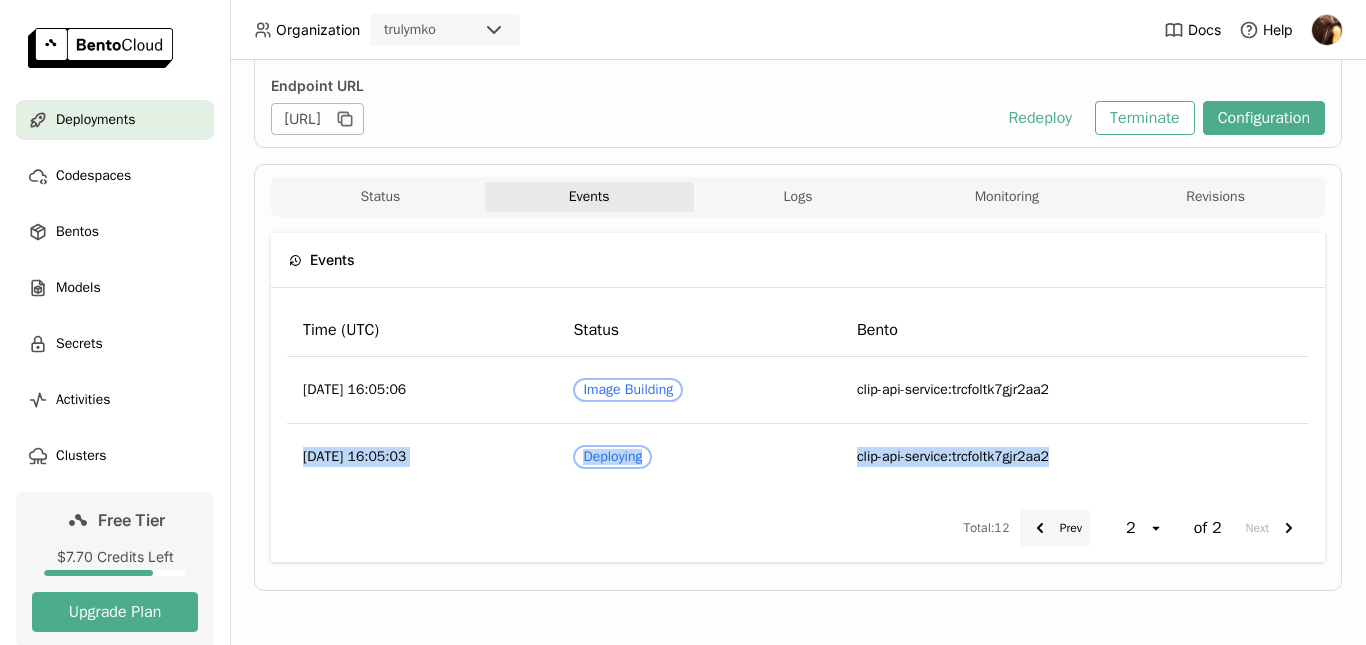 click 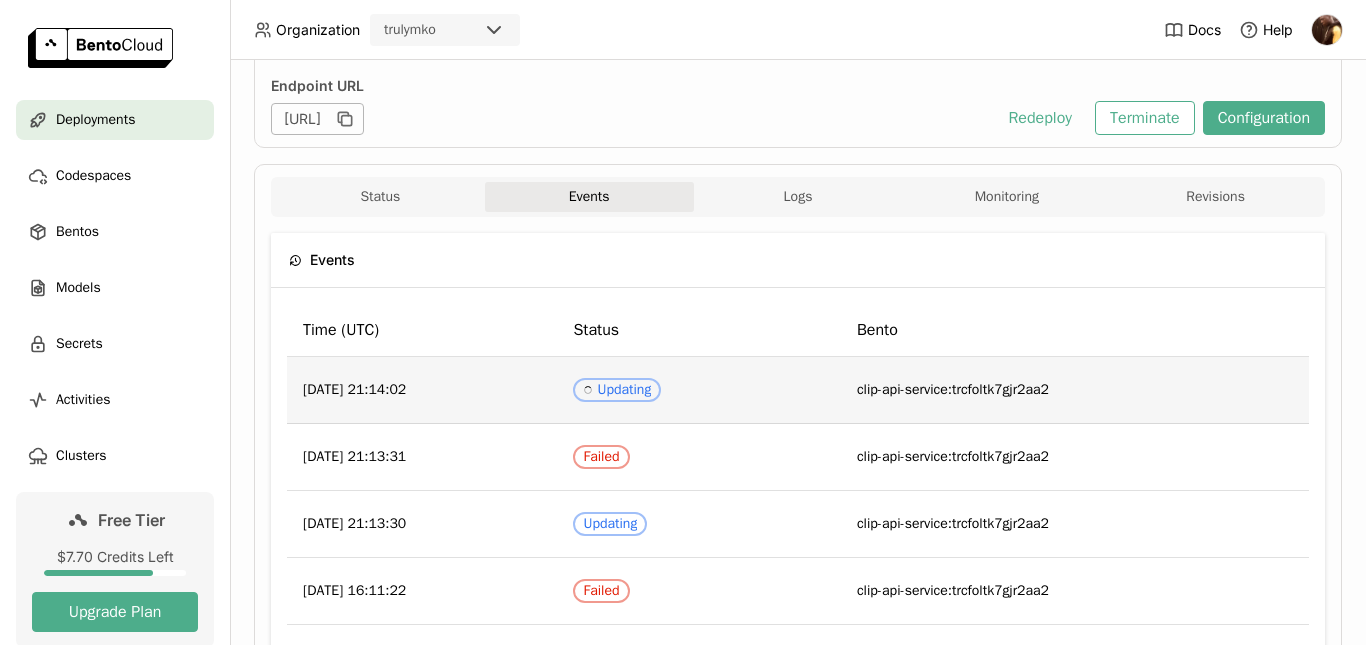 click on "[DATE] 21:14:02" at bounding box center [422, 390] 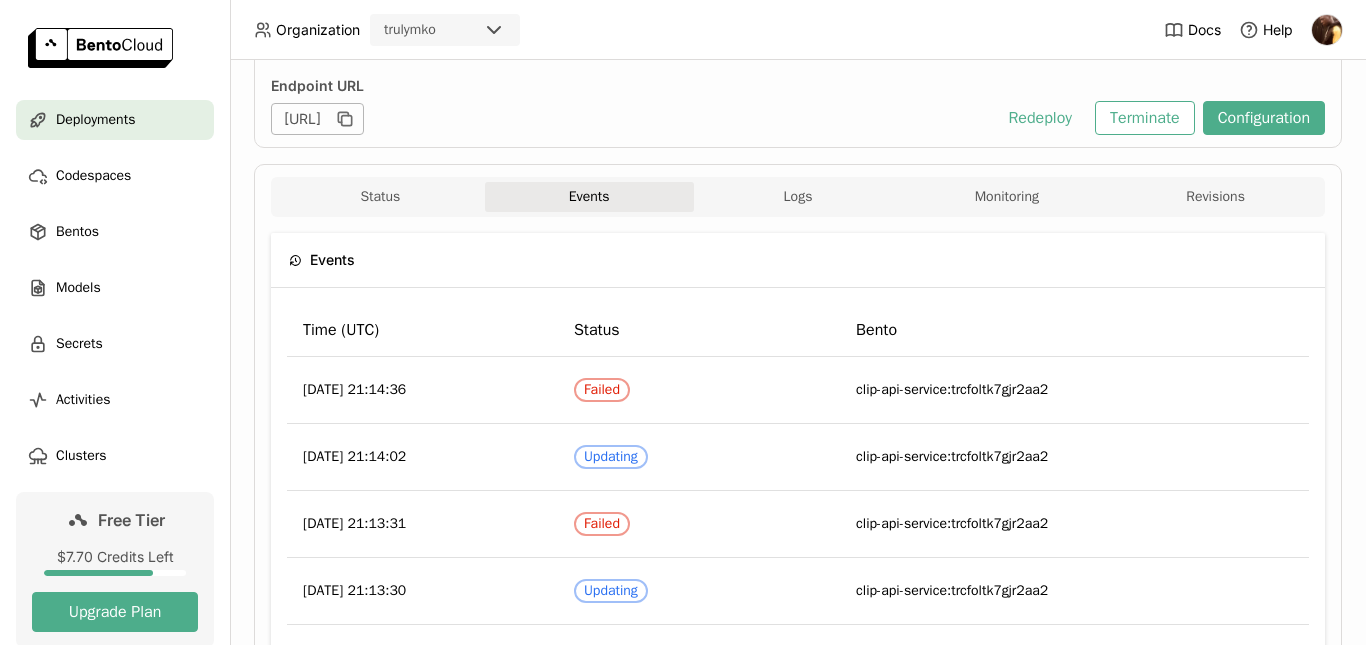 click on "Events" at bounding box center (798, 260) 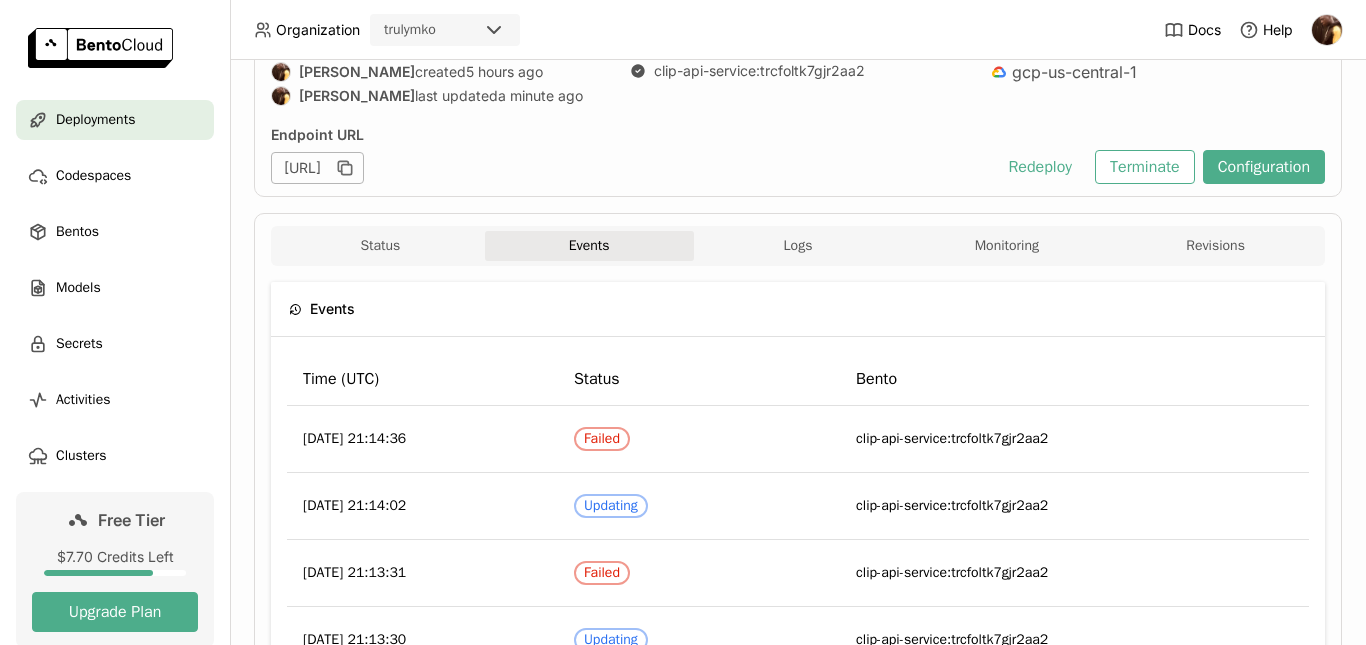 scroll, scrollTop: 412, scrollLeft: 0, axis: vertical 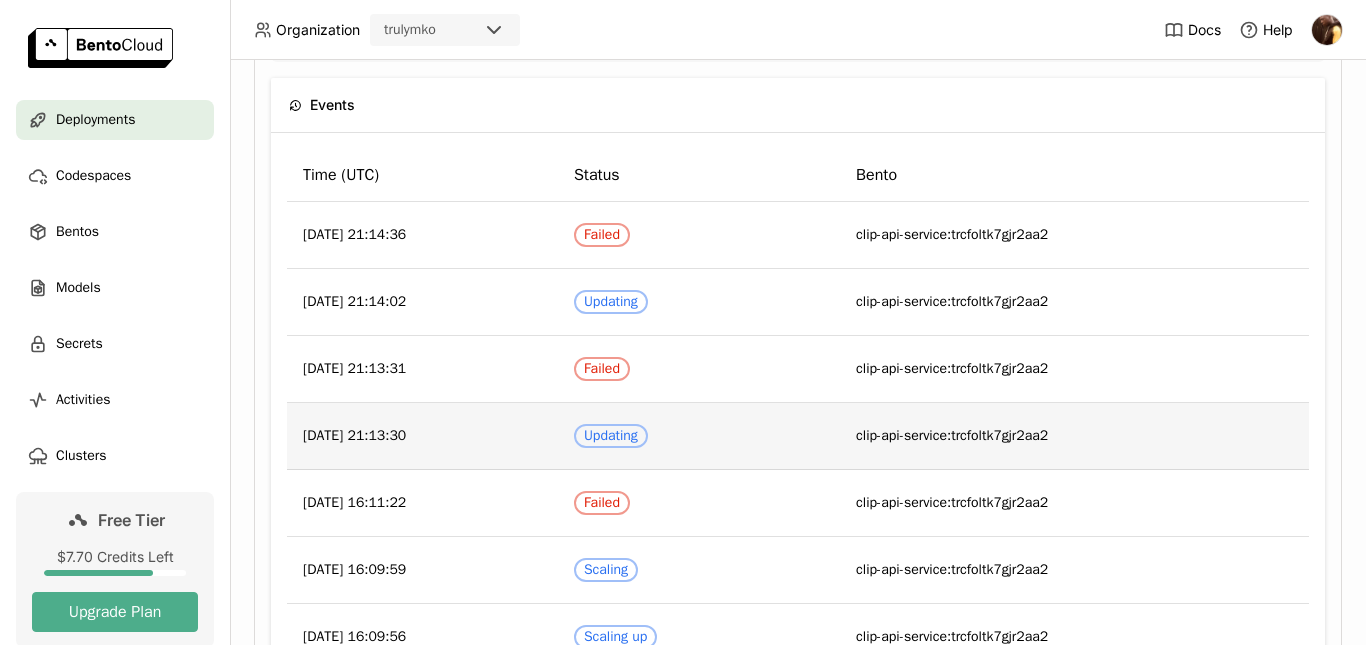 click on "2025-07-27 21:14:36 Failed clip-api-service:trcfoltk7gjr2aa2 2025-07-27 21:14:02 Updating clip-api-service:trcfoltk7gjr2aa2 2025-07-27 21:13:31 Failed clip-api-service:trcfoltk7gjr2aa2 2025-07-27 21:13:30 Updating clip-api-service:trcfoltk7gjr2aa2 2025-07-27 16:11:22 Failed clip-api-service:trcfoltk7gjr2aa2 2025-07-27 16:09:59 Scaling clip-api-service:trcfoltk7gjr2aa2 2025-07-27 16:09:56 Scaling up clip-api-service:trcfoltk7gjr2aa2 2025-07-27 16:09:38 Scaling clip-api-service:trcfoltk7gjr2aa2 2025-07-27 16:09:30 Scaling up clip-api-service:trcfoltk7gjr2aa2 2025-07-27 16:09:29 Scaled to Zero clip-api-service:trcfoltk7gjr2aa2" at bounding box center (798, 536) 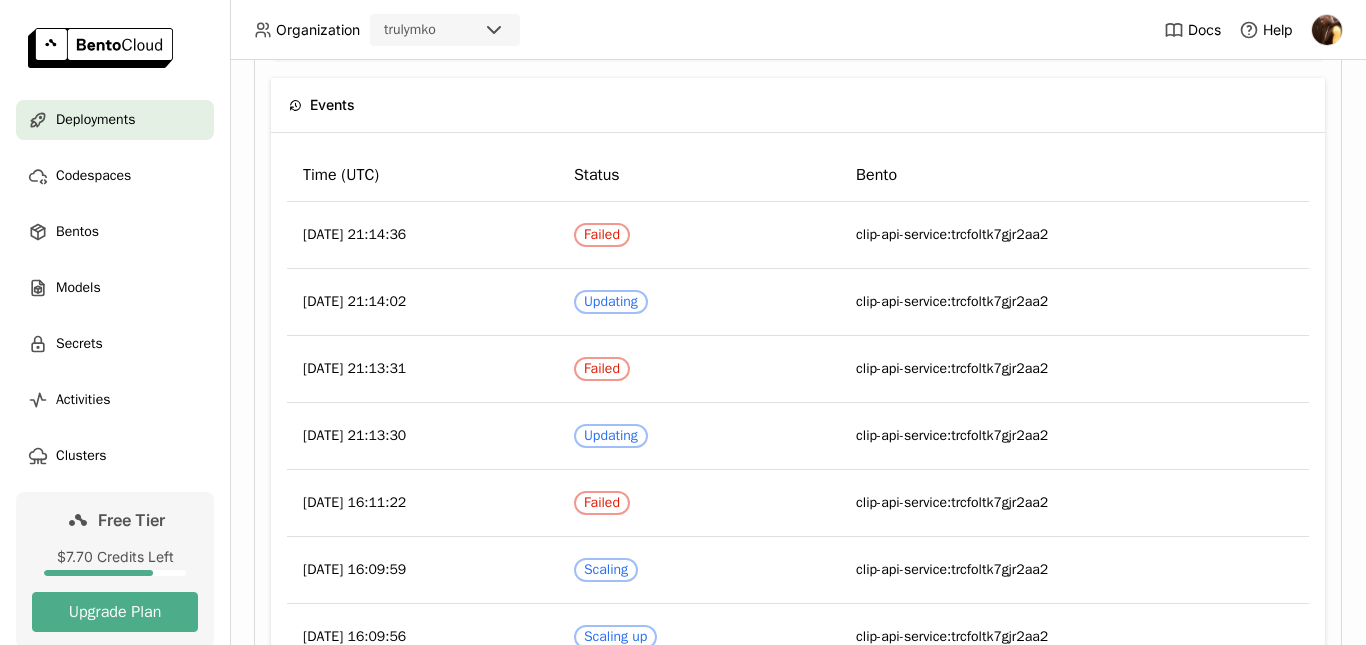 click on "clip-api-service:trcfoltk7gjr2aa2" at bounding box center (1074, 838) 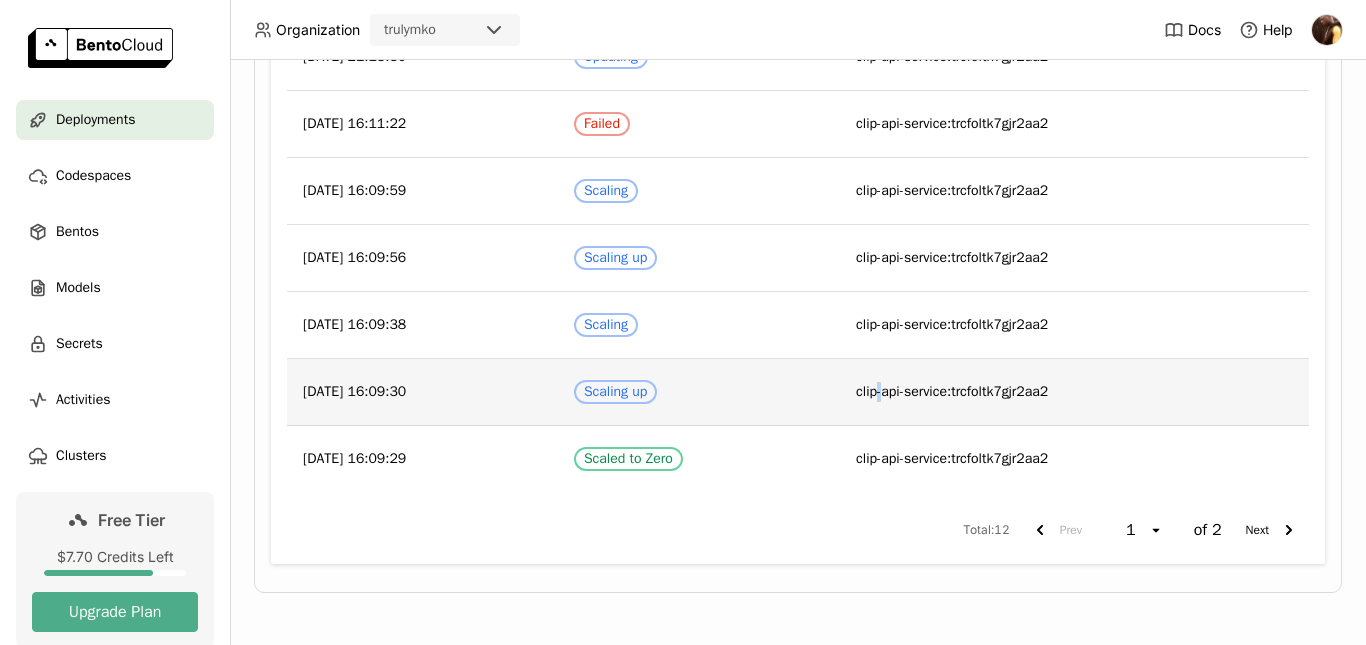 click on "clip-api-service:trcfoltk7gjr2aa2" at bounding box center [1074, 392] 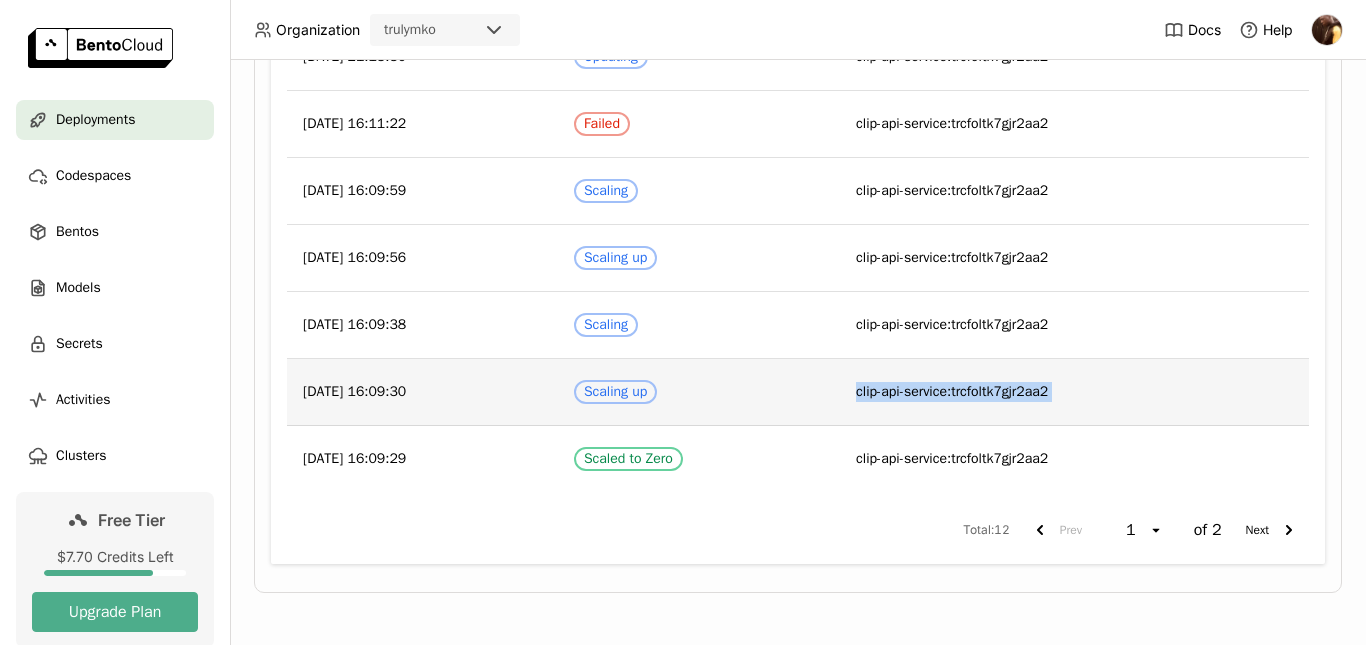 click on "clip-api-service:trcfoltk7gjr2aa2" at bounding box center (1074, 392) 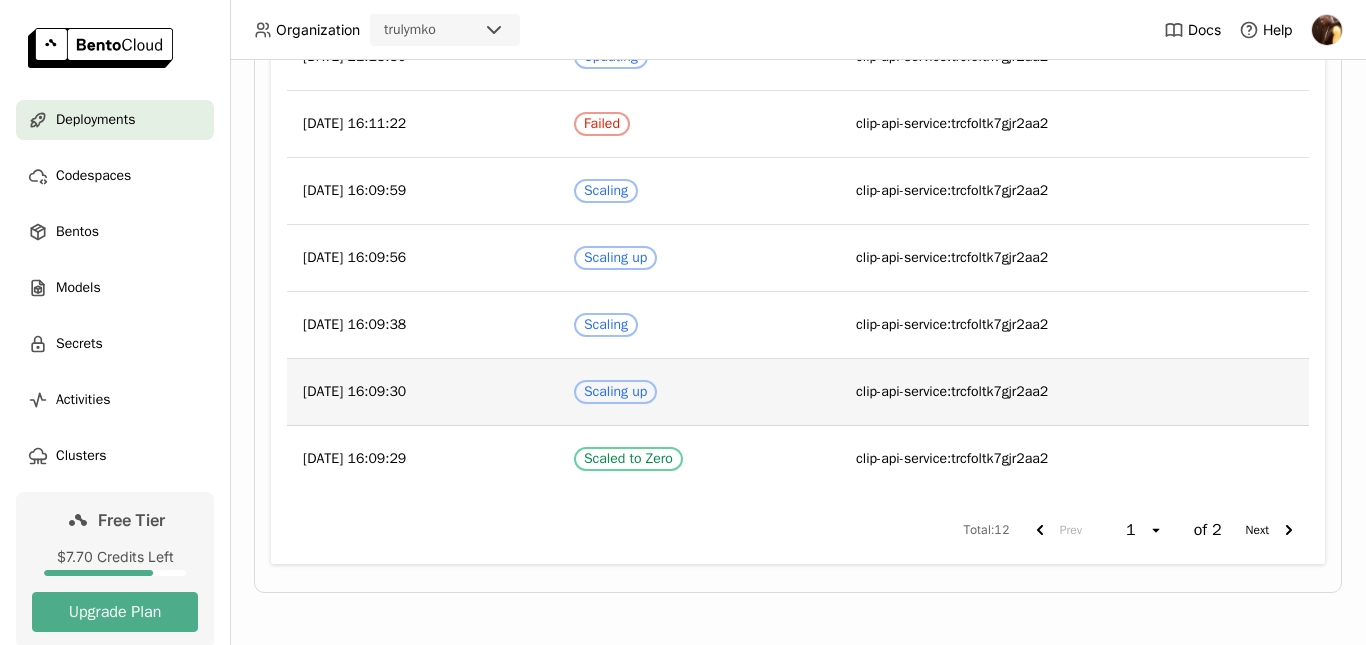 click on "[DATE] 16:09:30" at bounding box center [422, 392] 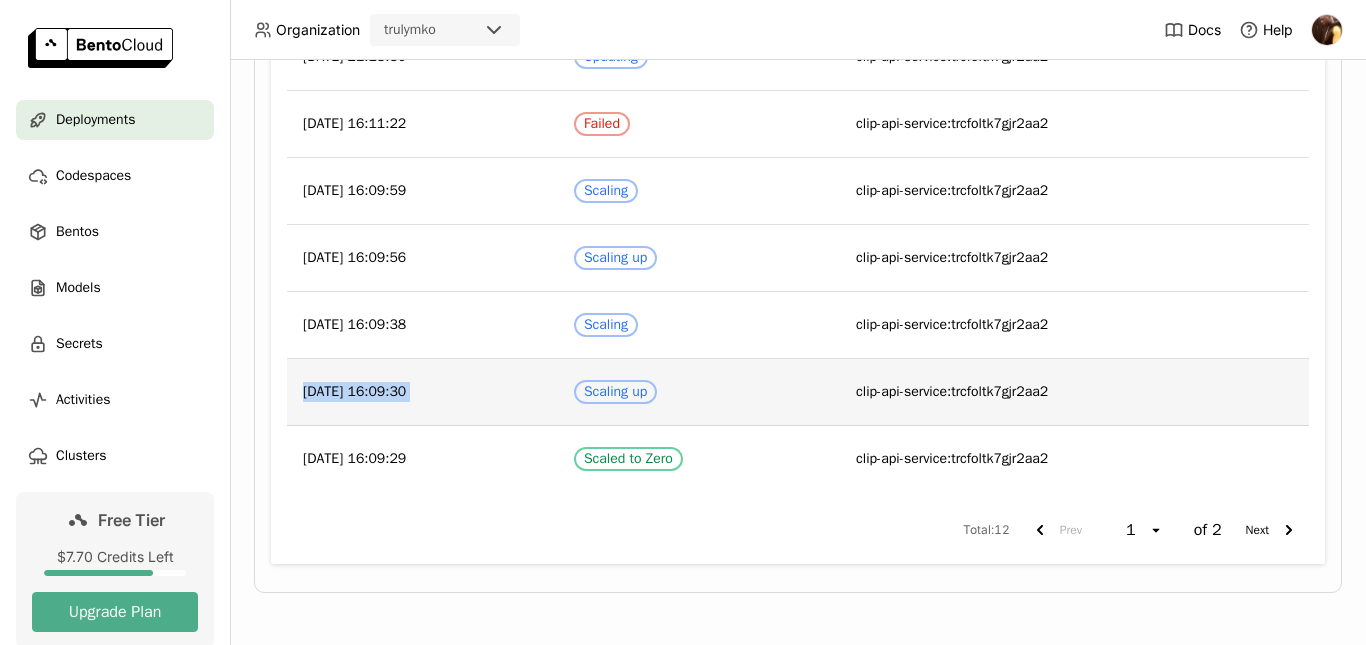 click on "[DATE] 16:09:30" at bounding box center (422, 392) 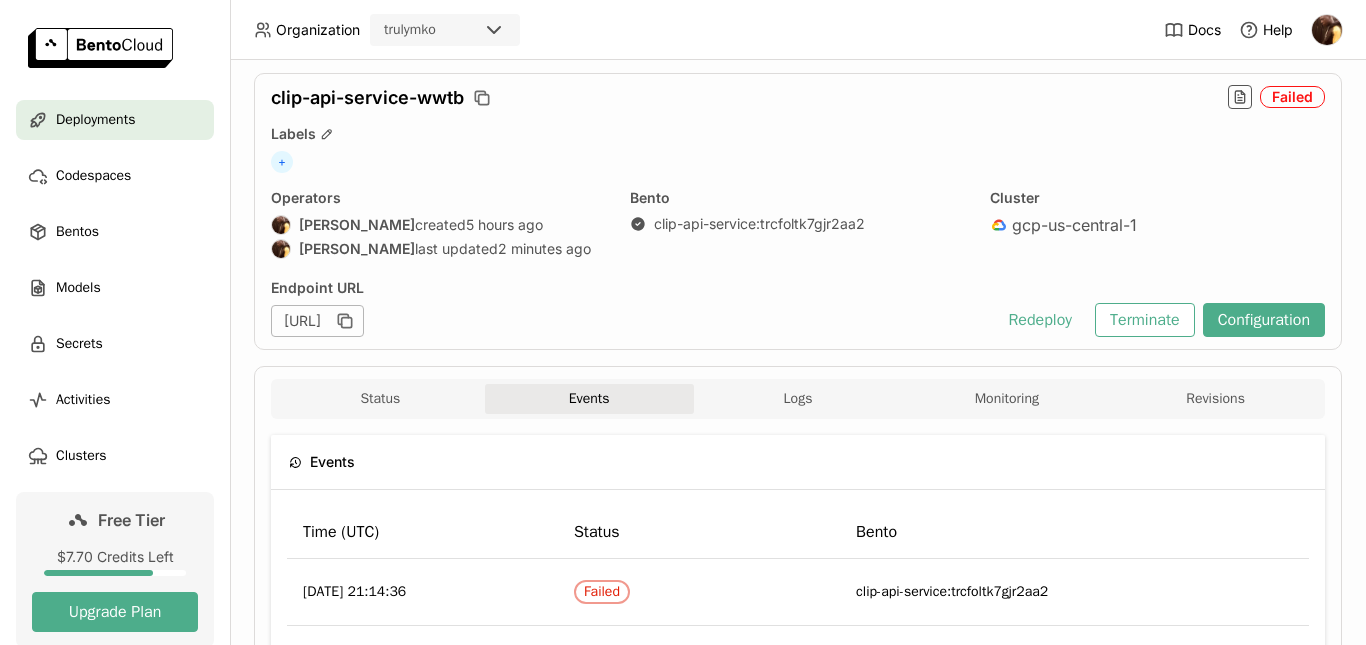 scroll, scrollTop: 0, scrollLeft: 0, axis: both 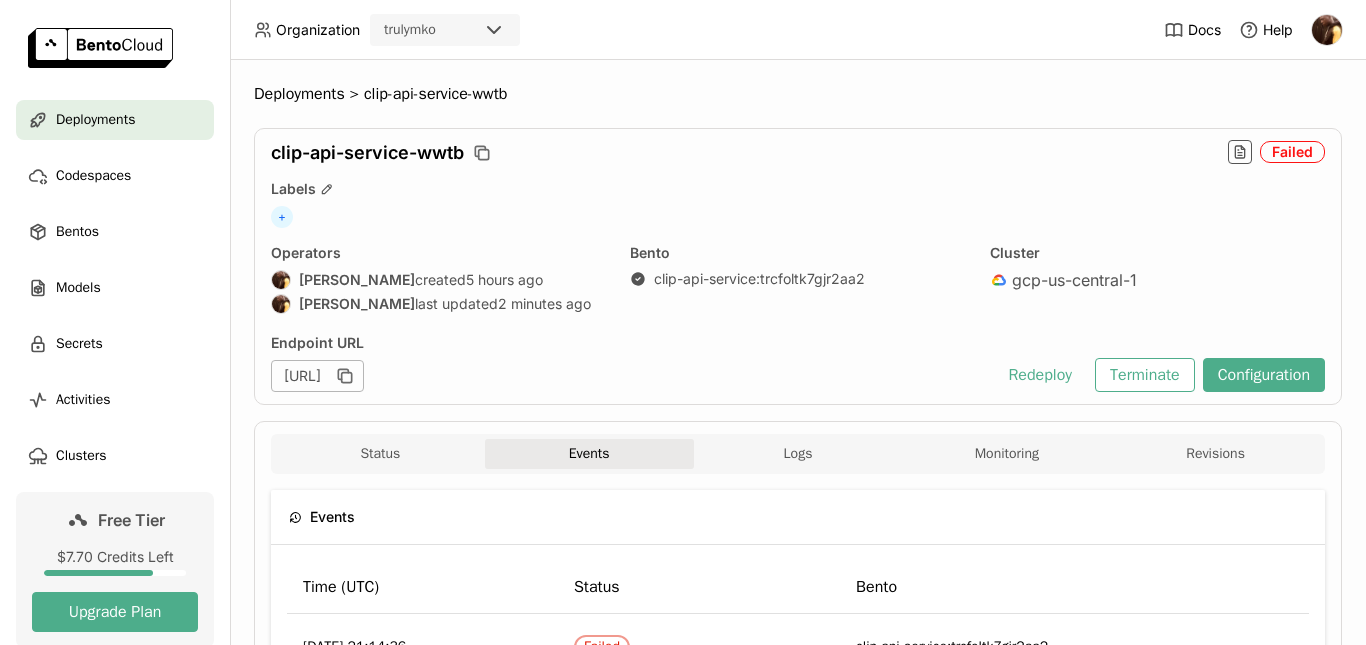 click on "[URL]" at bounding box center [317, 376] 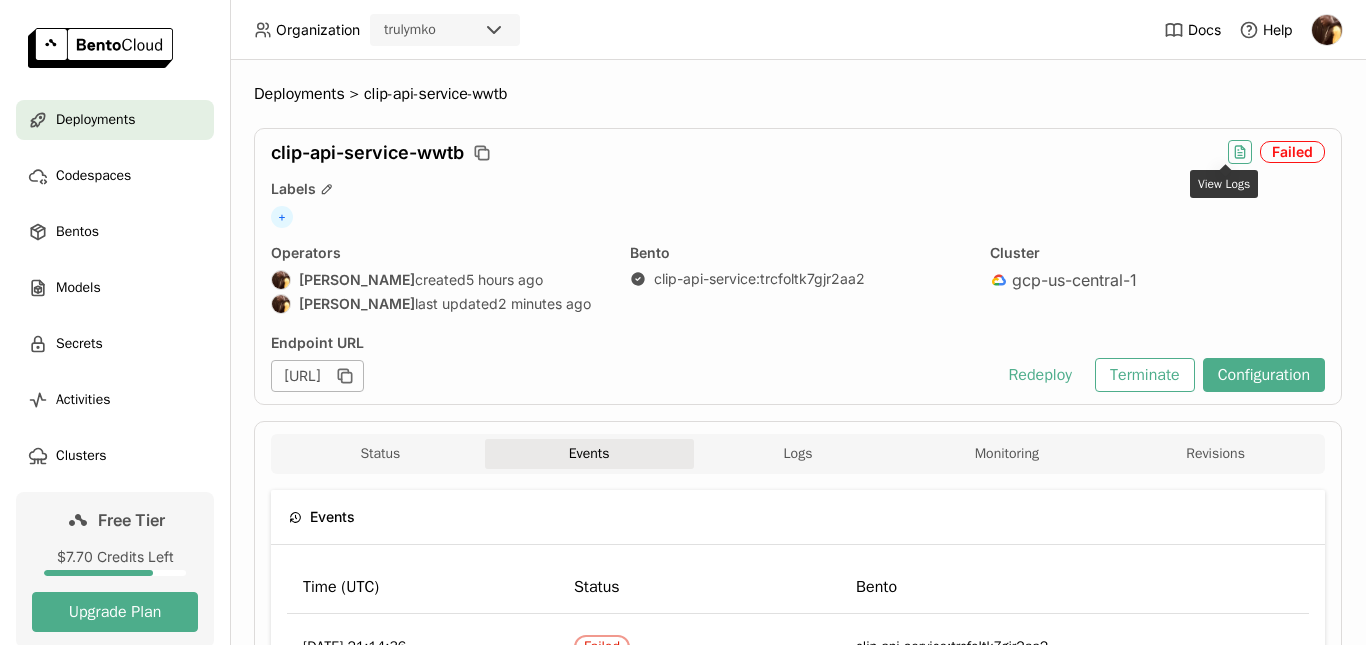 click 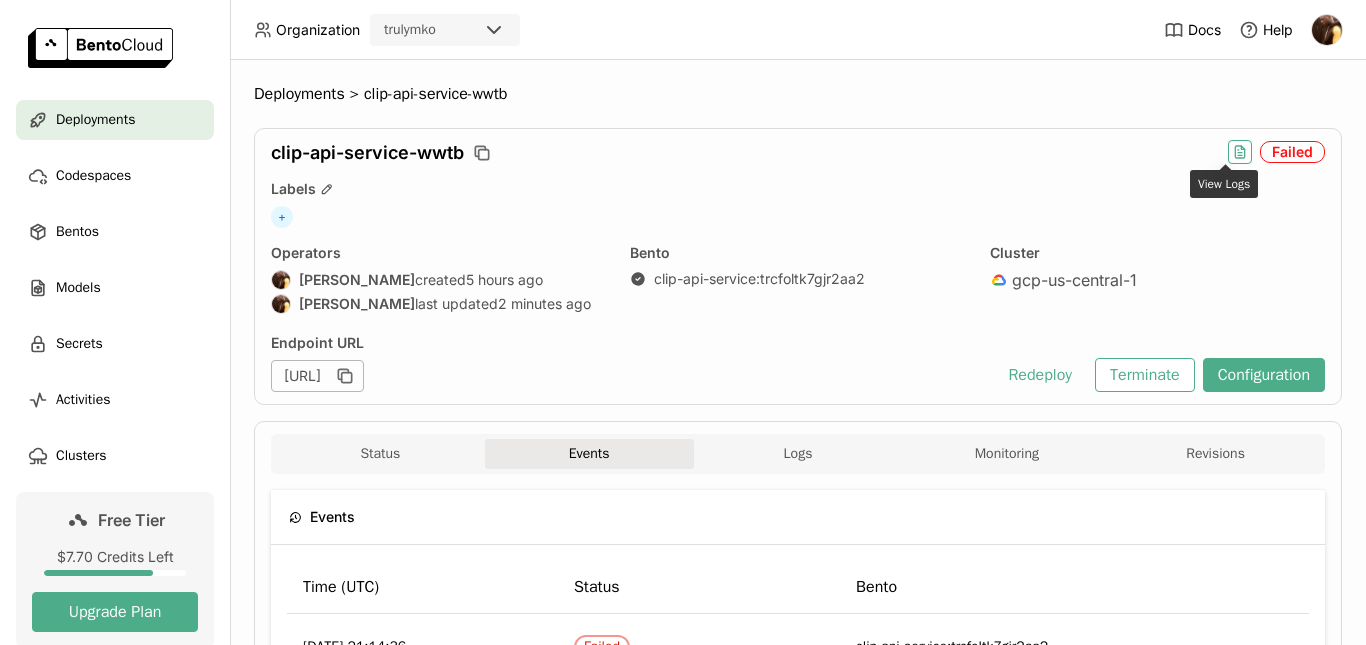 type on "source:service" 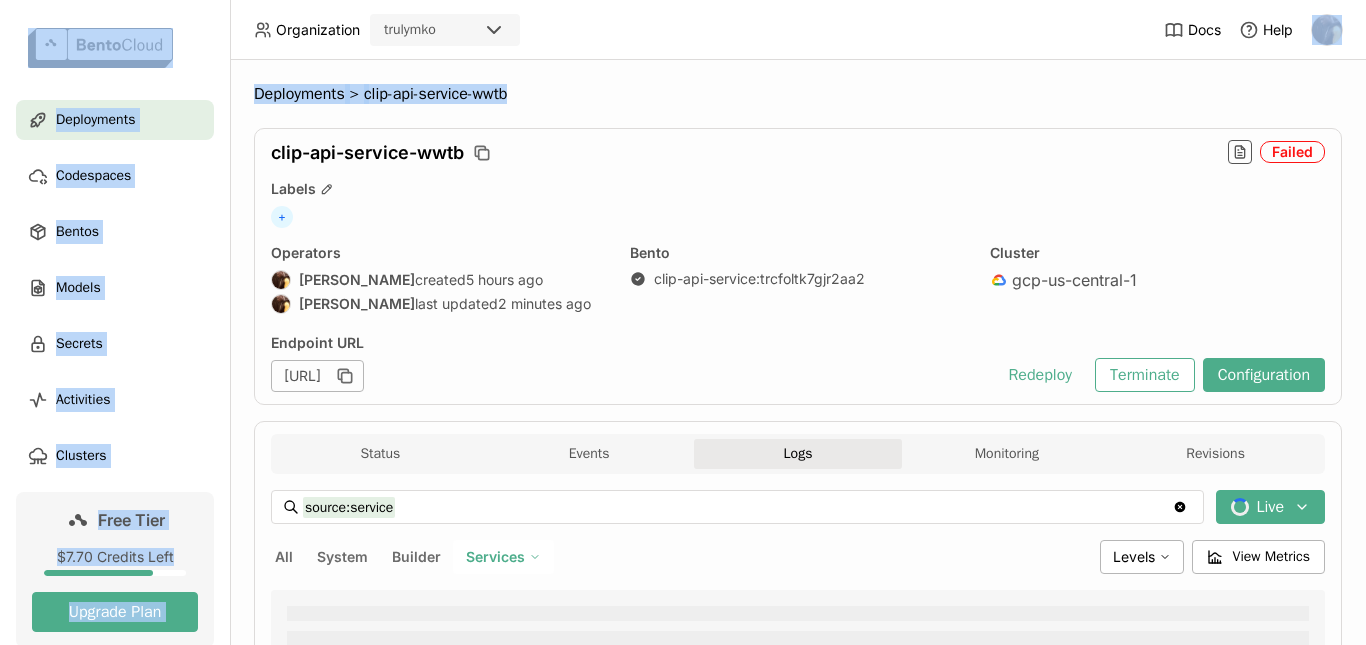 drag, startPoint x: 1365, startPoint y: 4, endPoint x: 1365, endPoint y: 87, distance: 83 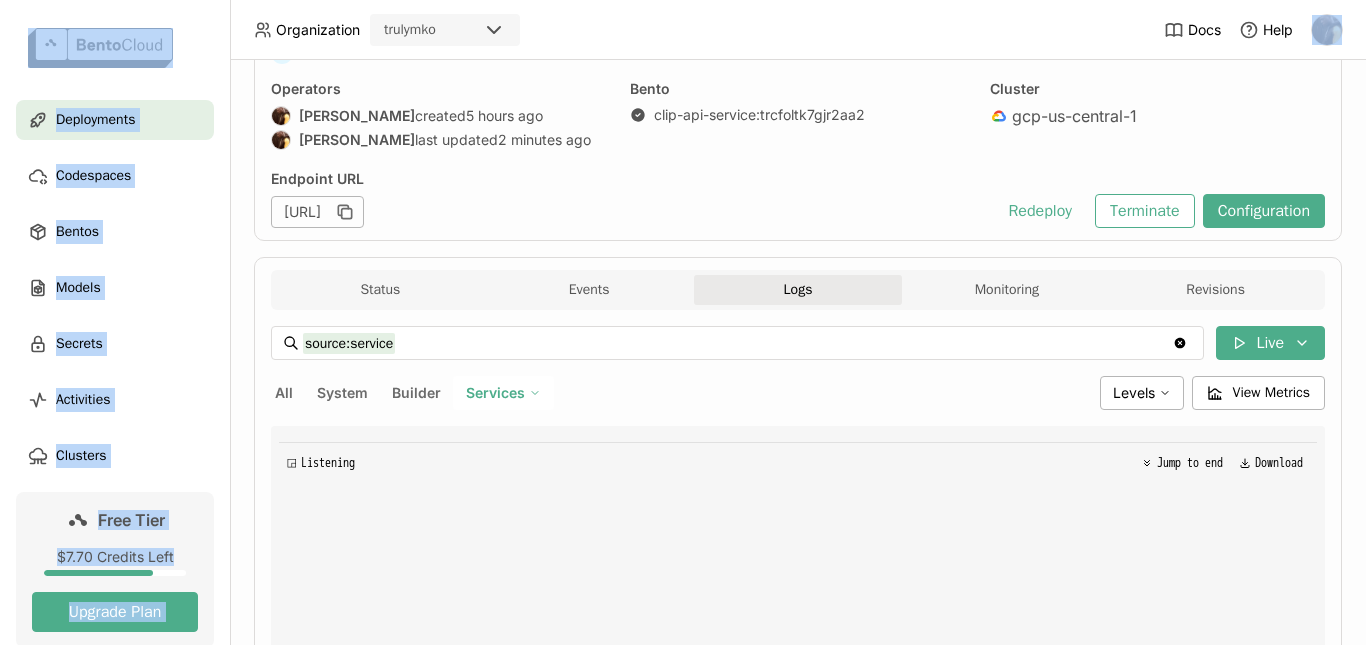 scroll, scrollTop: 172, scrollLeft: 0, axis: vertical 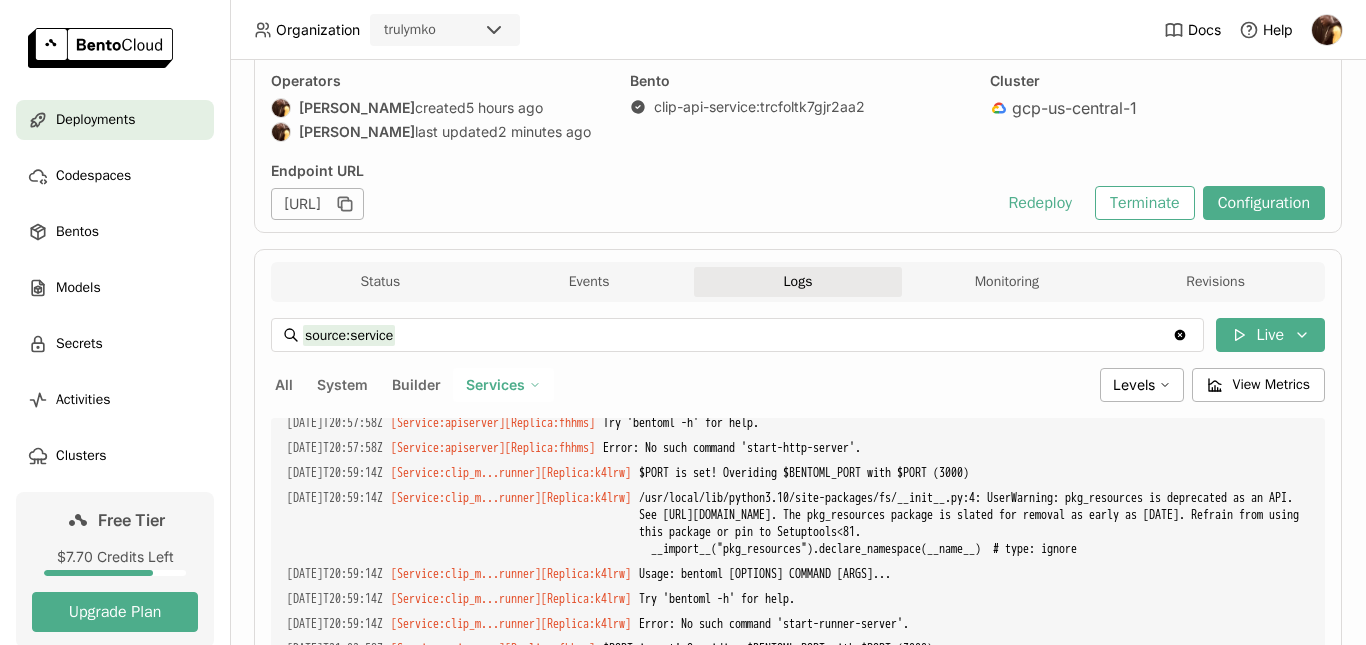 click on "/usr/local/lib/python3.10/site-packages/fs/__init__.py:4: UserWarning: pkg_resources is deprecated as an API. See [URL][DOMAIN_NAME]. The pkg_resources package is slated for removal as early as [DATE]. Refrain from using this package or pin to Setuptools<81.
__import__("pkg_resources").declare_namespace(__name__)  # type: ignore" at bounding box center (956, 700) 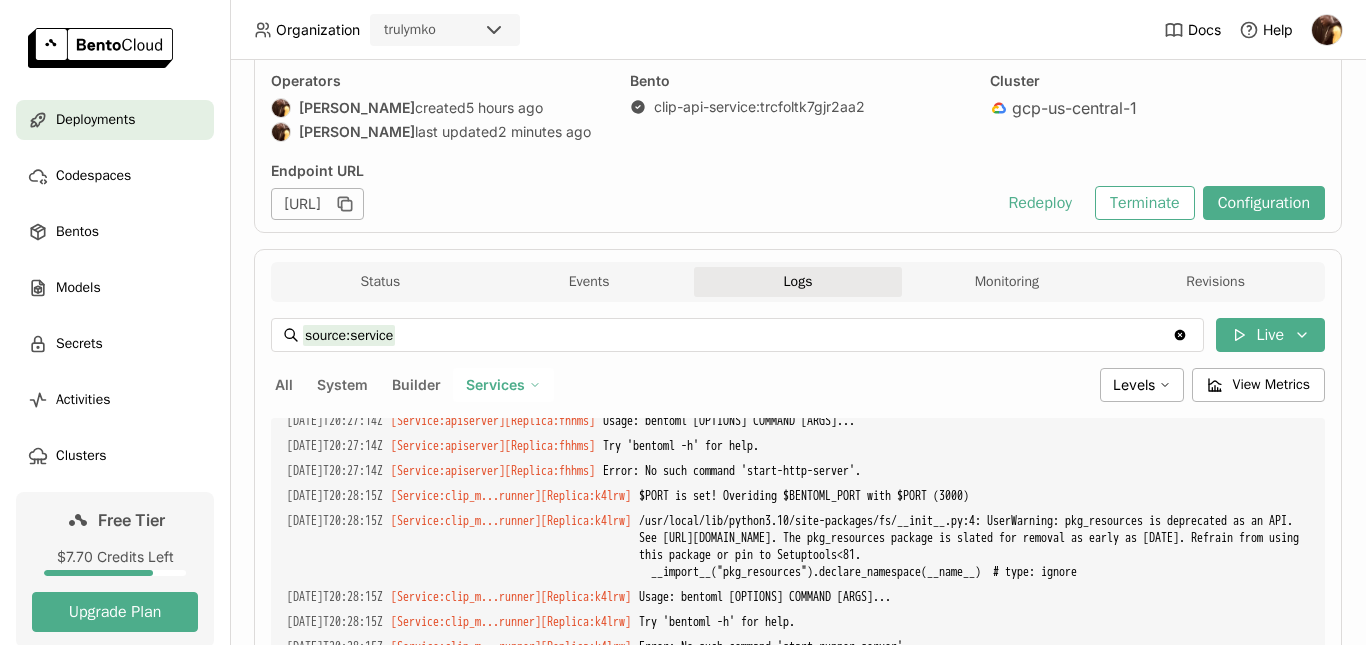 scroll, scrollTop: 0, scrollLeft: 0, axis: both 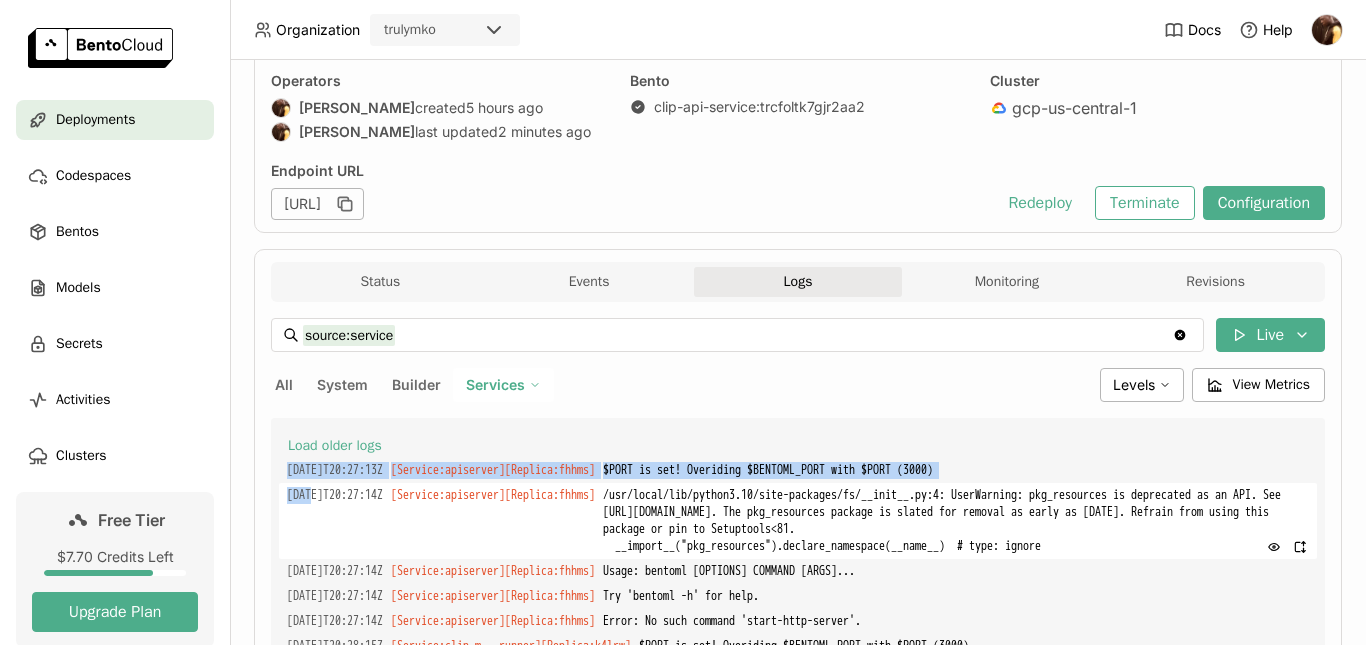 drag, startPoint x: 284, startPoint y: 467, endPoint x: 316, endPoint y: 489, distance: 38.832977 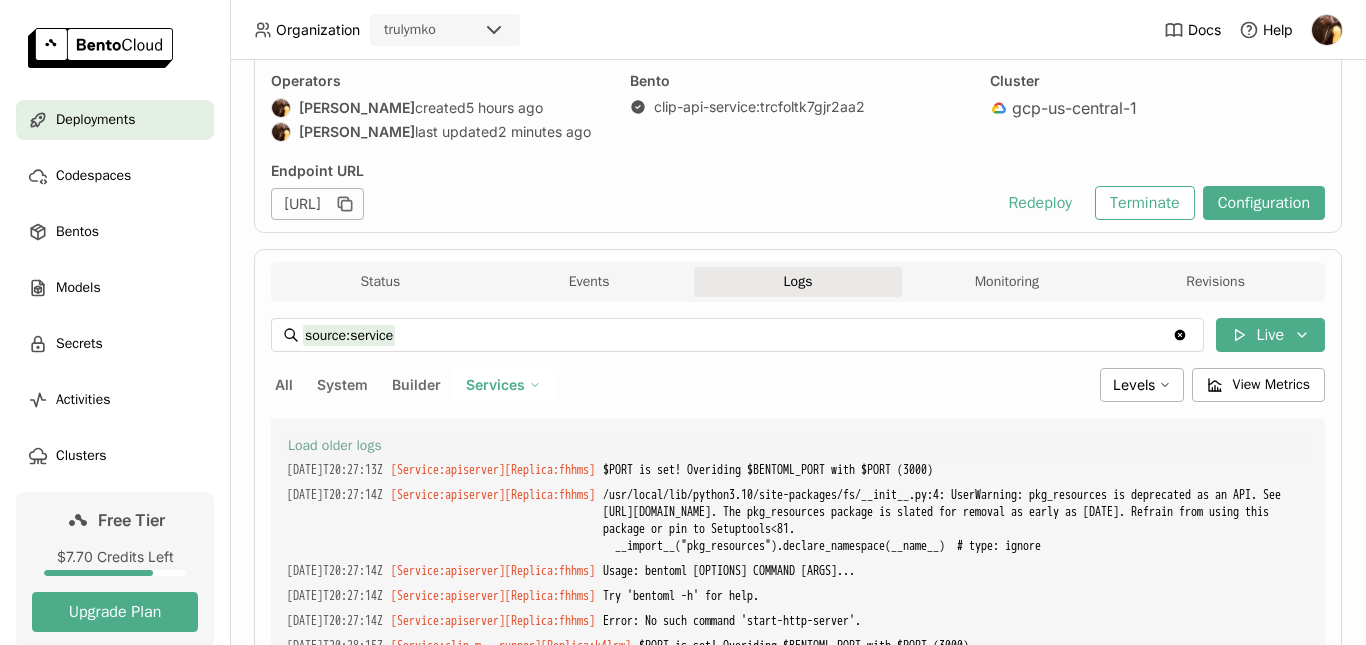 click on "Load older logs" at bounding box center (335, 446) 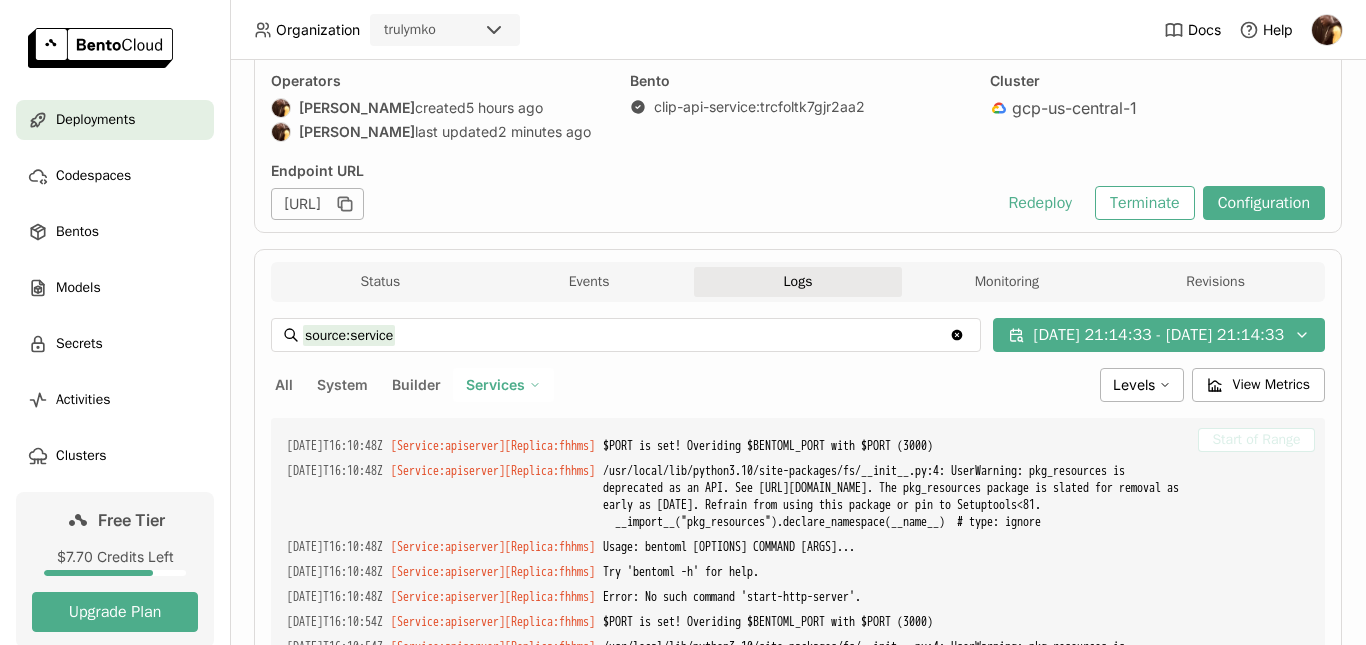 scroll, scrollTop: 23398, scrollLeft: 0, axis: vertical 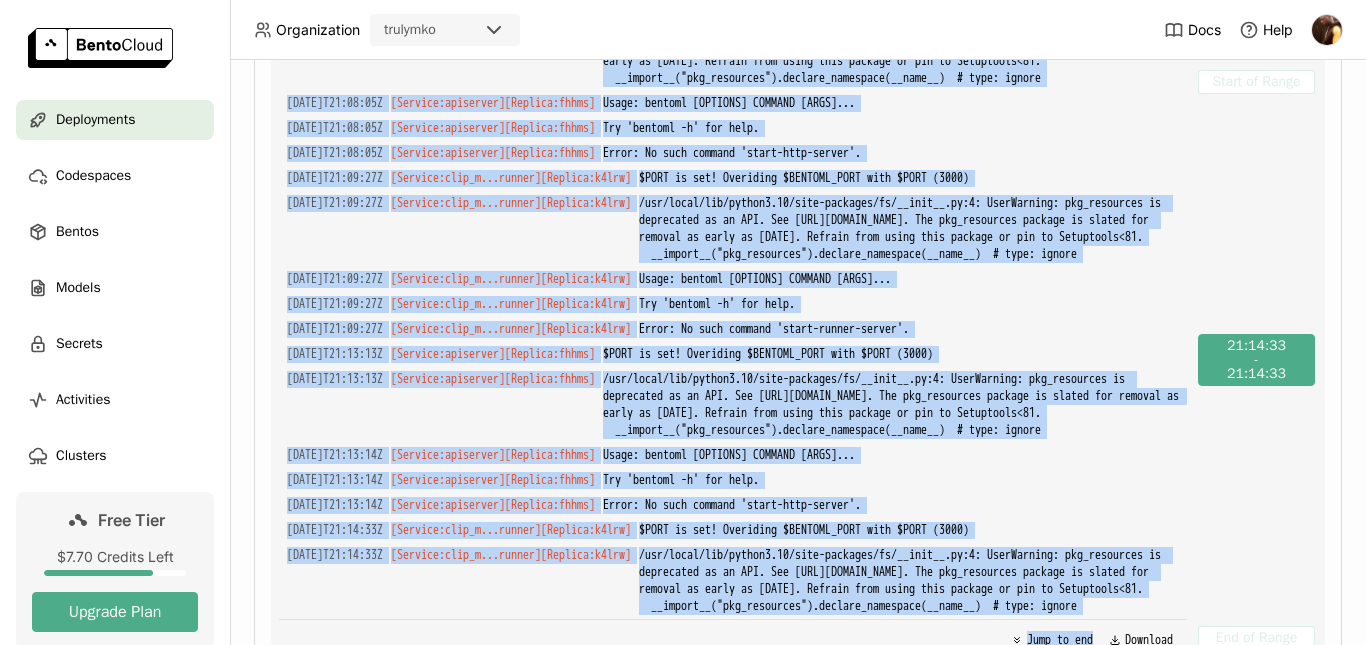 drag, startPoint x: 1081, startPoint y: 537, endPoint x: 656, endPoint y: 136, distance: 584.3167 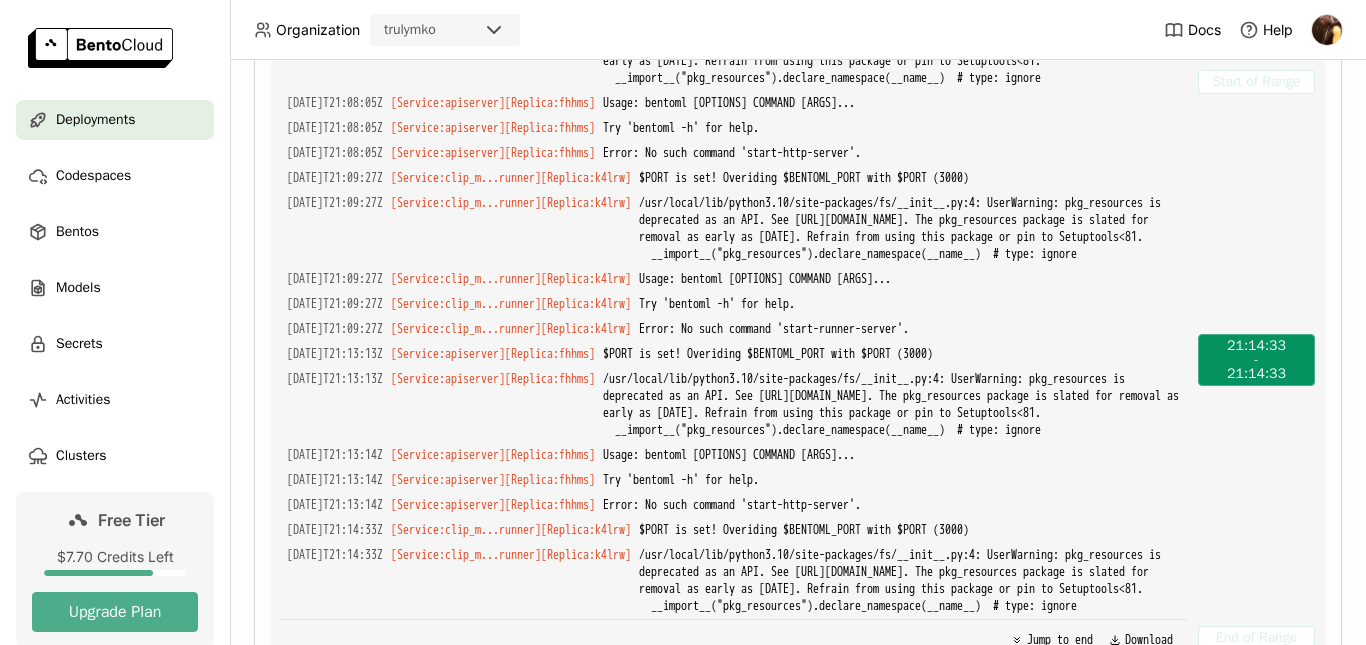 drag, startPoint x: 1237, startPoint y: 373, endPoint x: 1242, endPoint y: 224, distance: 149.08386 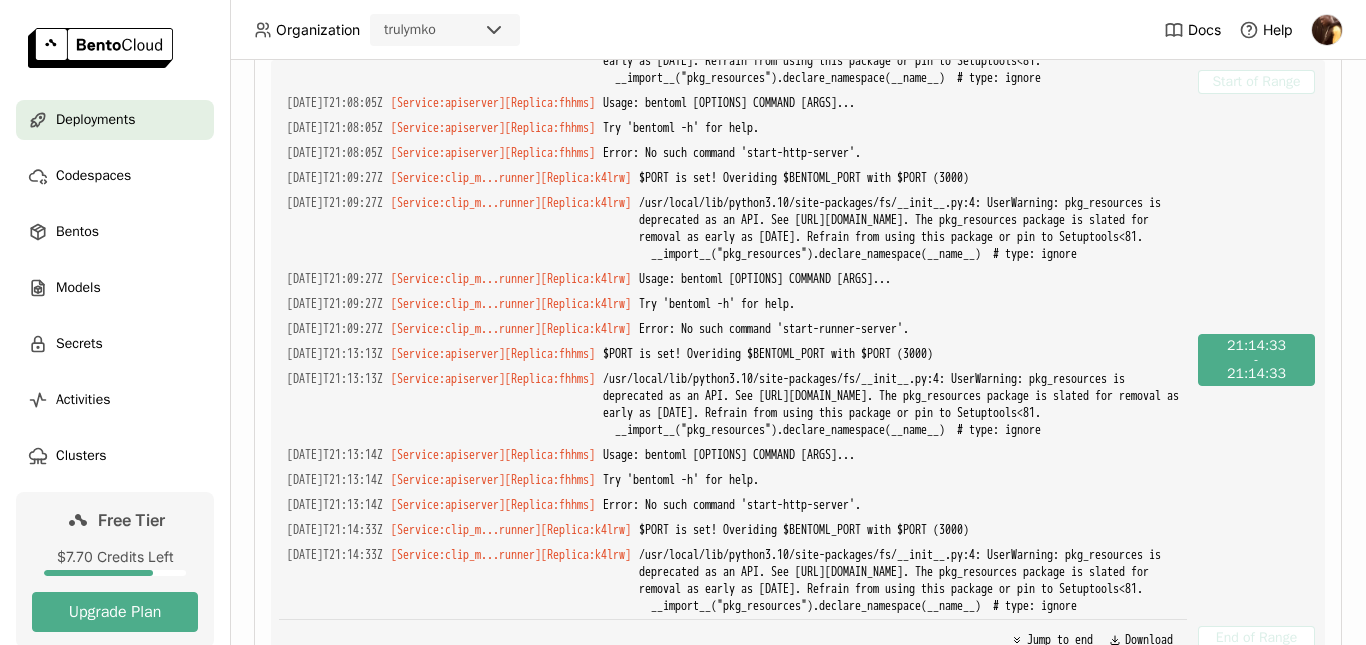 click on "Start of Range 21:14:33 - 21:14:33 End of Range" at bounding box center [1260, 360] 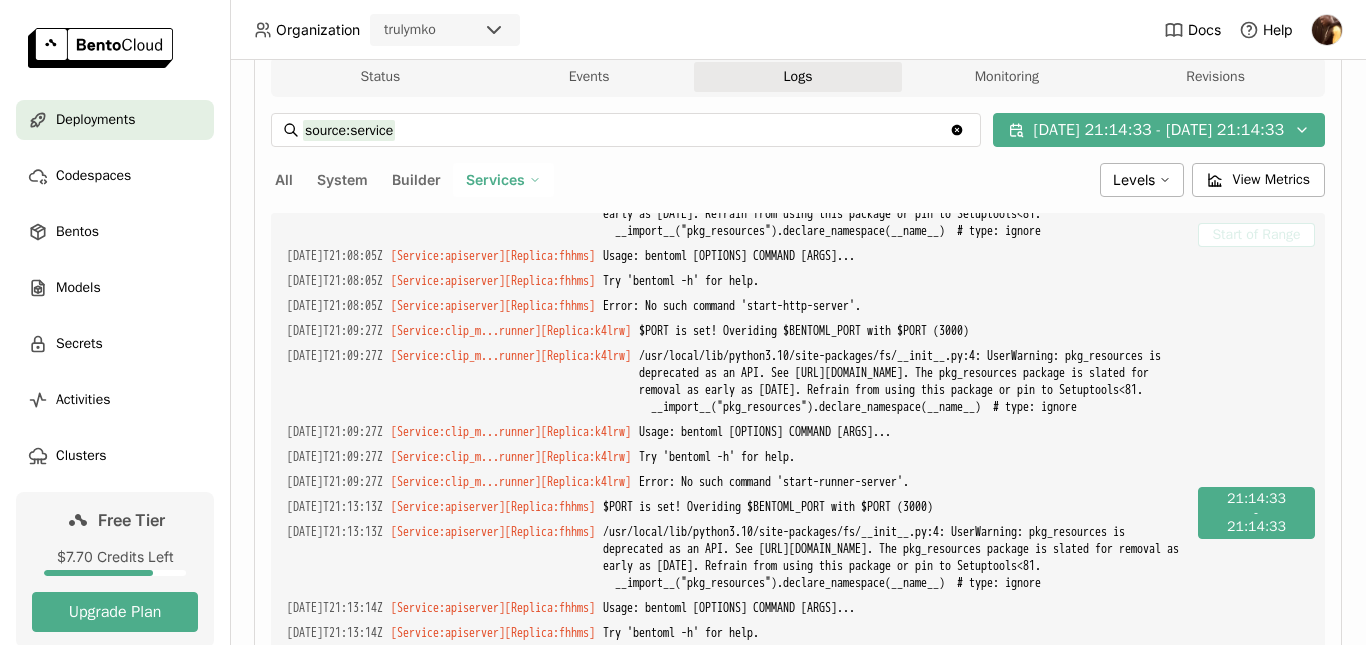 scroll, scrollTop: 381, scrollLeft: 0, axis: vertical 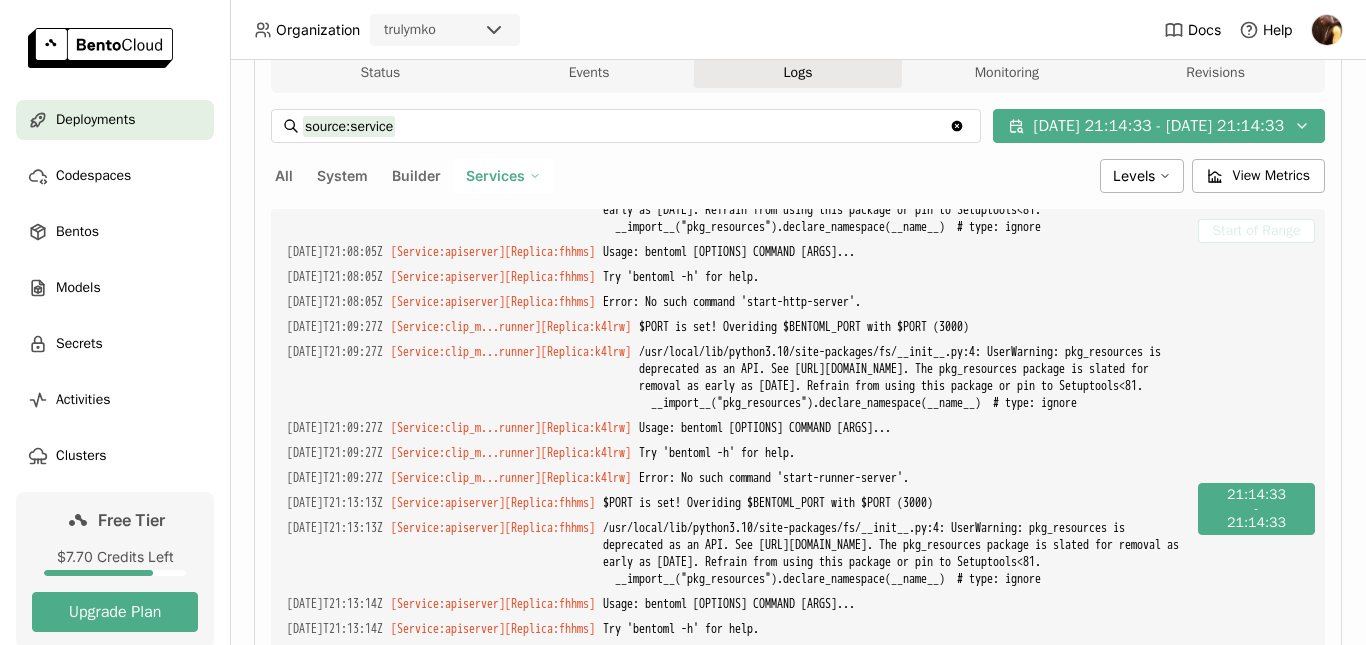 click on "Error: No such command 'start-runner-server'." at bounding box center [909, -578] 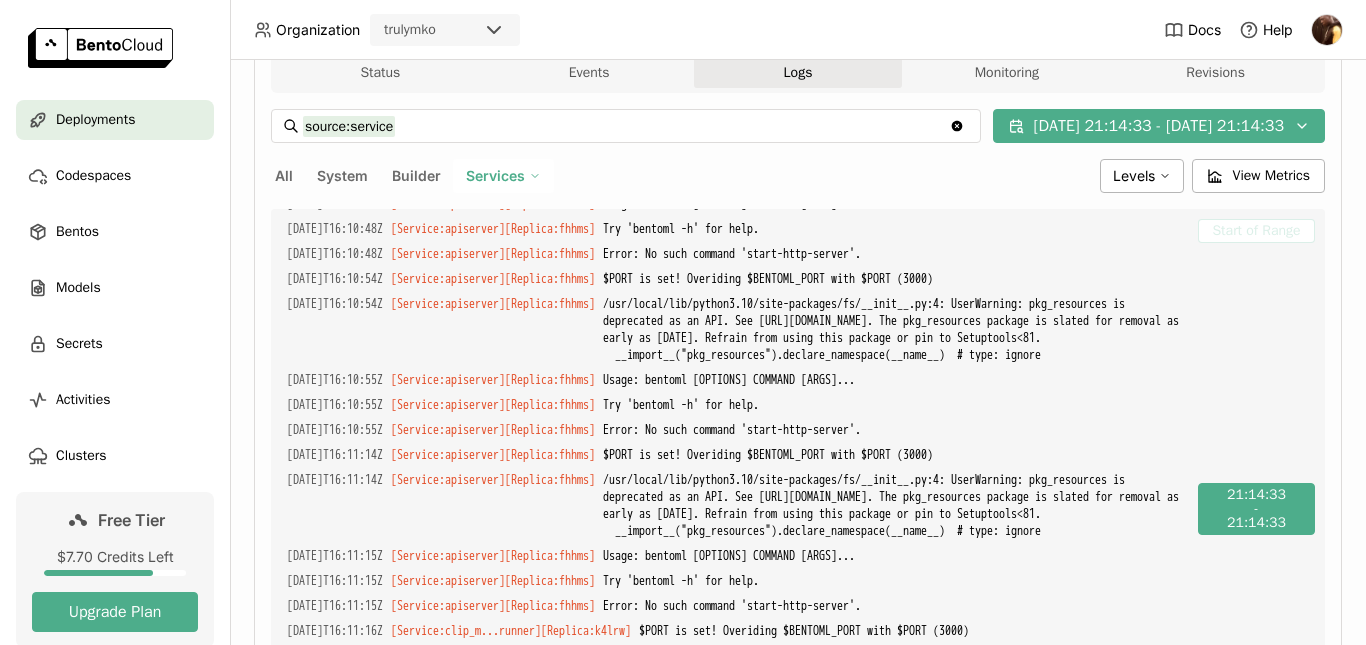 scroll, scrollTop: 0, scrollLeft: 0, axis: both 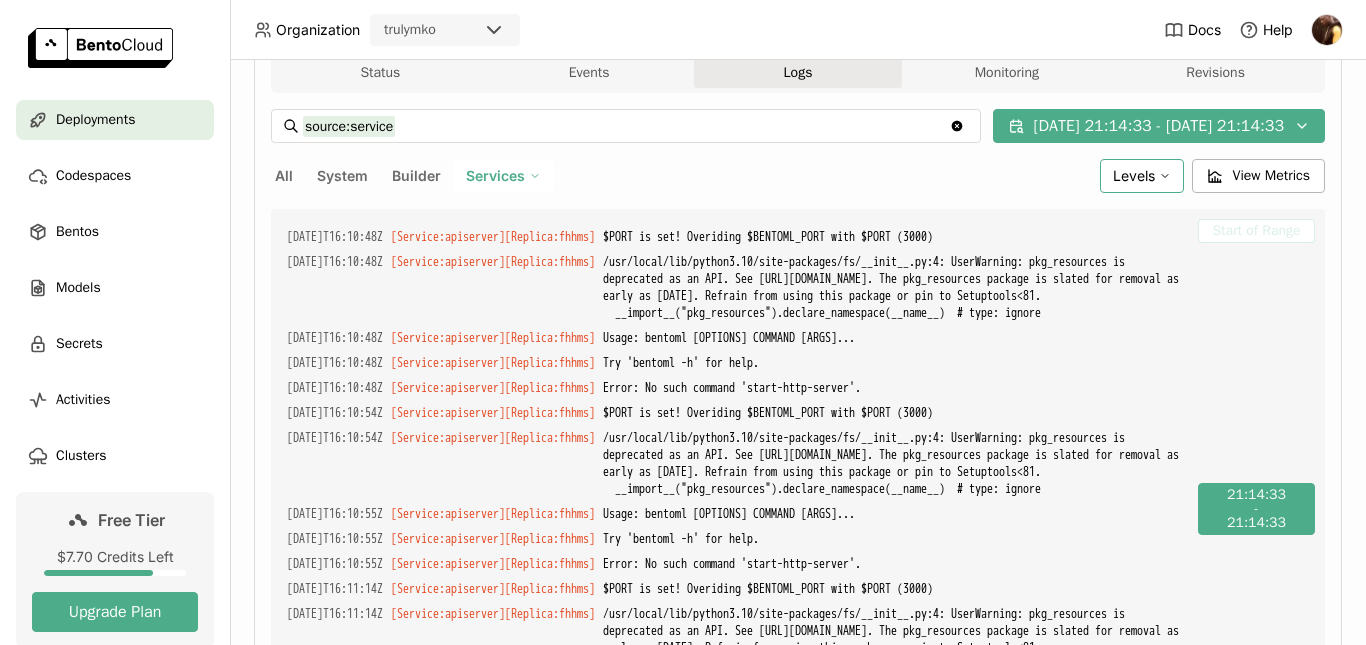 click on "Levels" at bounding box center (1134, 176) 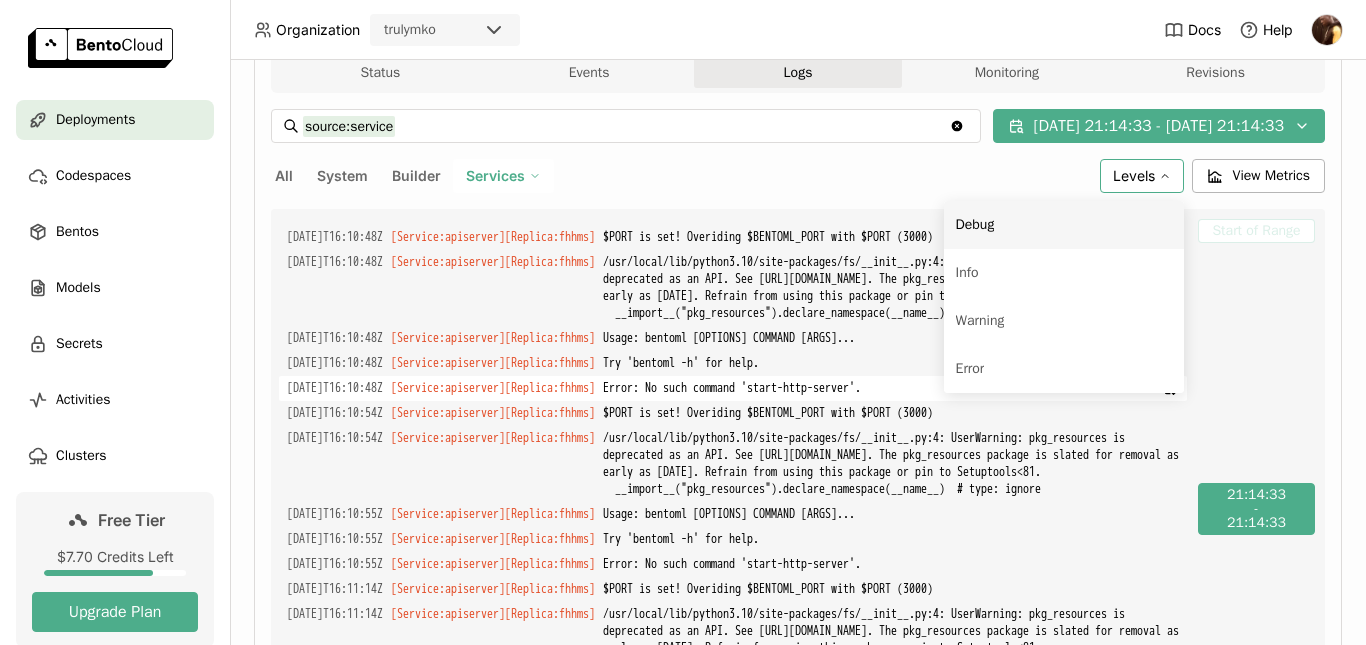 click on "2025-07-27T16:10:48Z [Service:apiserver] [Replica: fhhms ] Error: No such command 'start-http-server'." at bounding box center [733, 388] 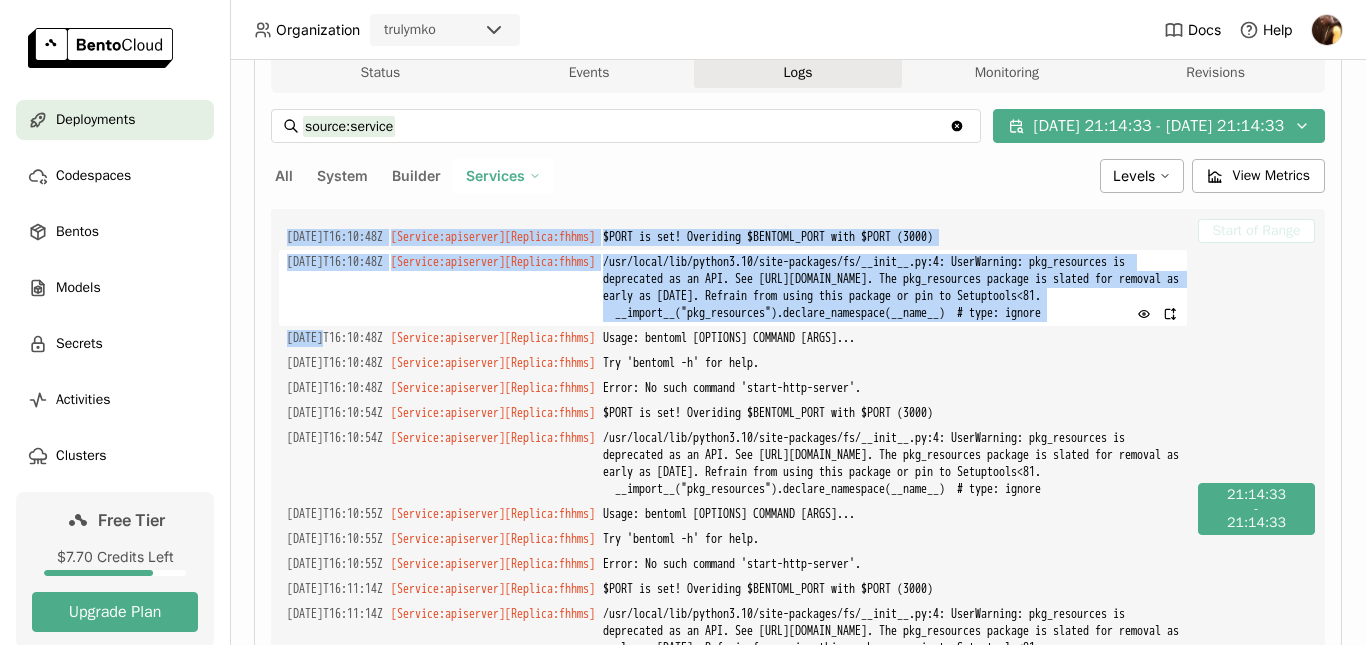 drag, startPoint x: 329, startPoint y: 359, endPoint x: 312, endPoint y: 294, distance: 67.18631 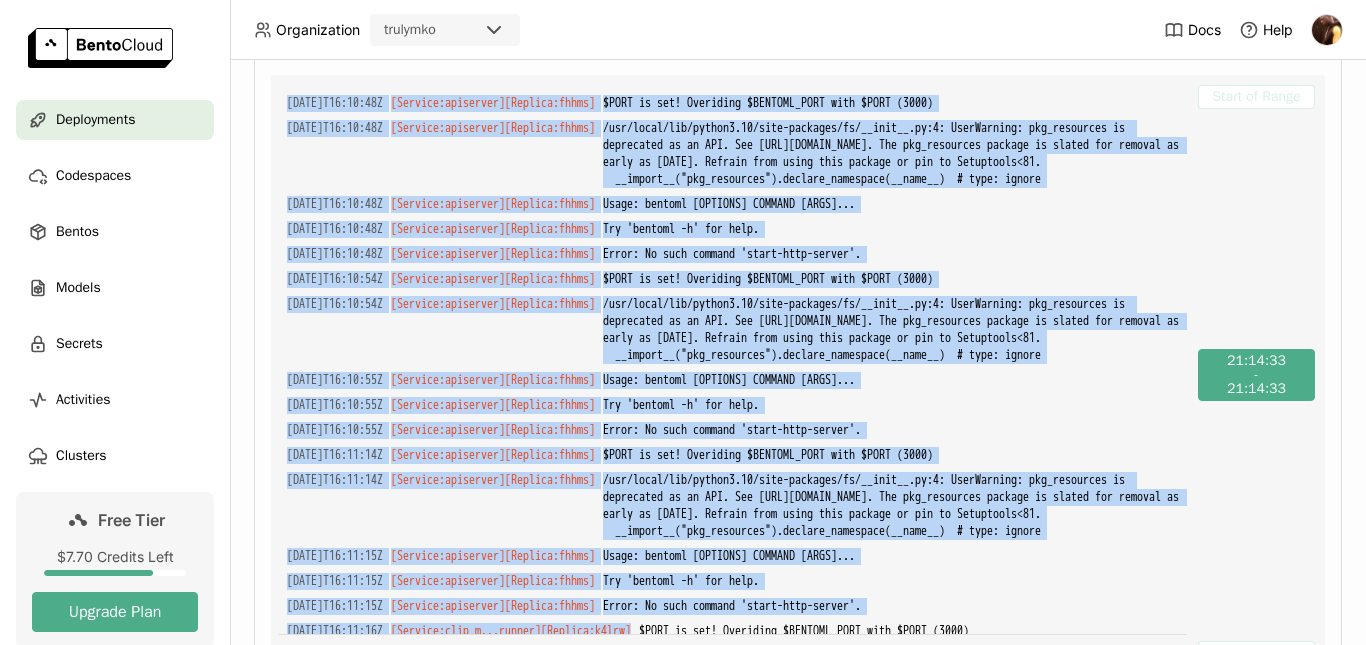 scroll, scrollTop: 545, scrollLeft: 0, axis: vertical 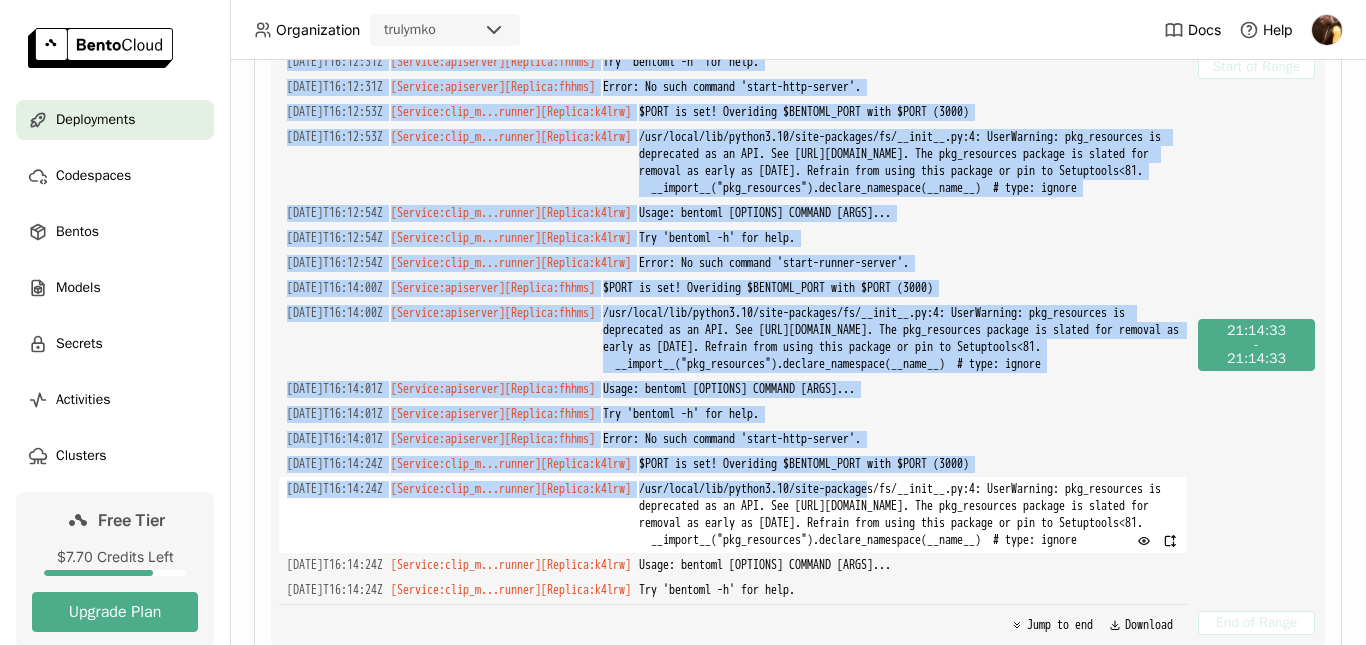 drag, startPoint x: 279, startPoint y: 237, endPoint x: 993, endPoint y: 597, distance: 799.62244 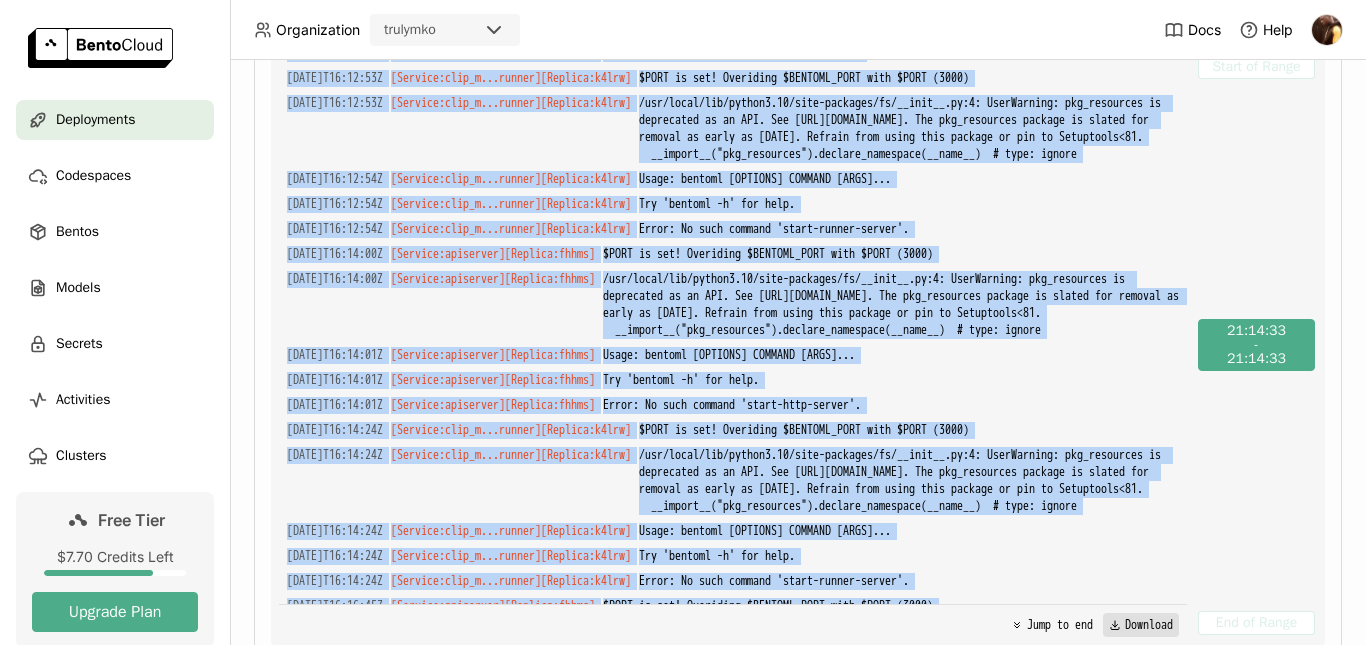 click on "Download" at bounding box center [1141, 625] 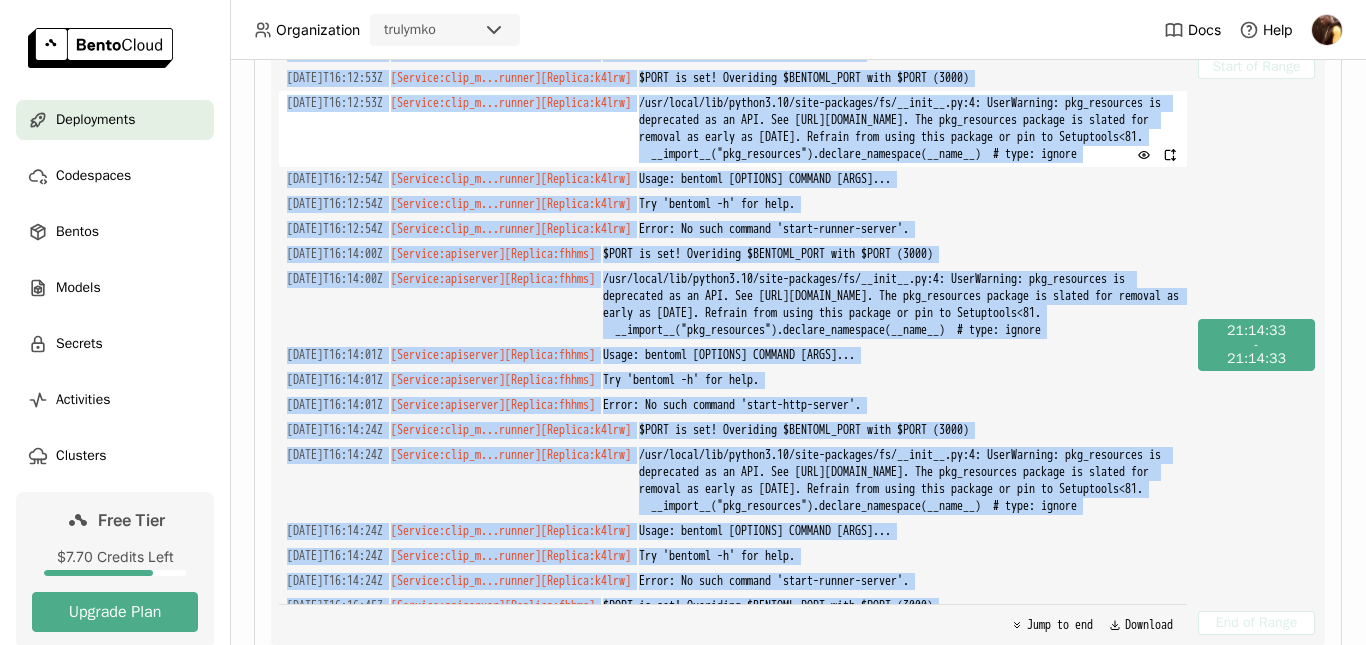 click on "2025-07-27T16:12:53Z [Service:clip_m...runner] [Replica: k4lrw ] /usr/local/lib/python3.10/site-packages/fs/__init__.py:4: UserWarning: pkg_resources is deprecated as an API. See https://setuptools.pypa.io/en/latest/pkg_resources.html. The pkg_resources package is slated for removal as early as 2025-11-30. Refrain from using this package or pin to Setuptools<81.
__import__("pkg_resources").declare_namespace(__name__)  # type: ignore" at bounding box center [733, 129] 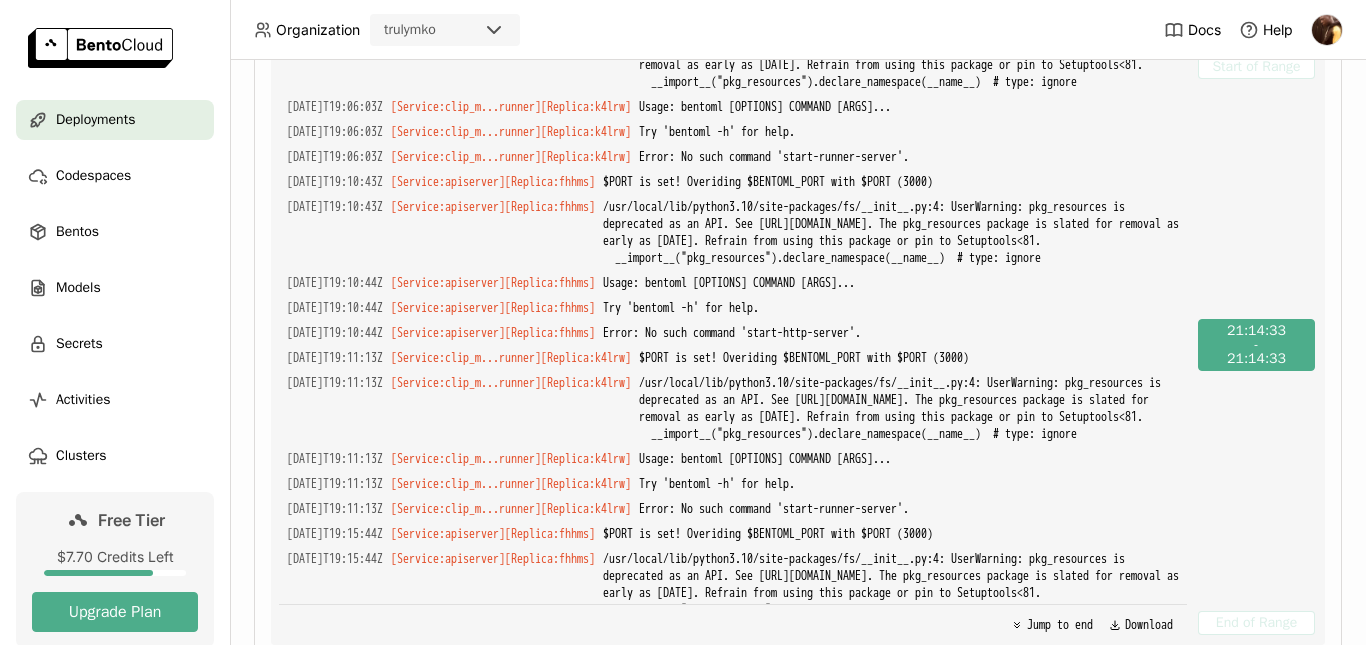 scroll, scrollTop: 23701, scrollLeft: 0, axis: vertical 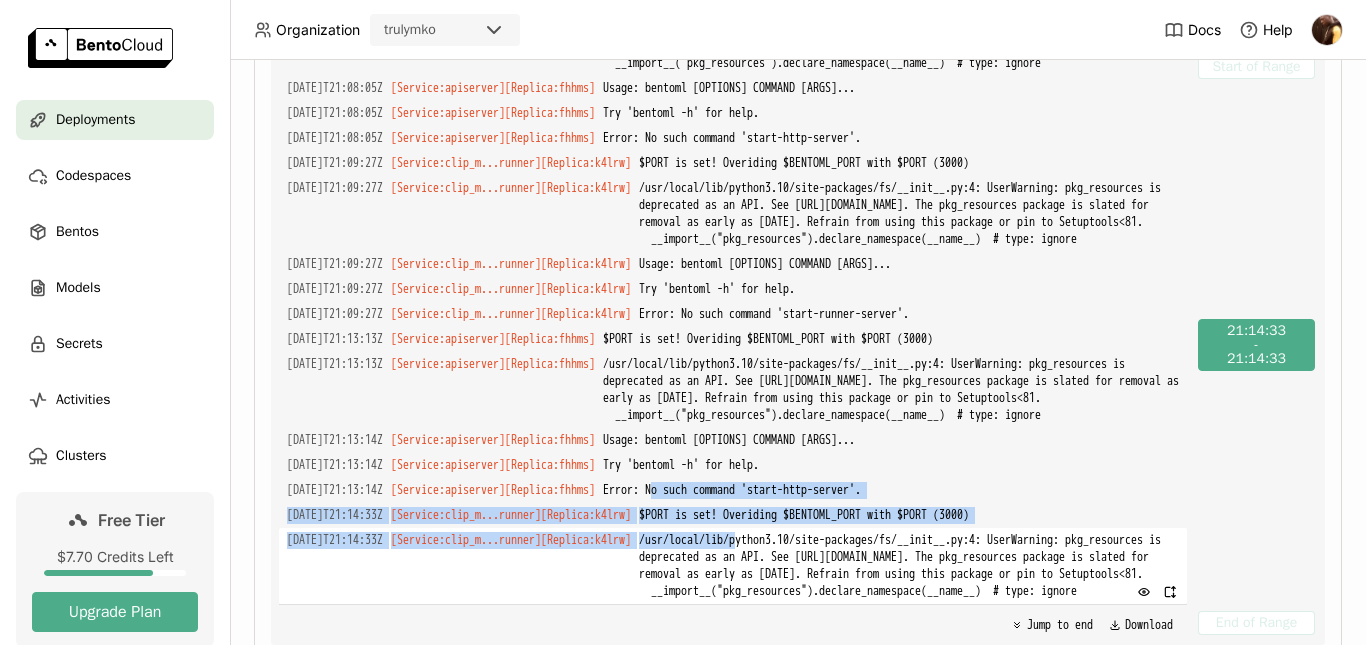 drag, startPoint x: 709, startPoint y: 467, endPoint x: 866, endPoint y: 544, distance: 174.86566 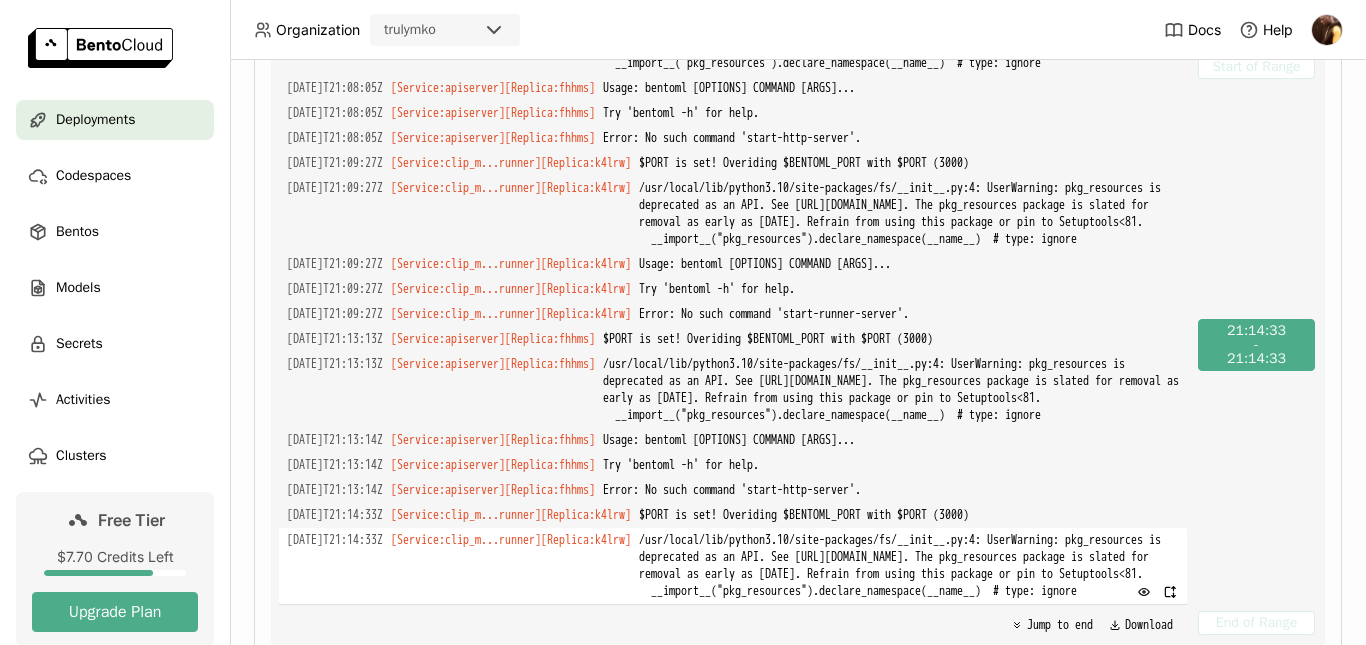 click on "/usr/local/lib/python3.10/site-packages/fs/__init__.py:4: UserWarning: pkg_resources is deprecated as an API. See [URL][DOMAIN_NAME]. The pkg_resources package is slated for removal as early as [DATE]. Refrain from using this package or pin to Setuptools<81.
__import__("pkg_resources").declare_namespace(__name__)  # type: ignore" at bounding box center [909, 566] 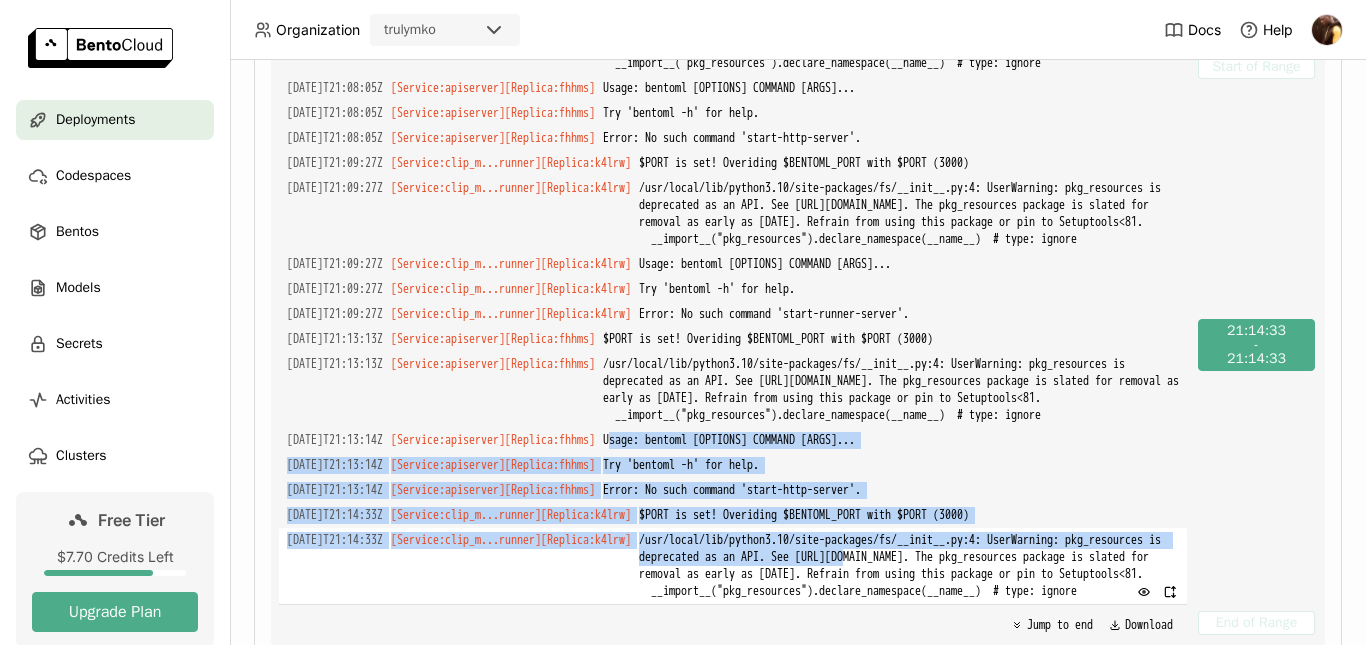 click on "2025-07-27T16:10:48Z [Service:apiserver] [Replica: fhhms ] $PORT is set! Overiding $BENTOML_PORT with $PORT (3000) 2025-07-27T16:10:48Z [Service:apiserver] [Replica: fhhms ] /usr/local/lib/python3.10/site-packages/fs/__init__.py:4: UserWarning: pkg_resources is deprecated as an API. See https://setuptools.pypa.io/en/latest/pkg_resources.html. The pkg_resources package is slated for removal as early as 2025-11-30. Refrain from using this package or pin to Setuptools<81.
__import__("pkg_resources").declare_namespace(__name__)  # type: ignore 2025-07-27T16:10:48Z [Service:apiserver] [Replica: fhhms ] Usage: bentoml [OPTIONS] COMMAND [ARGS]... 2025-07-27T16:10:48Z [Service:apiserver] [Replica: fhhms ] Try 'bentoml -h' for help.
2025-07-27T16:10:48Z [Service:apiserver] [Replica: fhhms ] Error: No such command 'start-http-server'. 2025-07-27T16:10:54Z [Service:apiserver] [Replica: fhhms ] $PORT is set! Overiding $BENTOML_PORT with $PORT (3000) 2025-07-27T16:10:54Z [Service:apiserver] [Replica: fhhms ] [Replica:" at bounding box center [733, 345] 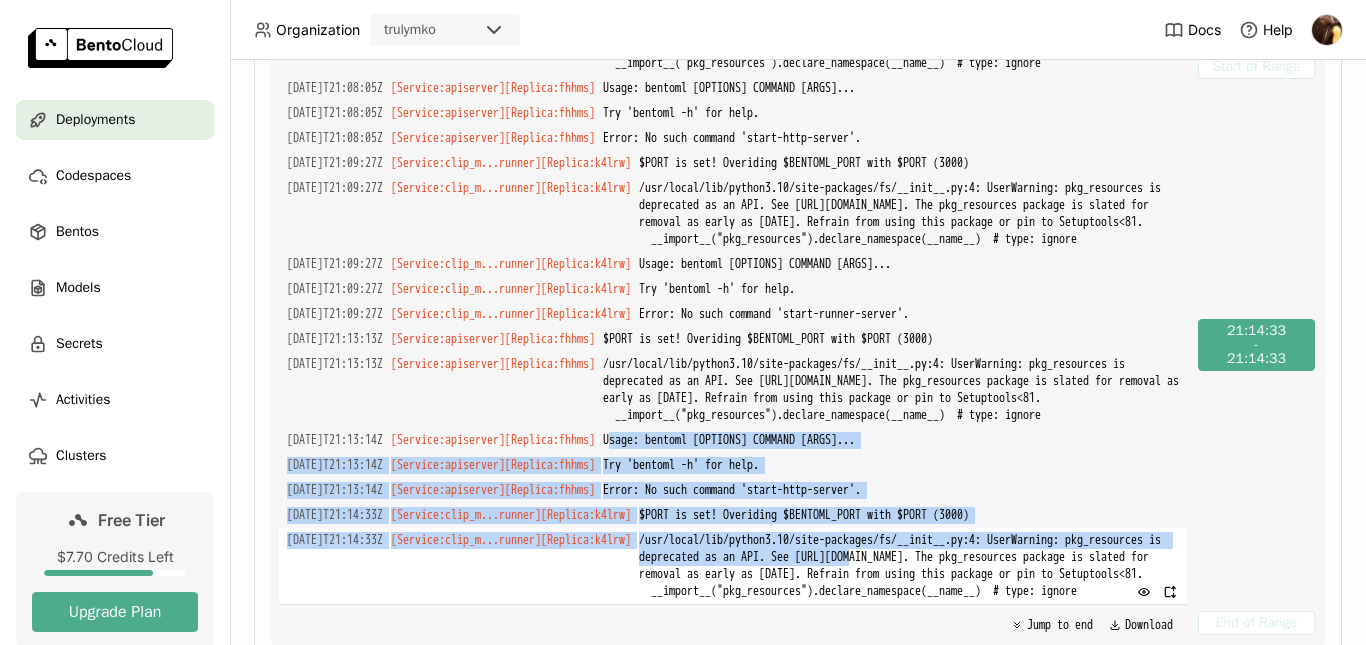 click on "/usr/local/lib/python3.10/site-packages/fs/__init__.py:4: UserWarning: pkg_resources is deprecated as an API. See [URL][DOMAIN_NAME]. The pkg_resources package is slated for removal as early as [DATE]. Refrain from using this package or pin to Setuptools<81.
__import__("pkg_resources").declare_namespace(__name__)  # type: ignore" at bounding box center [909, 566] 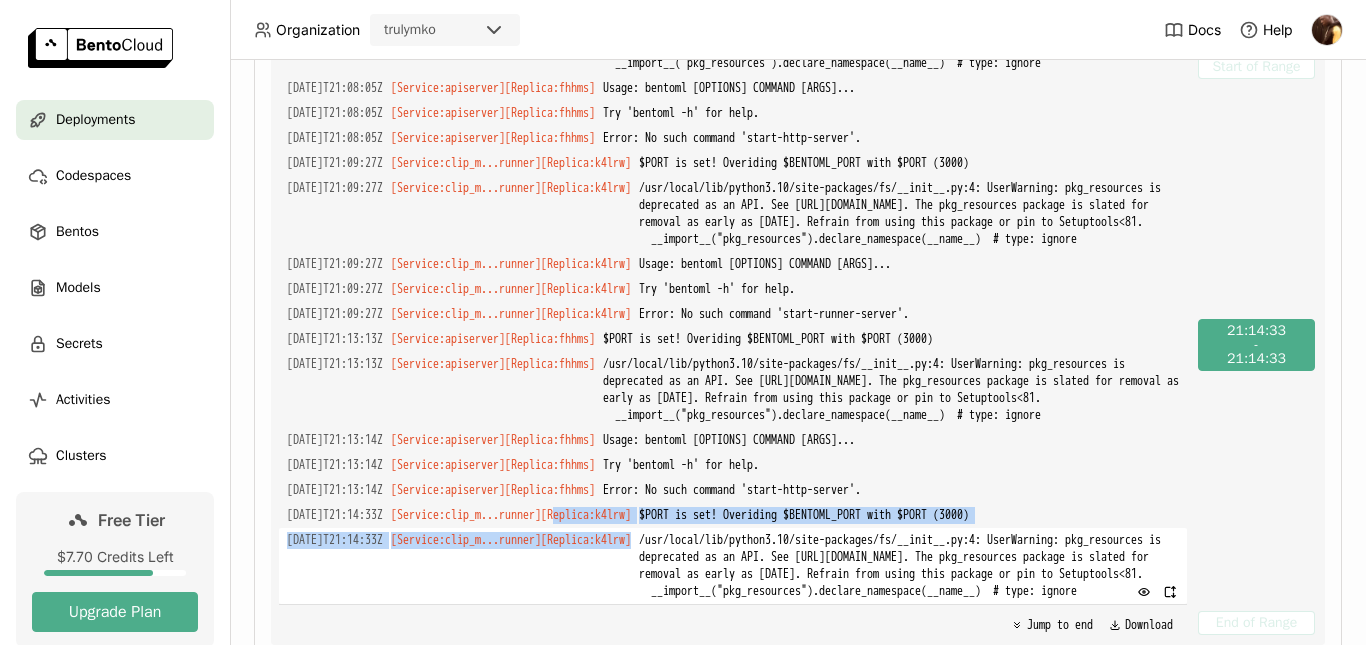 drag, startPoint x: 603, startPoint y: 486, endPoint x: 765, endPoint y: 526, distance: 166.86522 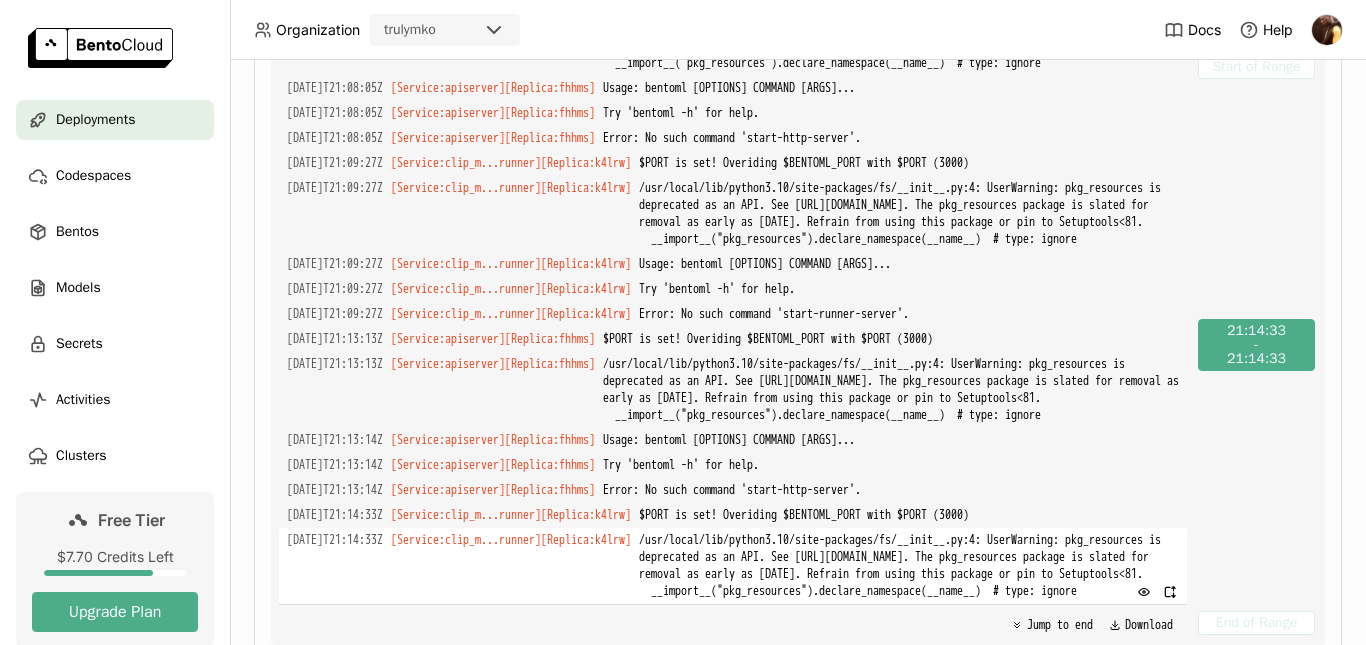 click on "/usr/local/lib/python3.10/site-packages/fs/__init__.py:4: UserWarning: pkg_resources is deprecated as an API. See [URL][DOMAIN_NAME]. The pkg_resources package is slated for removal as early as [DATE]. Refrain from using this package or pin to Setuptools<81.
__import__("pkg_resources").declare_namespace(__name__)  # type: ignore" at bounding box center (909, 566) 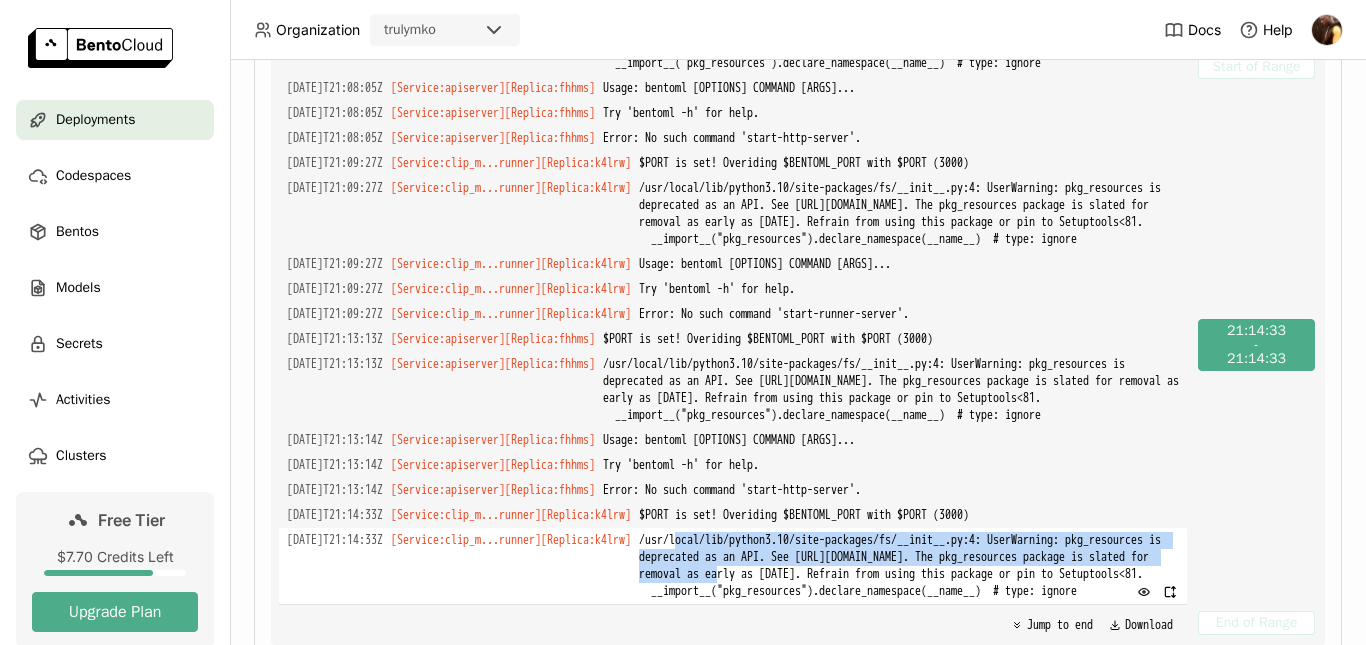 drag, startPoint x: 741, startPoint y: 506, endPoint x: 779, endPoint y: 557, distance: 63.600315 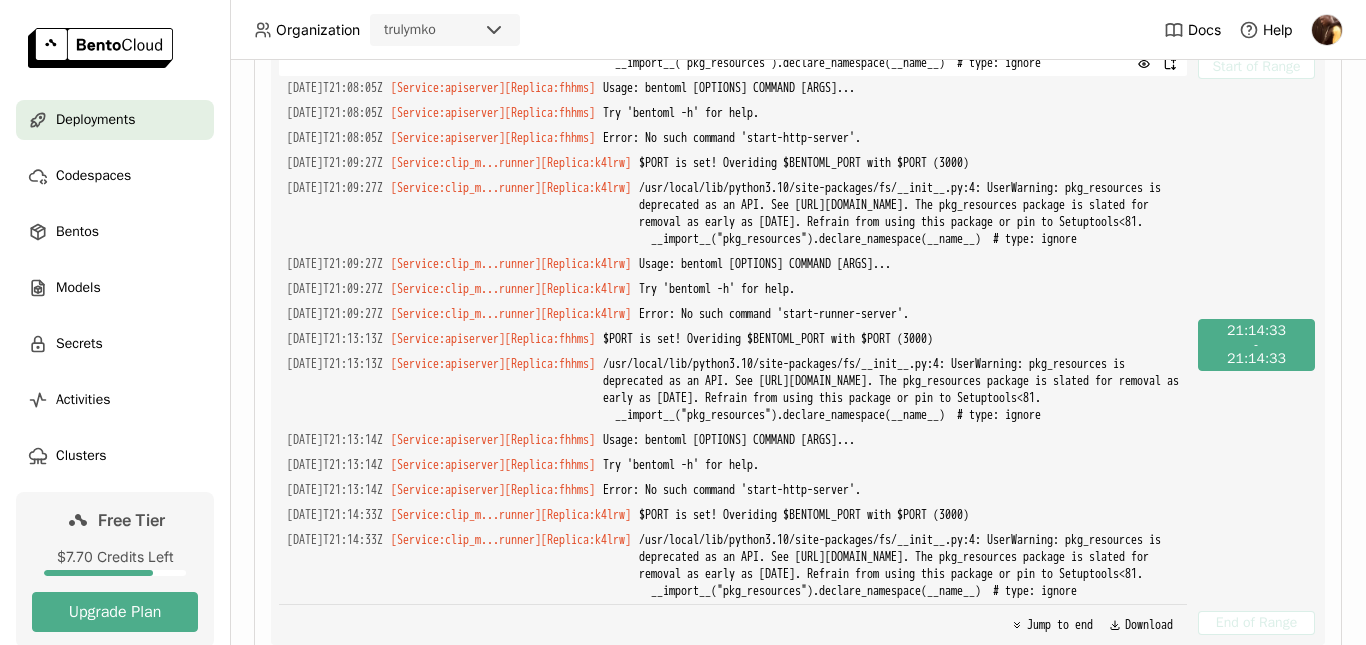 scroll, scrollTop: 23273, scrollLeft: 0, axis: vertical 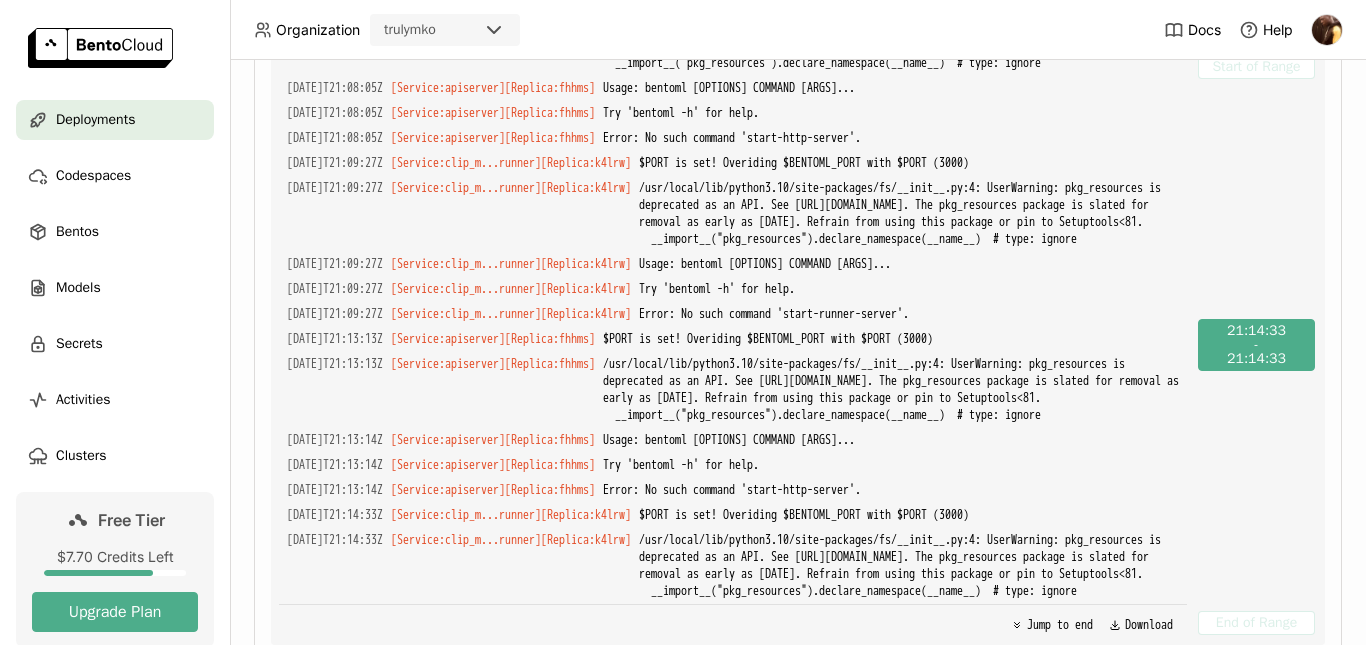 click on "2025-07-27T16:10:48Z [Service:apiserver] [Replica: fhhms ] $PORT is set! Overiding $BENTOML_PORT with $PORT (3000) 2025-07-27T16:10:48Z [Service:apiserver] [Replica: fhhms ] /usr/local/lib/python3.10/site-packages/fs/__init__.py:4: UserWarning: pkg_resources is deprecated as an API. See https://setuptools.pypa.io/en/latest/pkg_resources.html. The pkg_resources package is slated for removal as early as 2025-11-30. Refrain from using this package or pin to Setuptools<81.
__import__("pkg_resources").declare_namespace(__name__)  # type: ignore 2025-07-27T16:10:48Z [Service:apiserver] [Replica: fhhms ] Usage: bentoml [OPTIONS] COMMAND [ARGS]... 2025-07-27T16:10:48Z [Service:apiserver] [Replica: fhhms ] Try 'bentoml -h' for help.
2025-07-27T16:10:48Z [Service:apiserver] [Replica: fhhms ] Error: No such command 'start-http-server'. 2025-07-27T16:10:54Z [Service:apiserver] [Replica: fhhms ] $PORT is set! Overiding $BENTOML_PORT with $PORT (3000) 2025-07-27T16:10:54Z [Service:apiserver] [Replica: fhhms ] [Replica:" at bounding box center [733, 345] 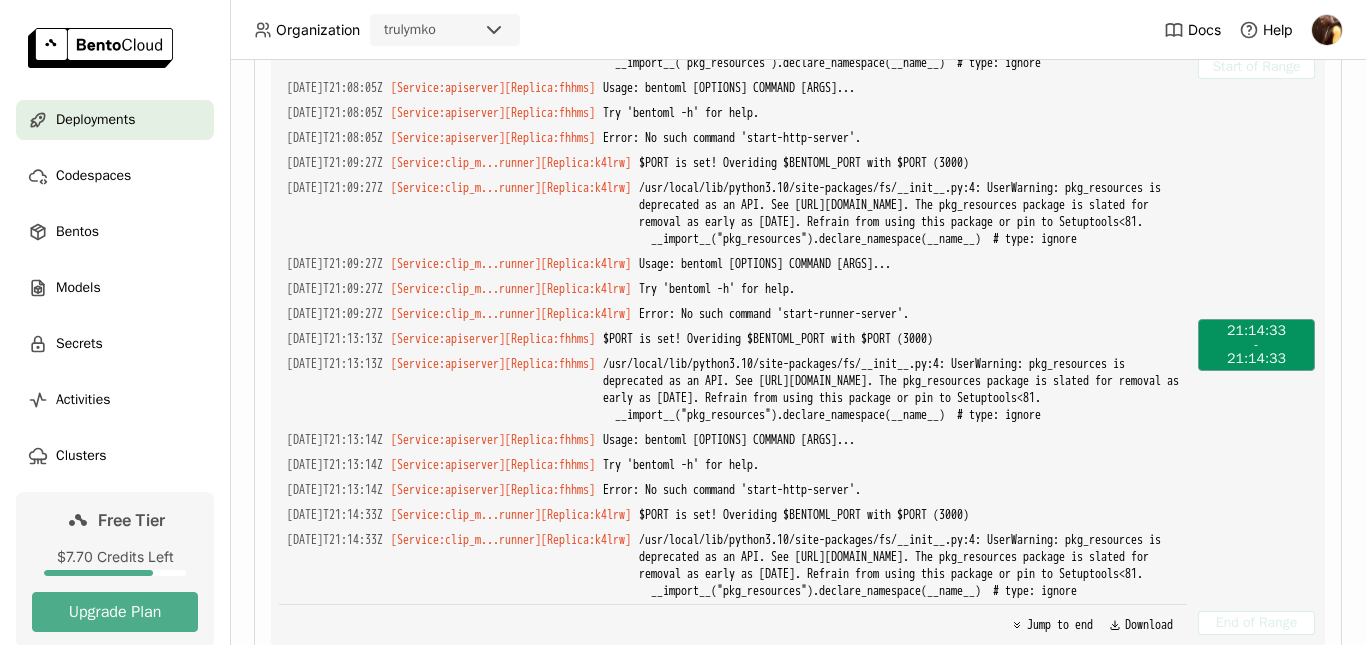 click on "21:14:33 - 21:14:33" at bounding box center (1256, 345) 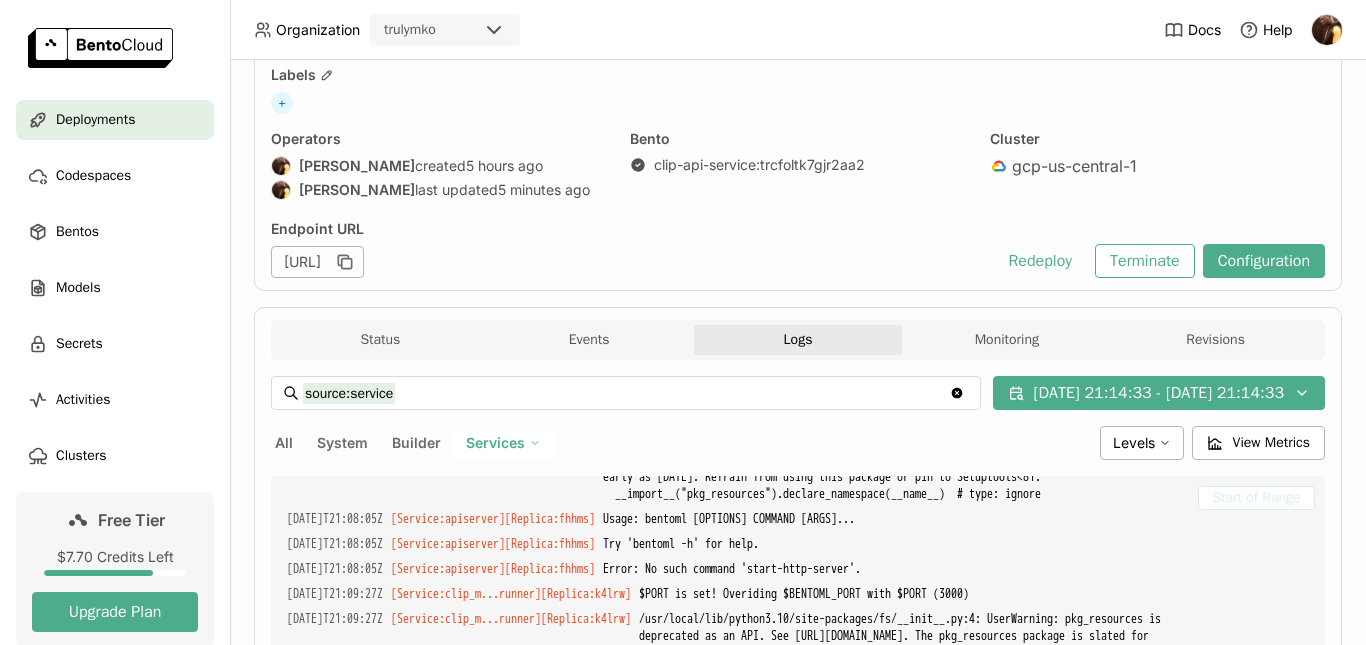 scroll, scrollTop: 152, scrollLeft: 0, axis: vertical 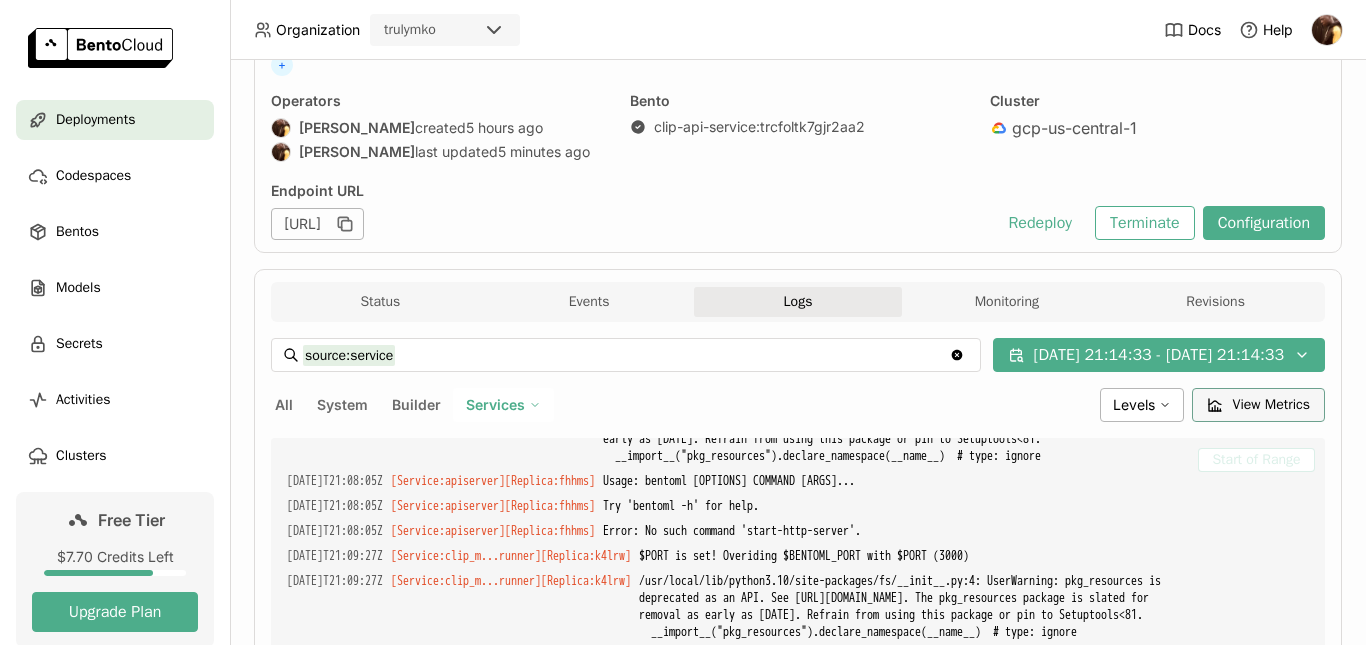 click on "View Metrics" at bounding box center (1271, 405) 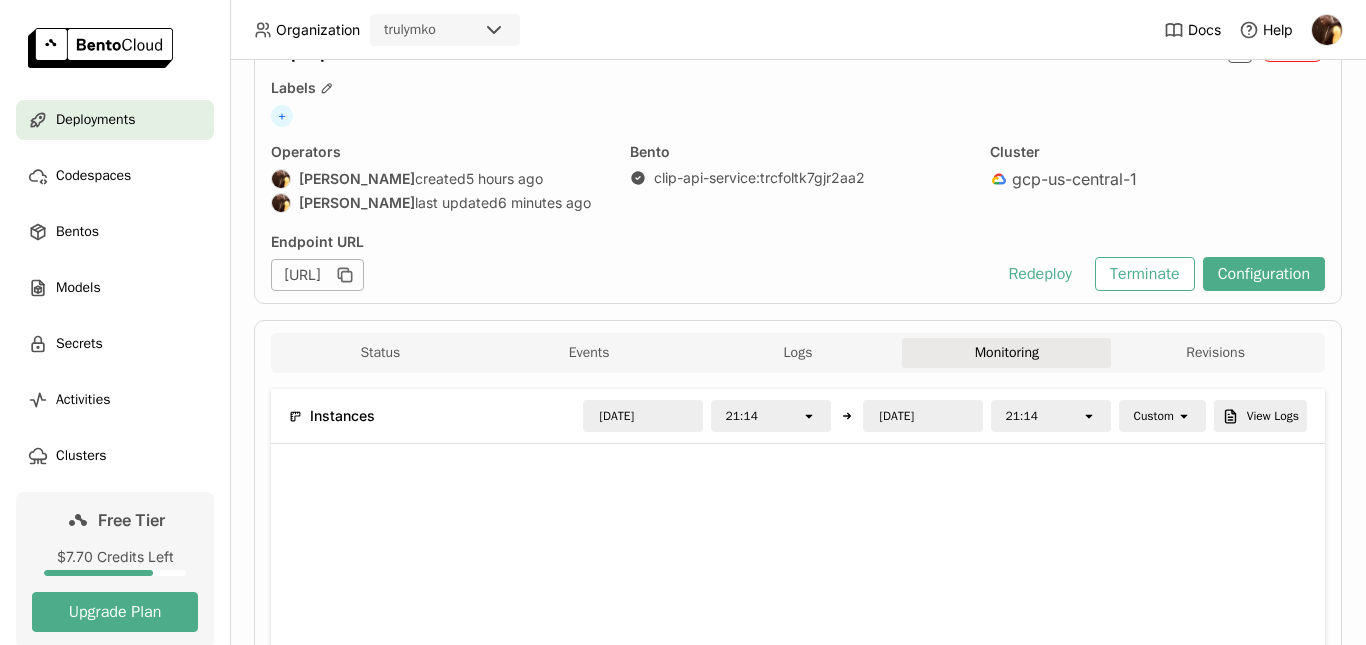 scroll, scrollTop: 560, scrollLeft: 0, axis: vertical 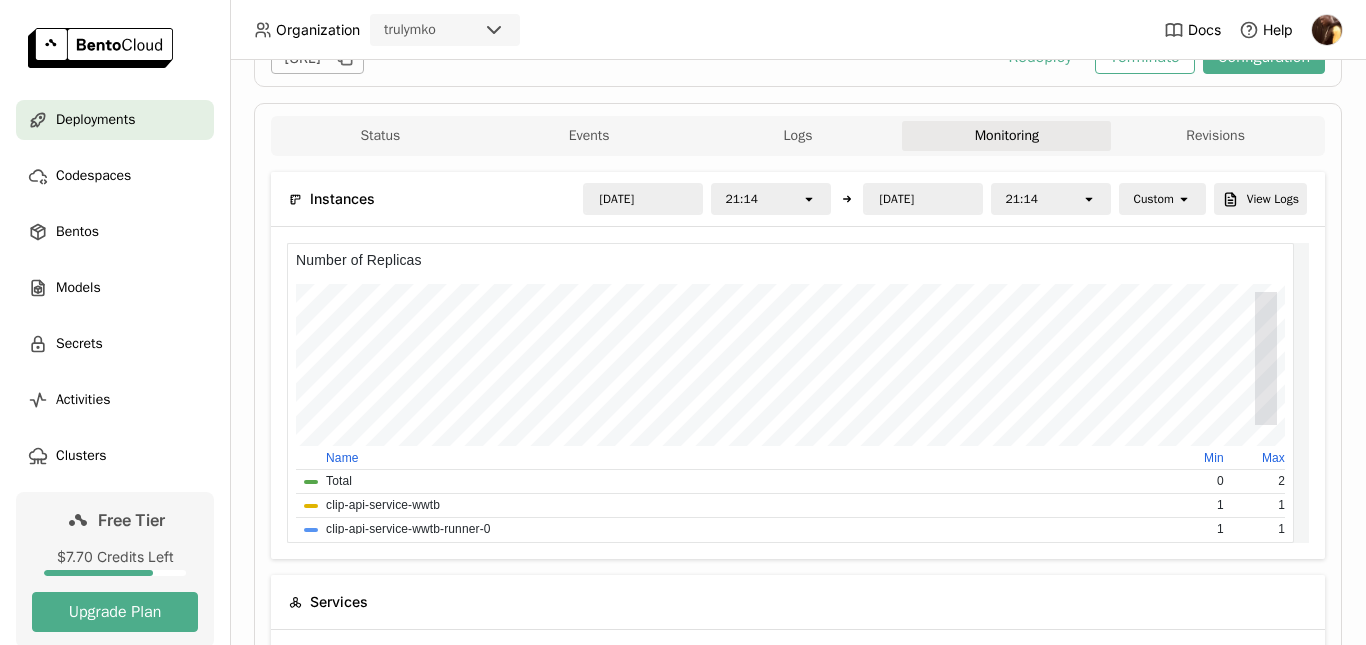 drag, startPoint x: 1255, startPoint y: 340, endPoint x: 1288, endPoint y: 423, distance: 89.31965 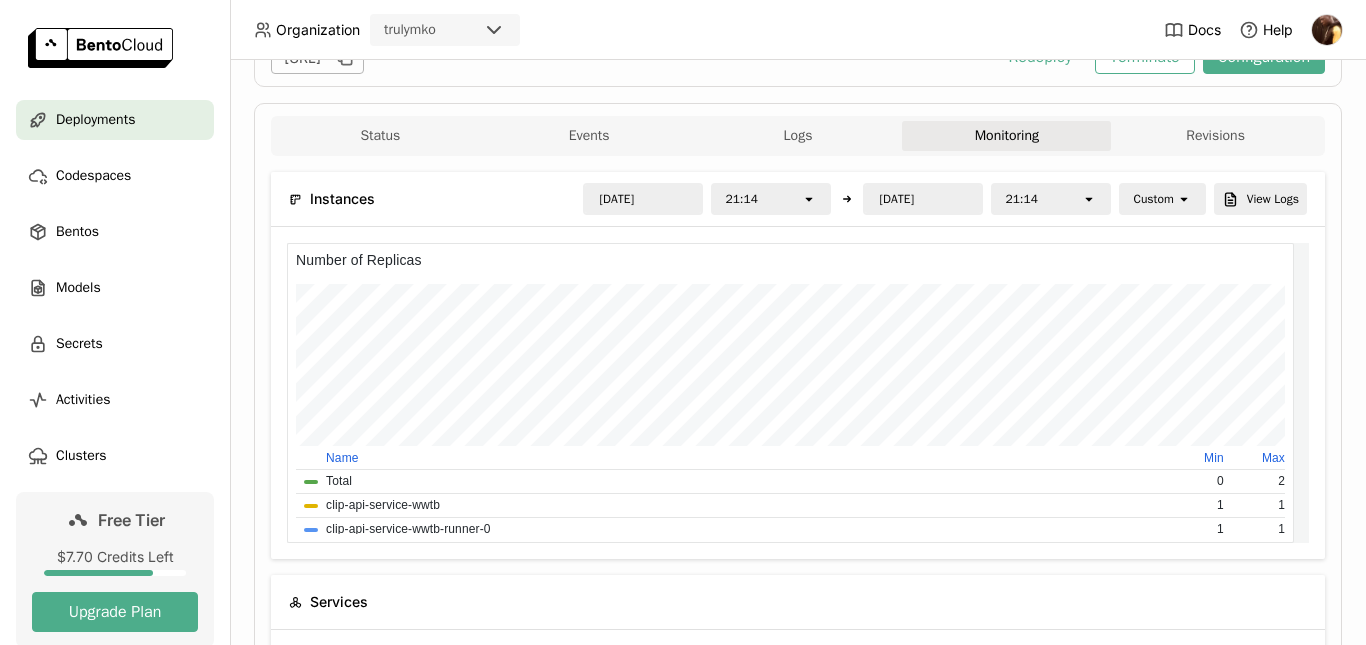 type on "2025/07/27" 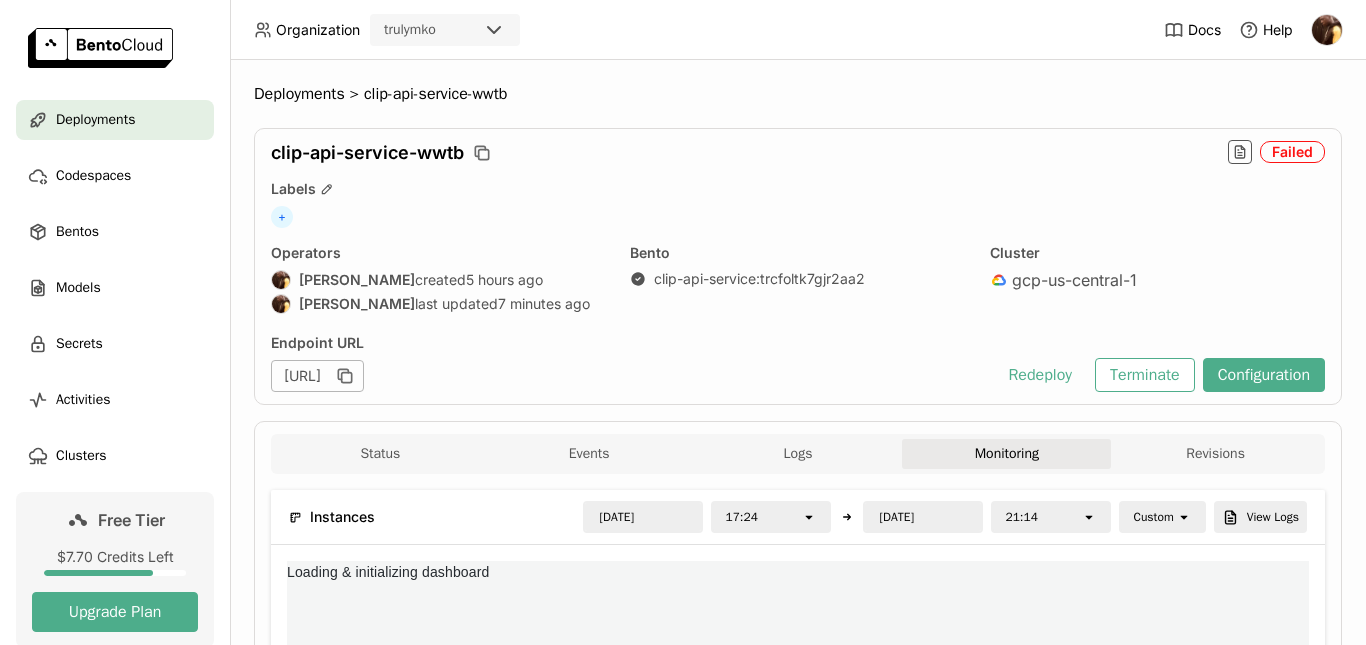 scroll, scrollTop: 311, scrollLeft: 0, axis: vertical 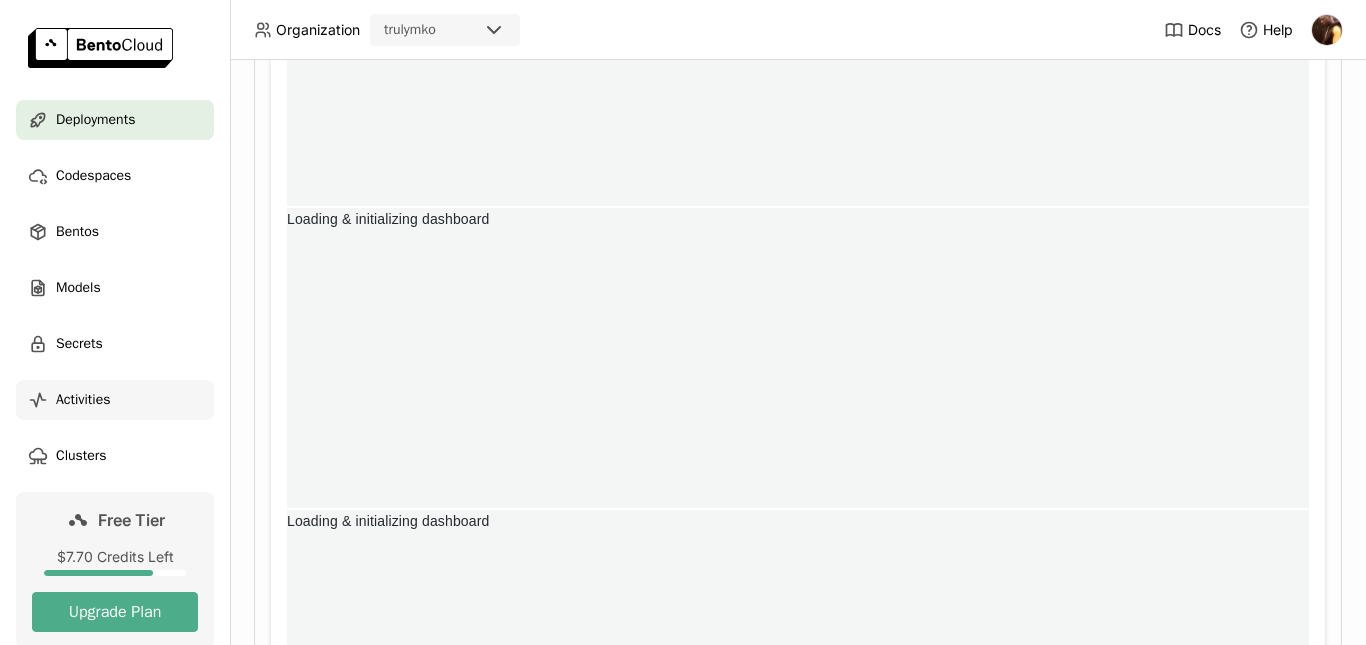click on "Activities" at bounding box center [115, 400] 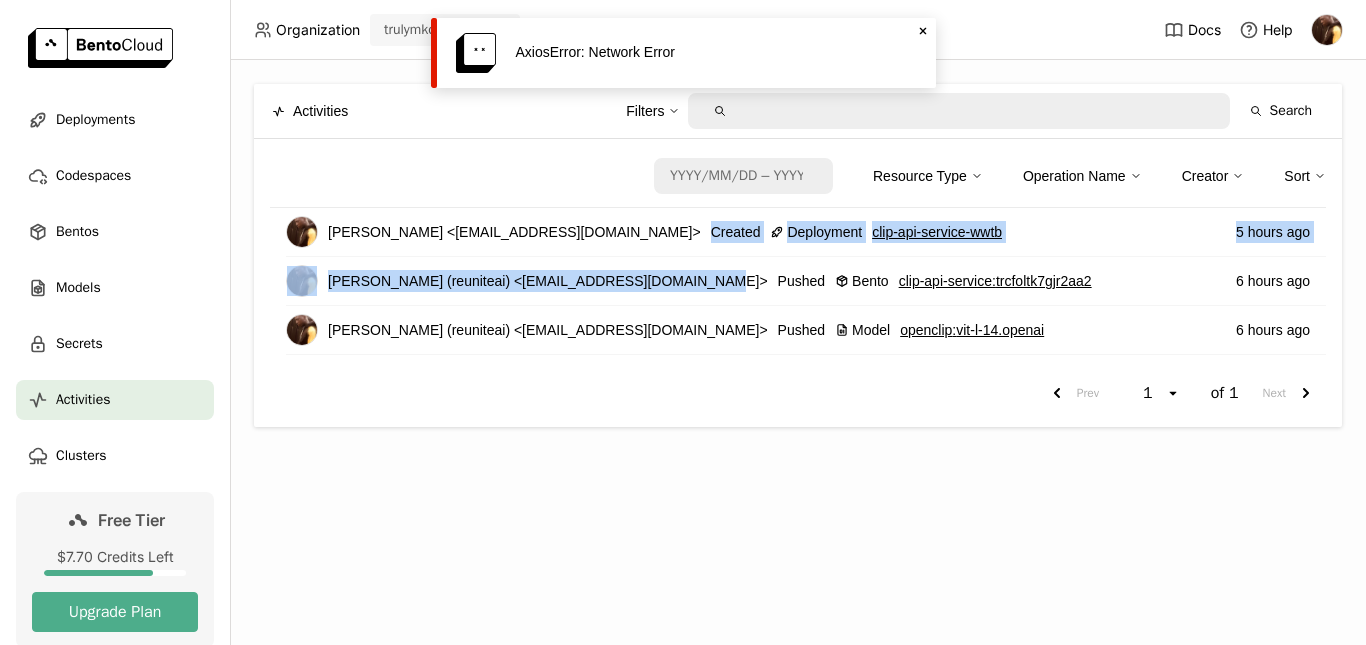drag, startPoint x: 652, startPoint y: 229, endPoint x: 705, endPoint y: 270, distance: 67.00746 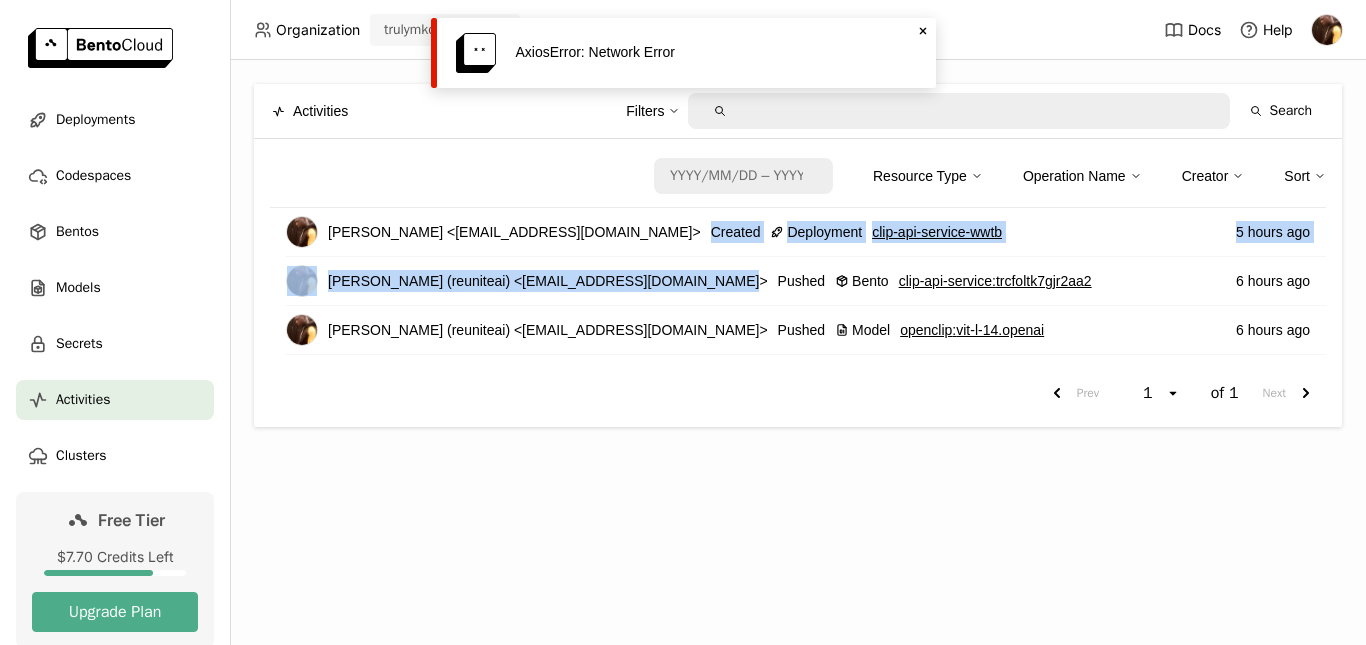 click on "[PERSON_NAME] (reuniteai) <[EMAIL_ADDRESS][DOMAIN_NAME]>" at bounding box center (548, 281) 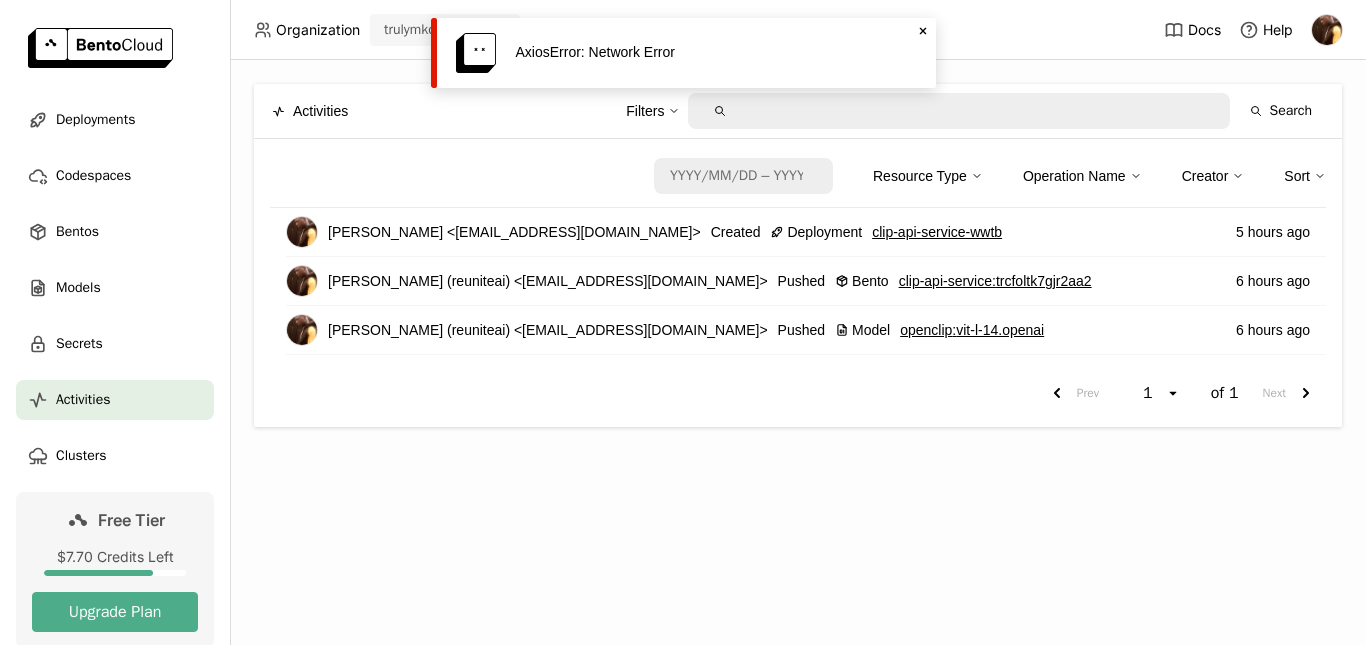 drag, startPoint x: 656, startPoint y: 219, endPoint x: 724, endPoint y: 266, distance: 82.661964 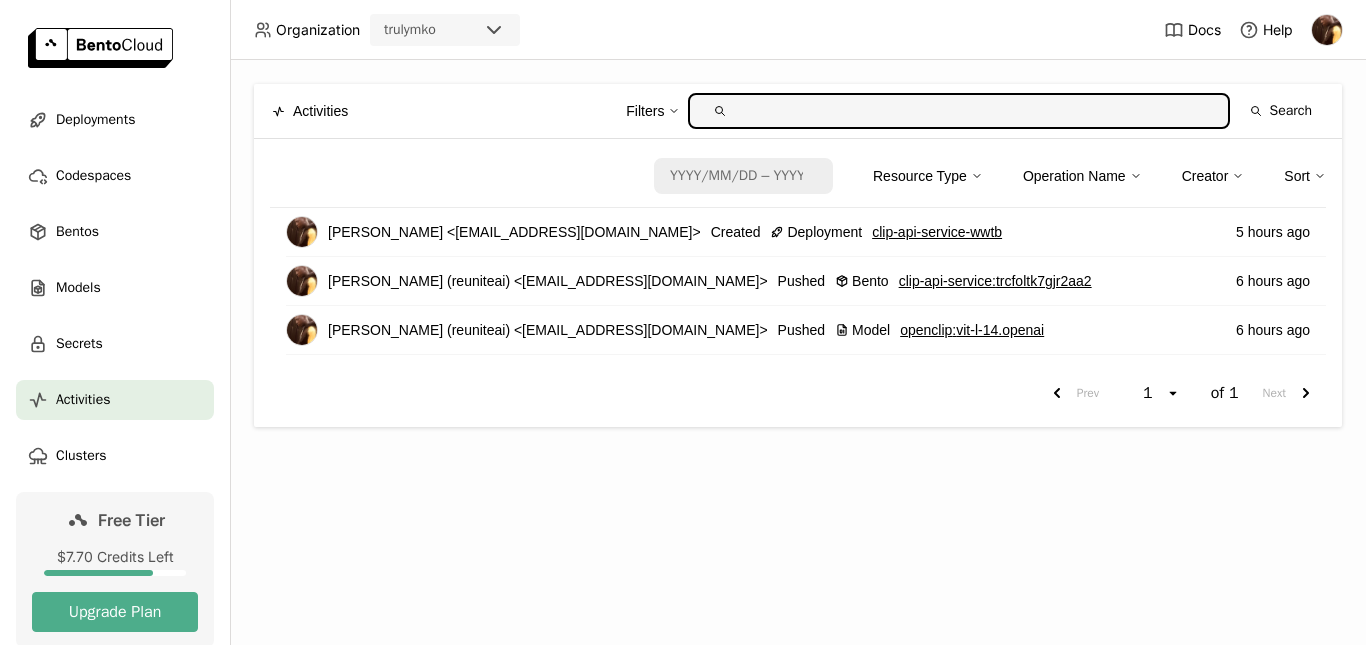 scroll, scrollTop: 0, scrollLeft: 0, axis: both 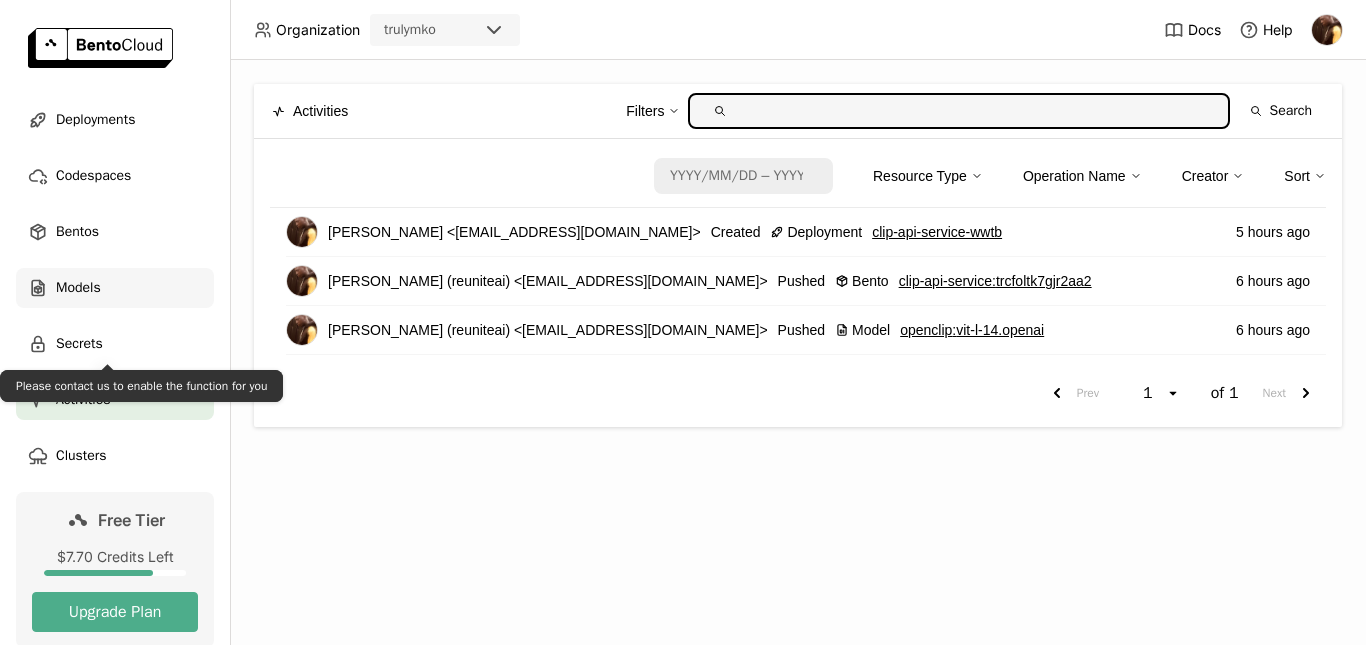 click on "Models" at bounding box center (78, 288) 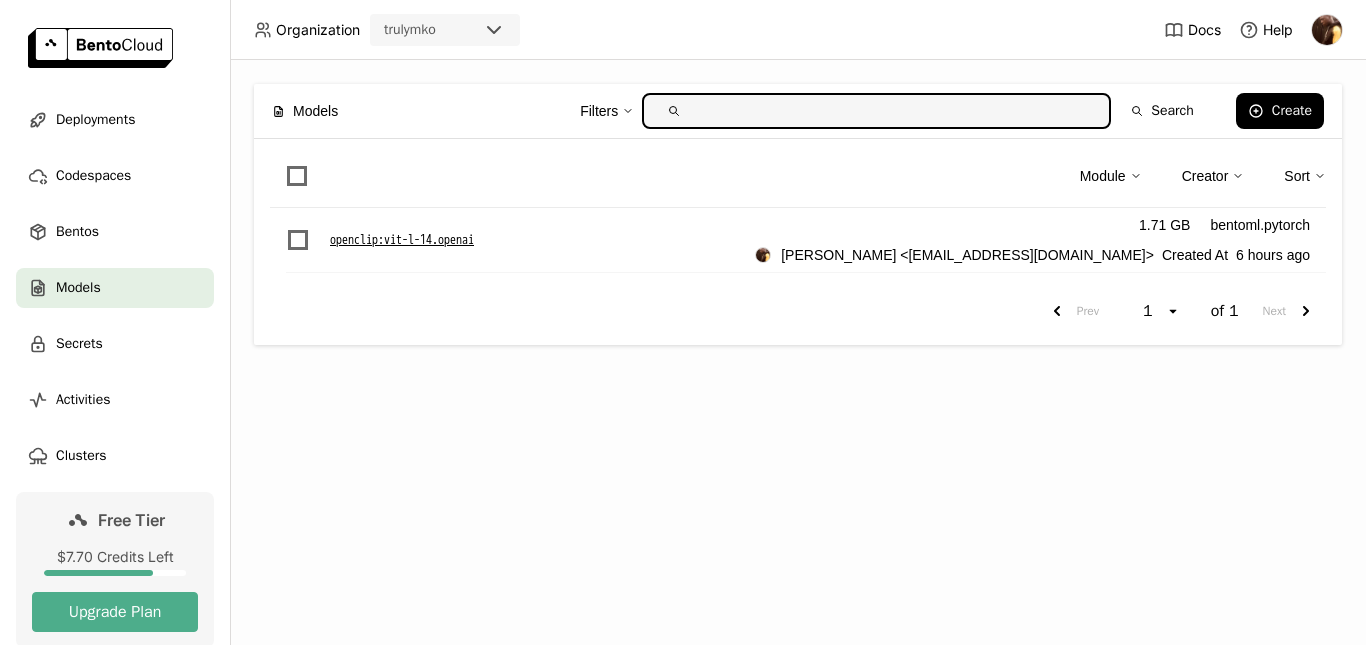 click on "openclip : vit-l-14.openai" at bounding box center [402, 240] 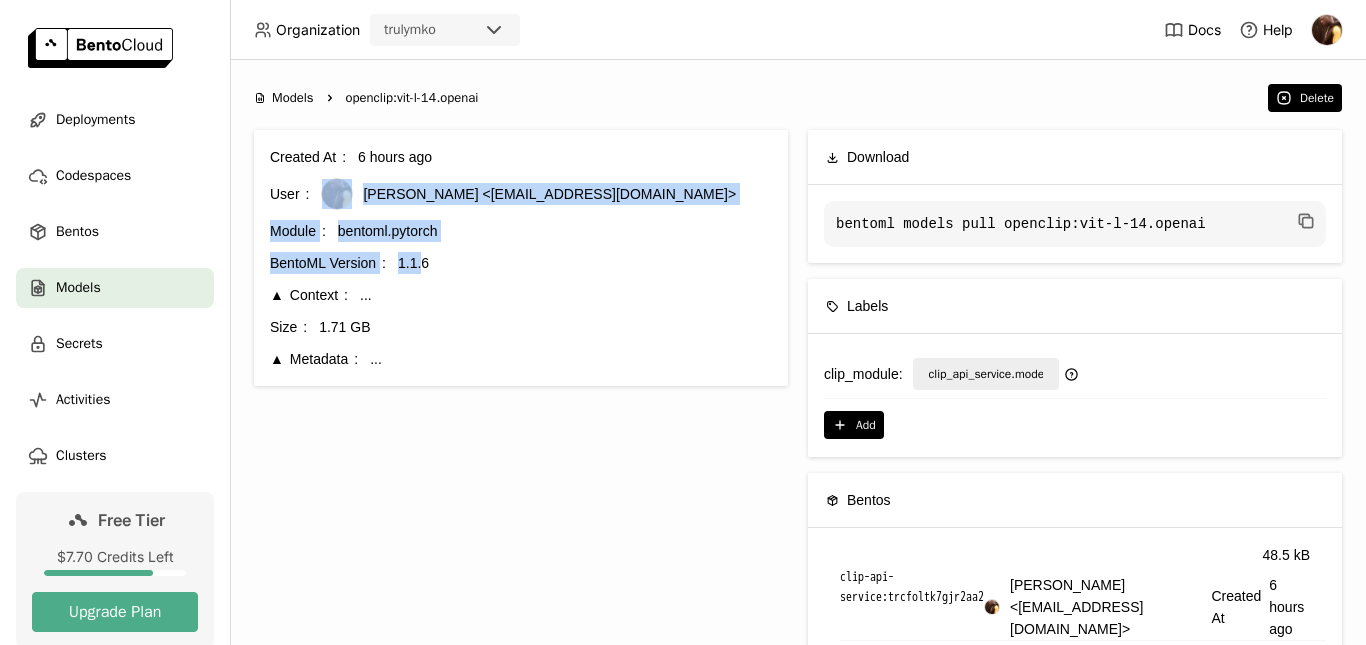 drag, startPoint x: 386, startPoint y: 235, endPoint x: 471, endPoint y: 303, distance: 108.85311 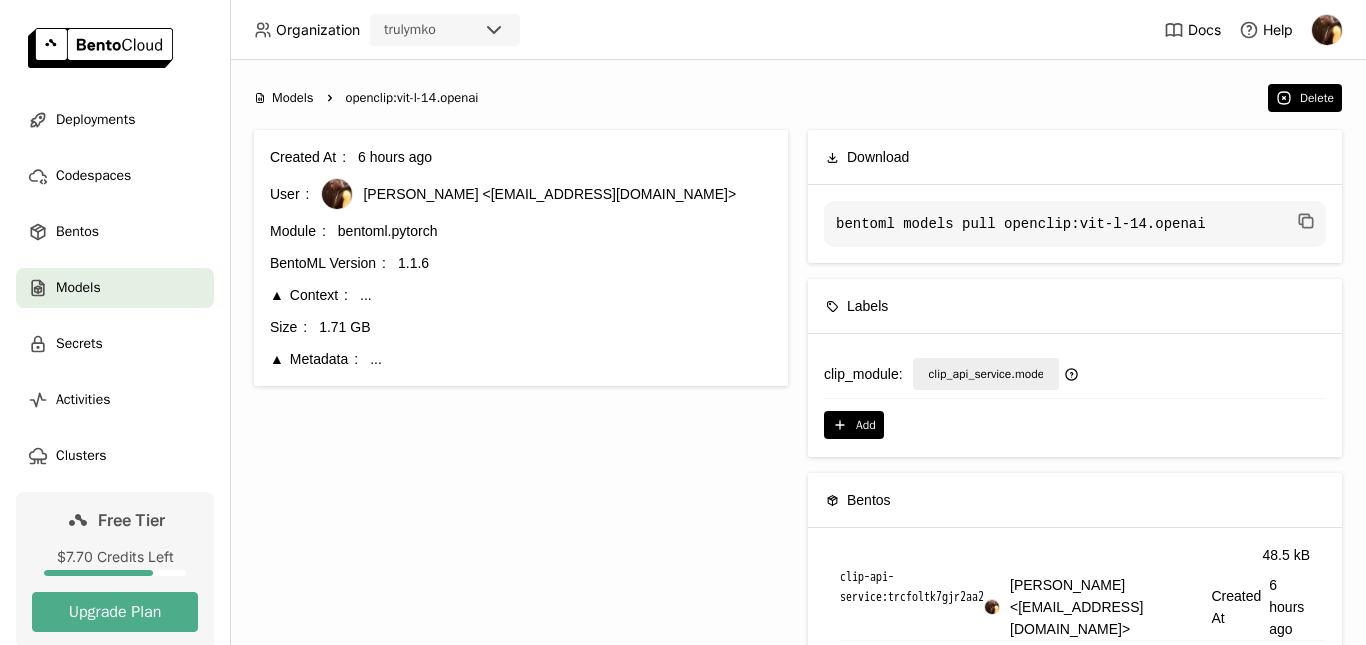 click on "Created At 6 hours ago User [PERSON_NAME] <[EMAIL_ADDRESS][DOMAIN_NAME]> Module bentoml.pytorch BentoML Version 1.1.6 Context ... Size 1.71 GB Metadata ..." at bounding box center (521, 258) 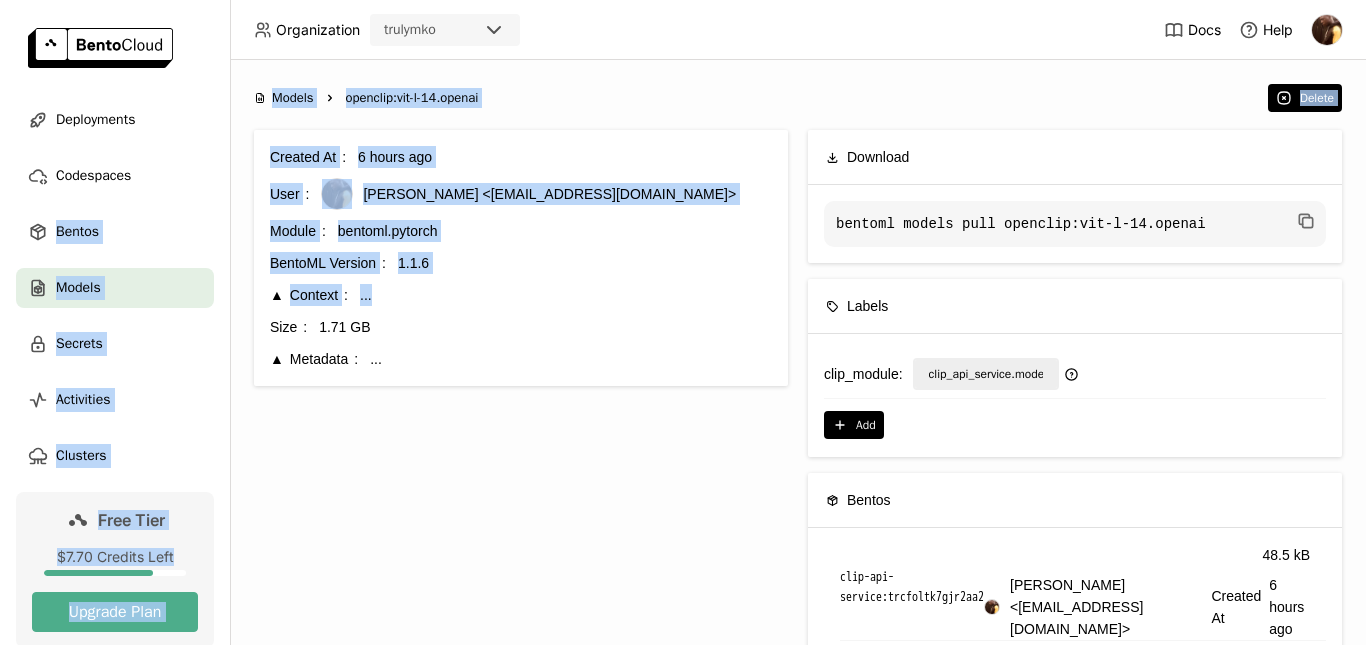 drag, startPoint x: 418, startPoint y: 301, endPoint x: 201, endPoint y: 185, distance: 246.05893 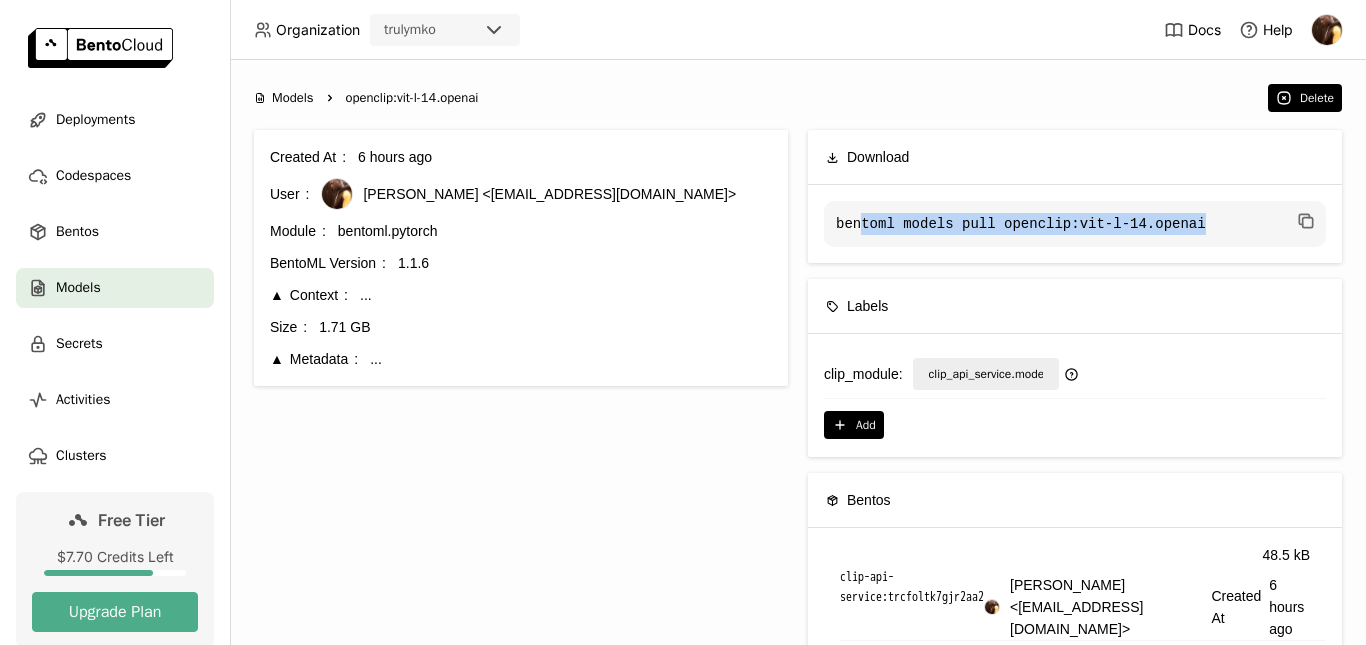 drag, startPoint x: 836, startPoint y: 228, endPoint x: 1210, endPoint y: 266, distance: 375.92554 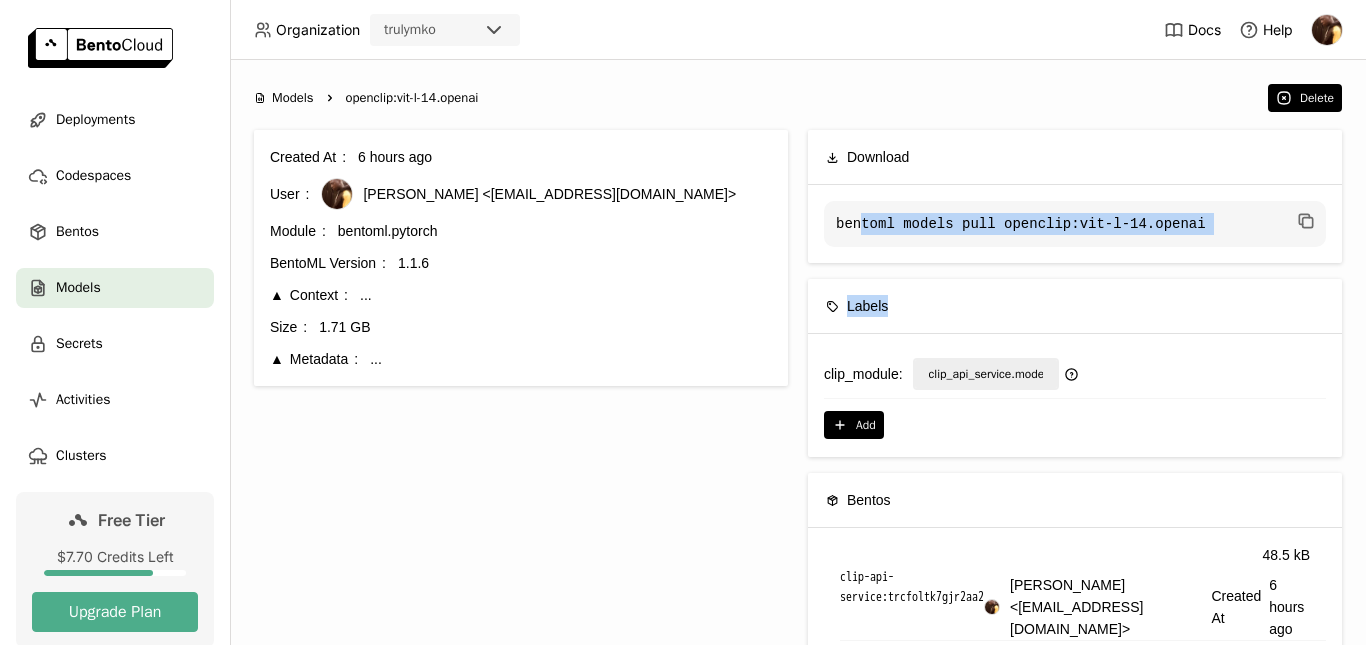 click on "Download bentoml models pull openclip:vit-l-14.openai Labels clip_module : clip_api_service.models.openclip Key Value Cancel Okay Plus Add Bentos clip-api-service : trcfoltk7gjr2aa2 48.5 kB [PERSON_NAME] <[PERSON_NAME][EMAIL_ADDRESS][DOMAIN_NAME]> Created At 6 hours ago Prev 1 open of 1 Next Deployments Failed clip-api-service-wwtb 5 hours ago Prev 1 open of 1 Next" at bounding box center (1075, 532) 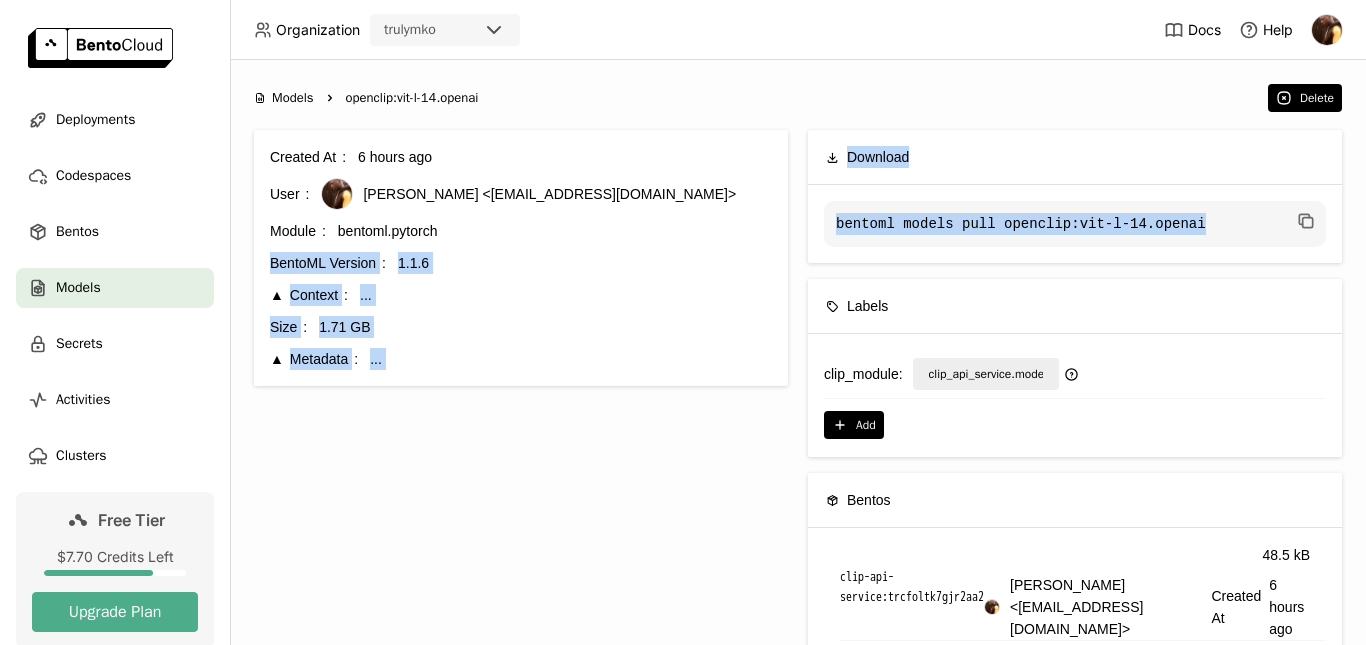 drag, startPoint x: 1168, startPoint y: 215, endPoint x: 765, endPoint y: 236, distance: 403.54678 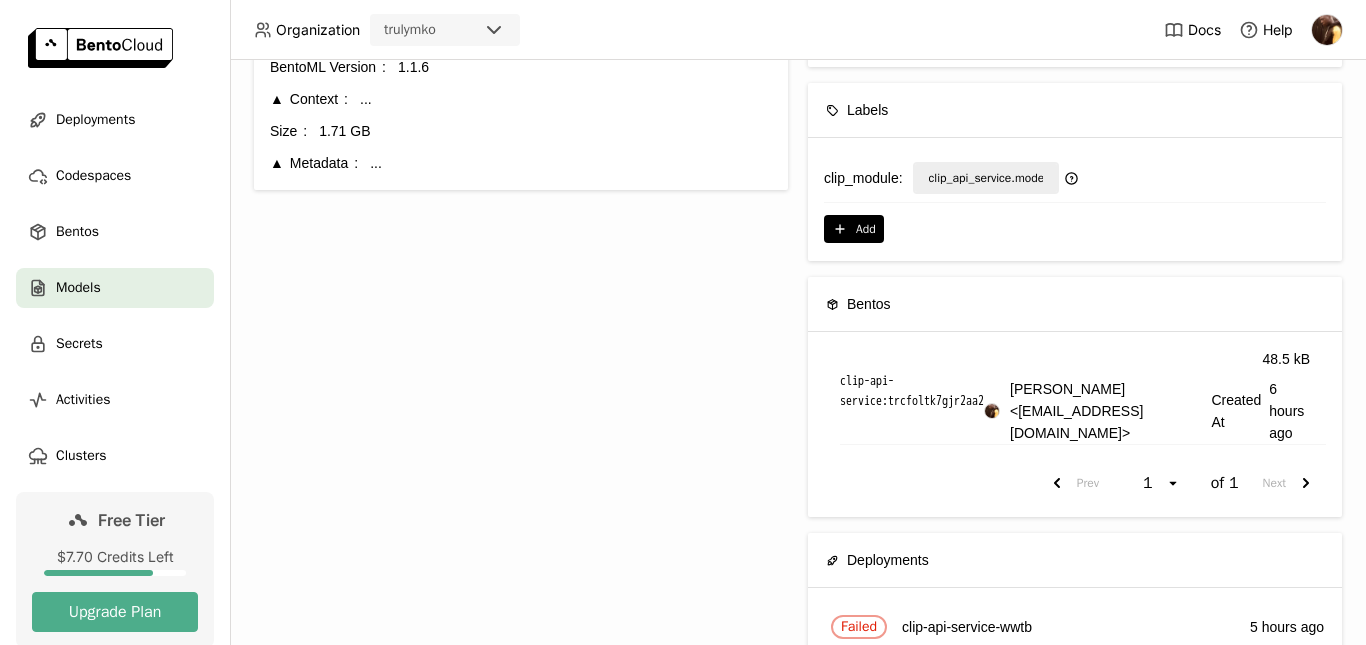 scroll, scrollTop: 218, scrollLeft: 0, axis: vertical 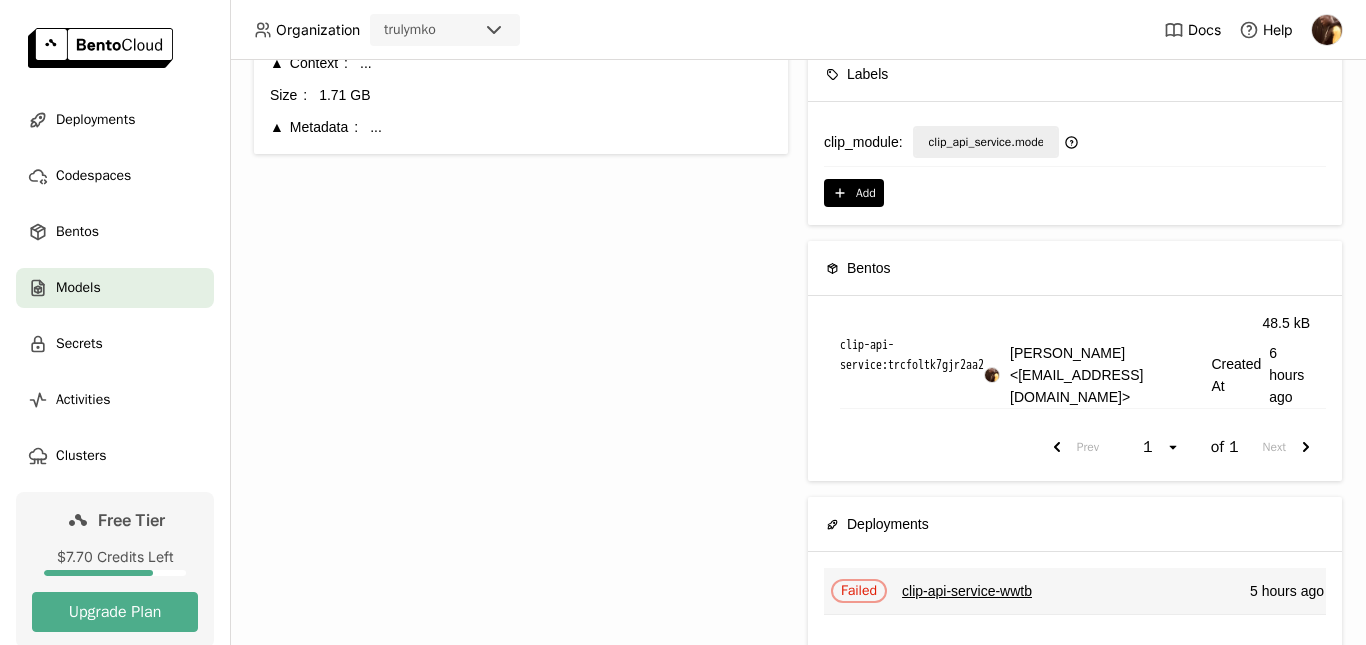 click on "clip-api-service-wwtb" at bounding box center (967, 591) 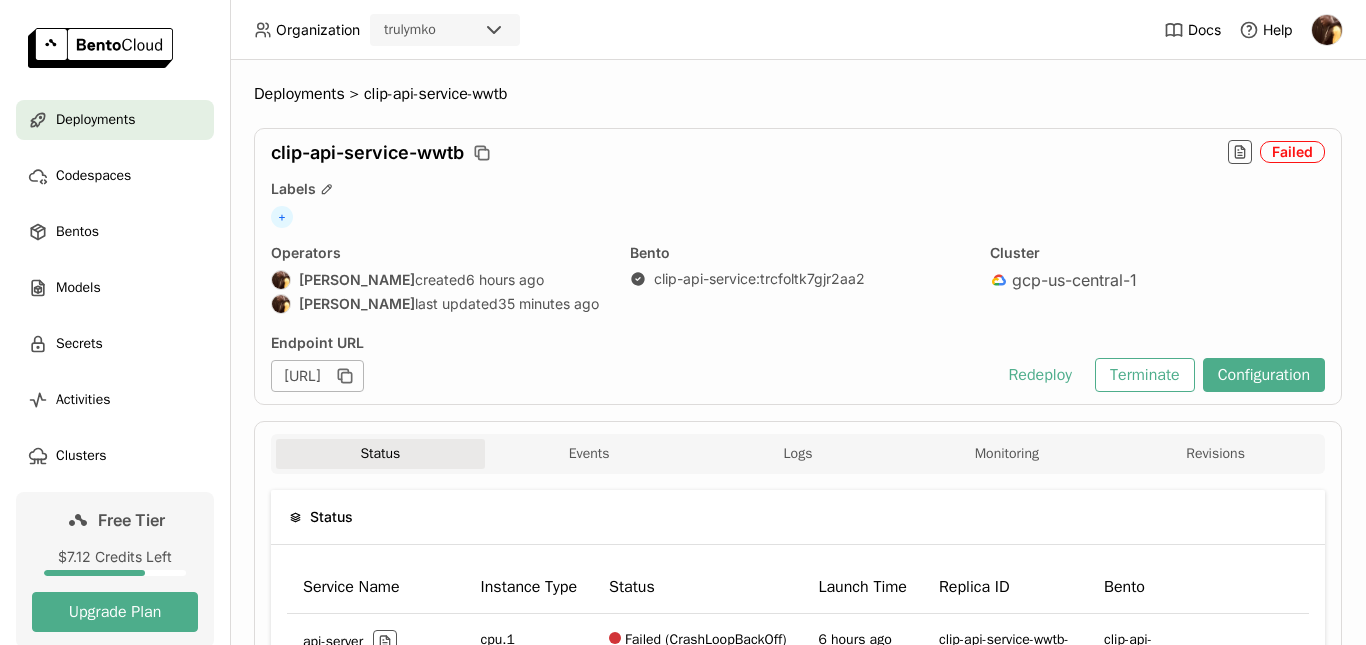 scroll, scrollTop: 270, scrollLeft: 0, axis: vertical 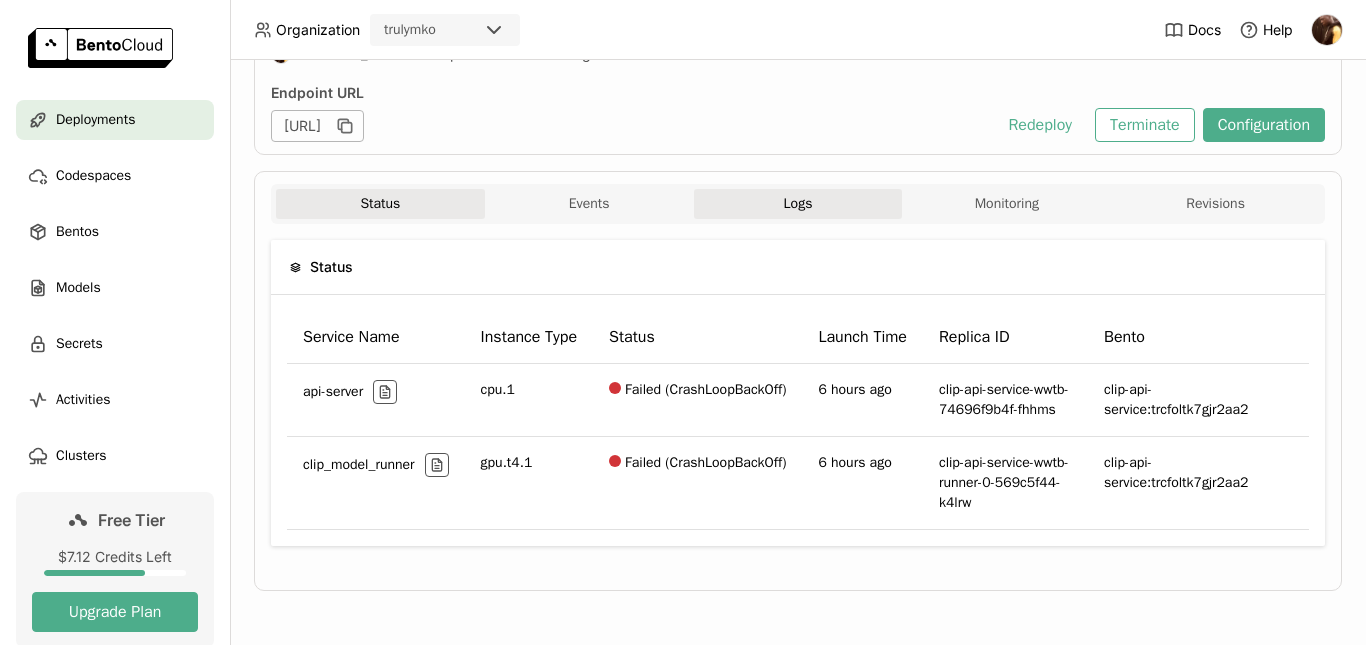click on "Logs" at bounding box center [798, 204] 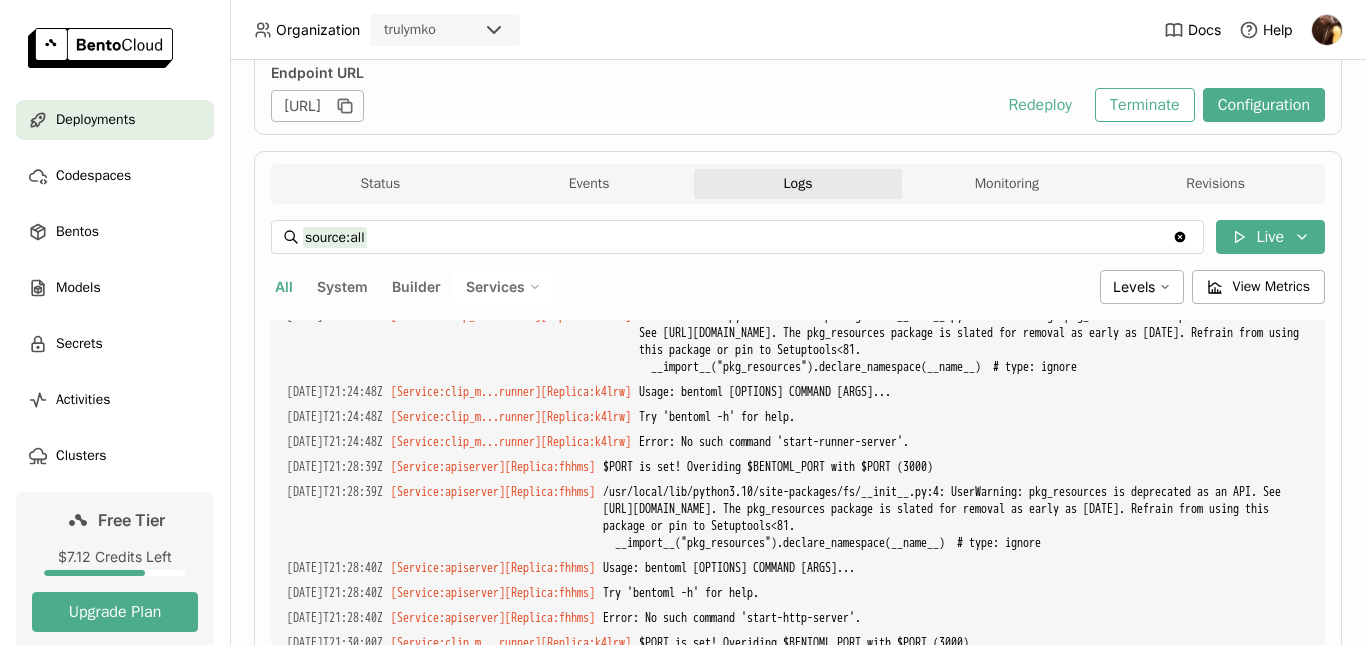 type 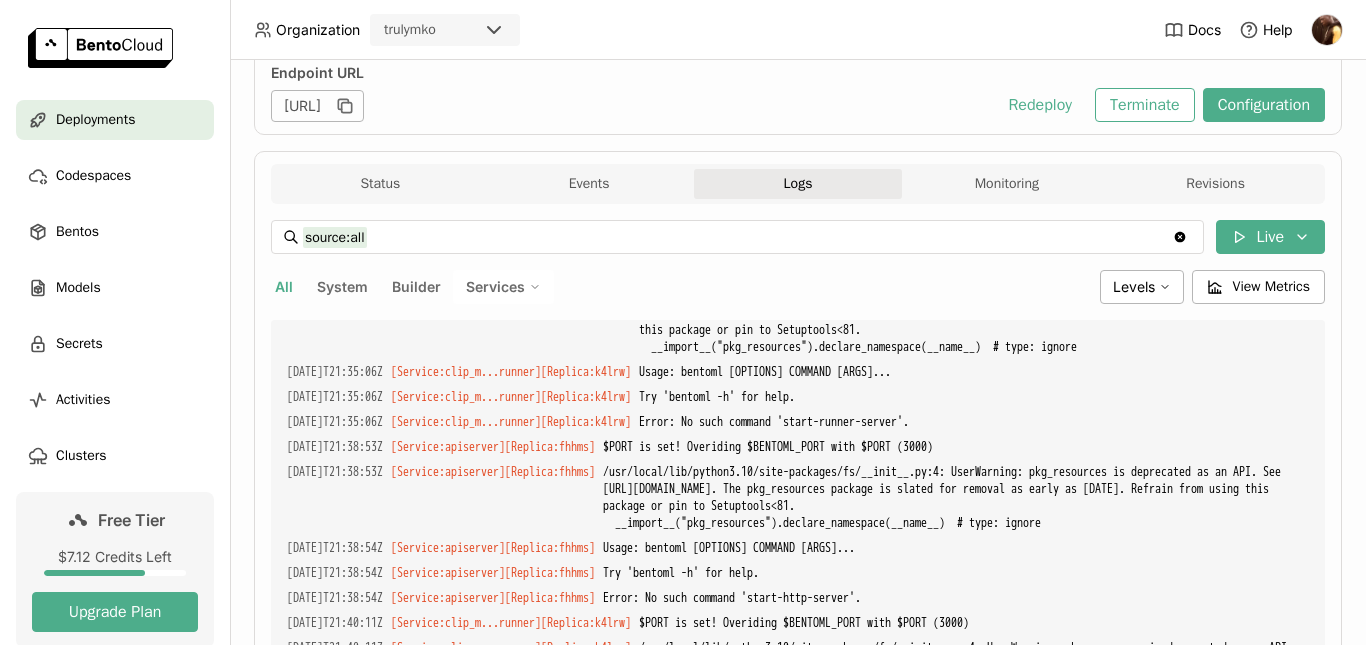scroll, scrollTop: 3797, scrollLeft: 0, axis: vertical 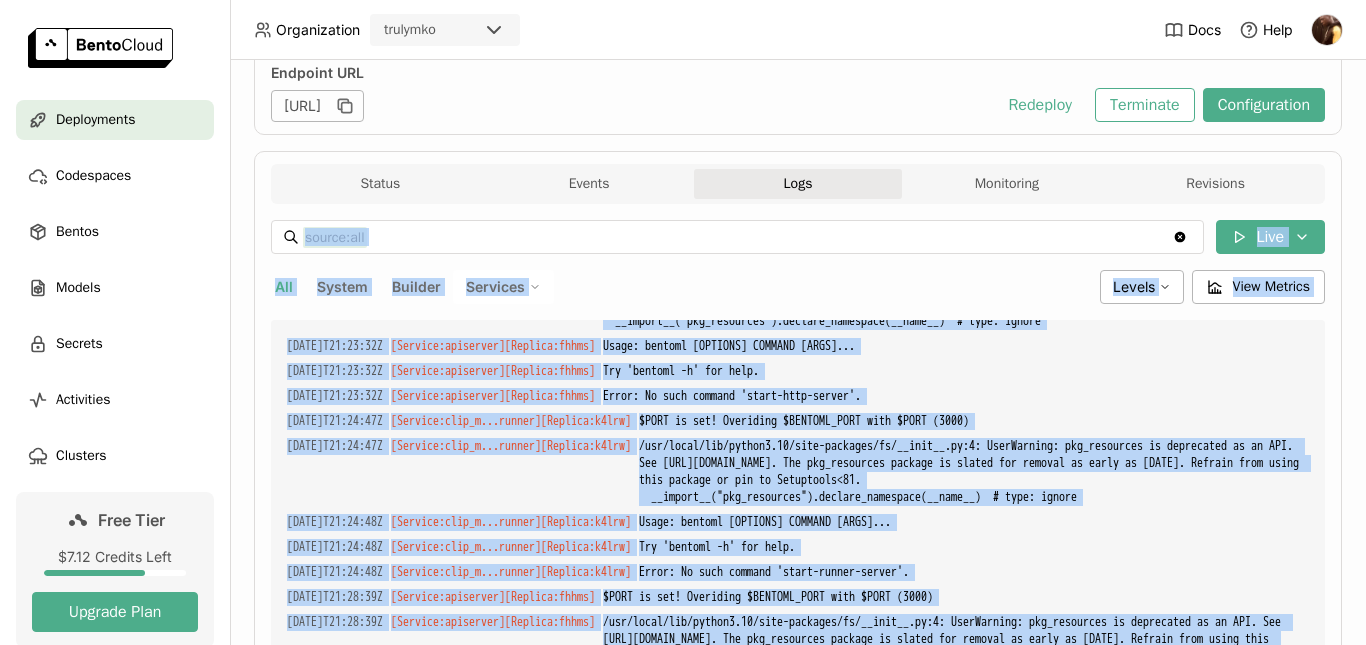 drag, startPoint x: 726, startPoint y: 439, endPoint x: 639, endPoint y: 254, distance: 204.4358 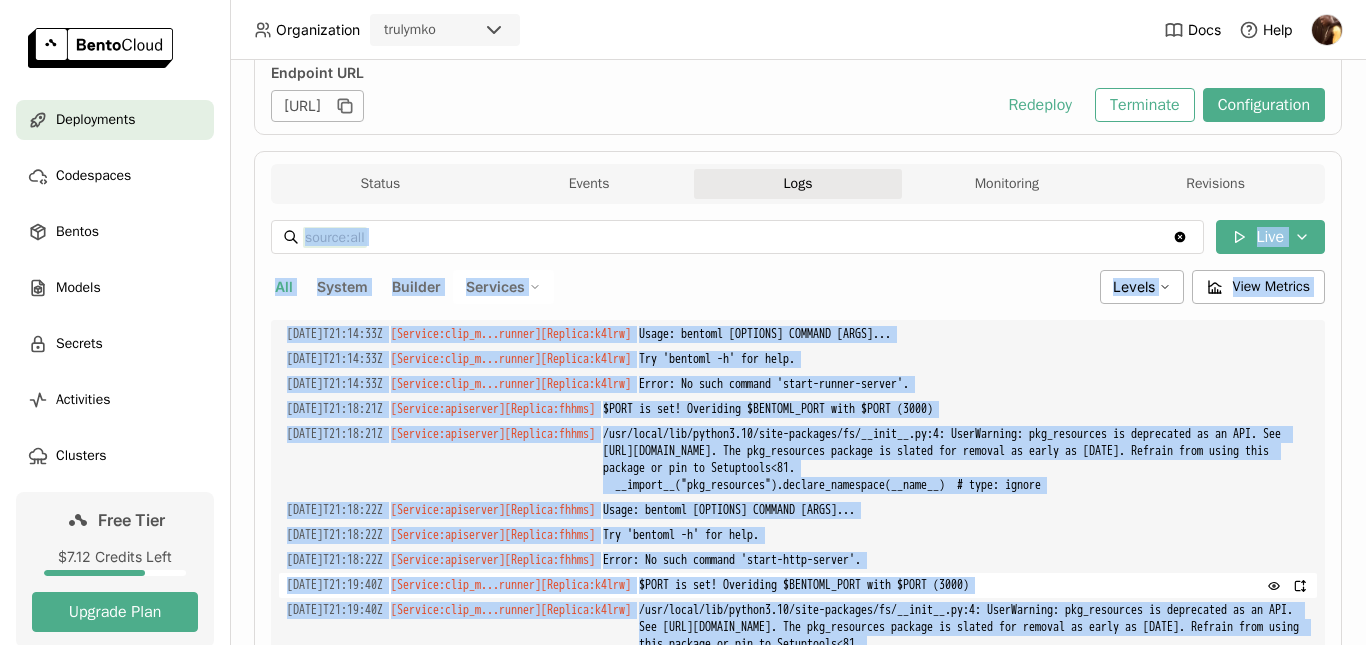 click on "$PORT is set! Overiding $BENTOML_PORT with $PORT (3000)" at bounding box center [974, 585] 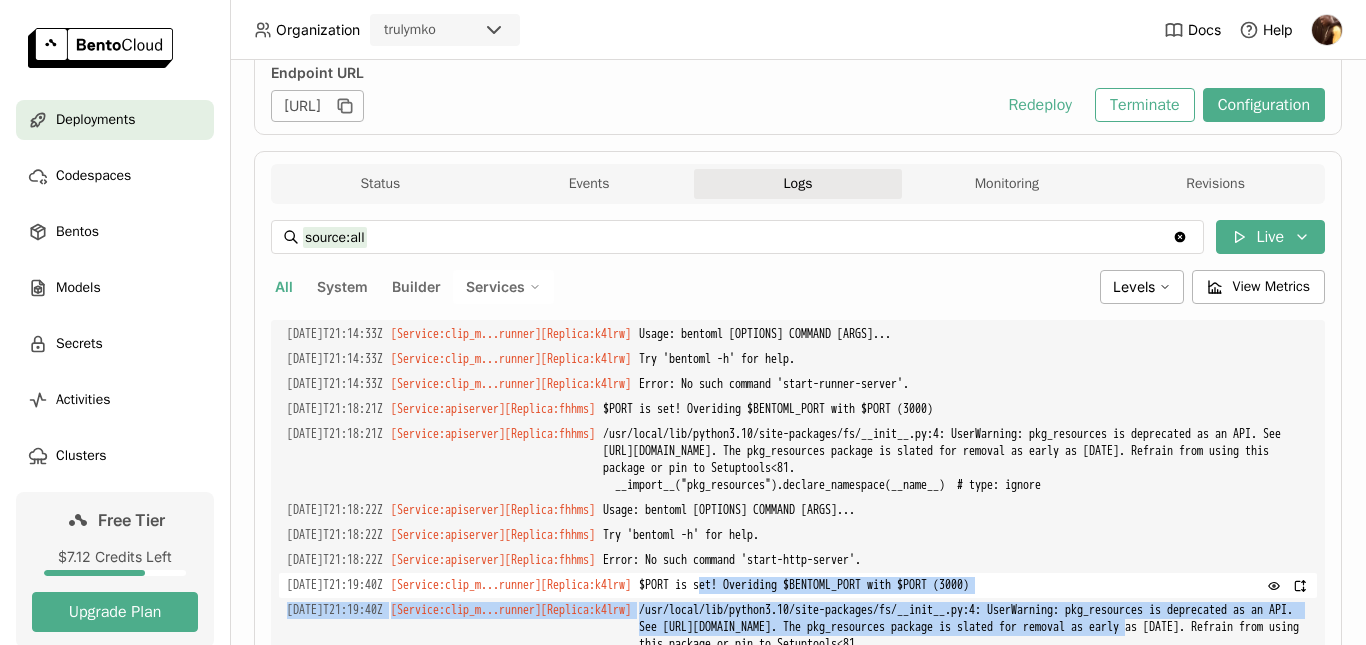drag, startPoint x: 803, startPoint y: 483, endPoint x: 756, endPoint y: 434, distance: 67.89698 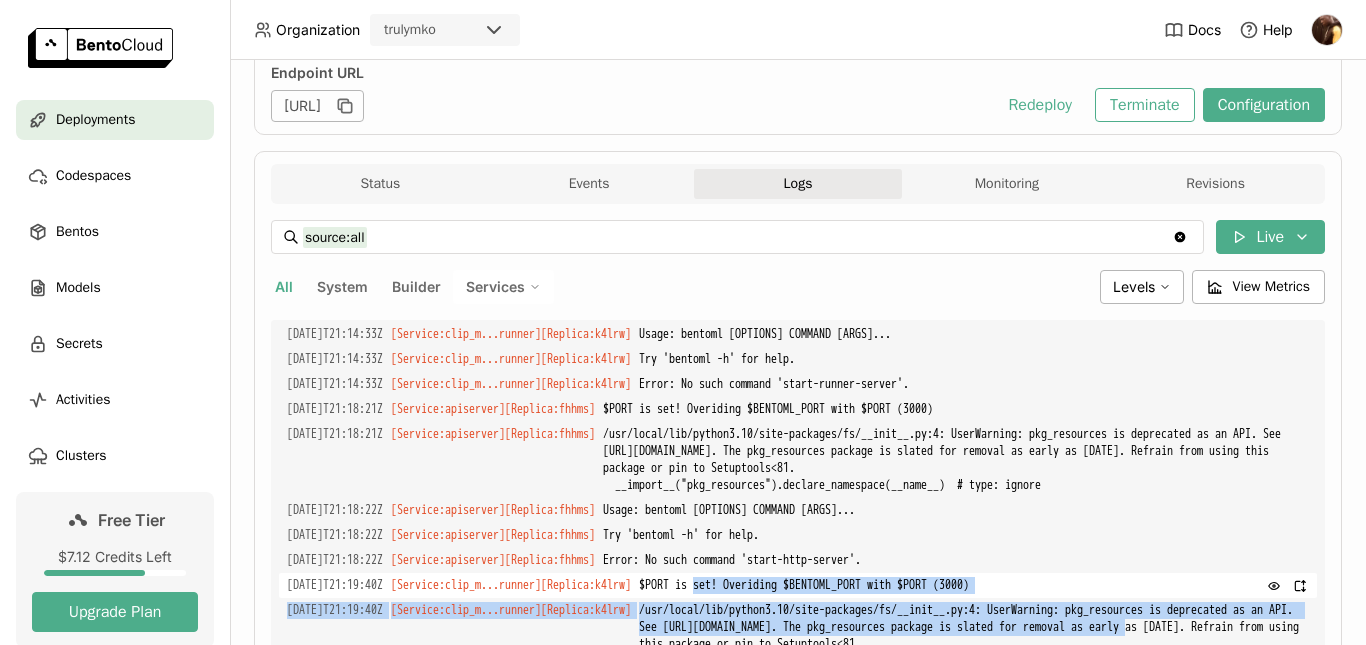 click on "$PORT is set! Overiding $BENTOML_PORT with $PORT (3000)" at bounding box center [974, 585] 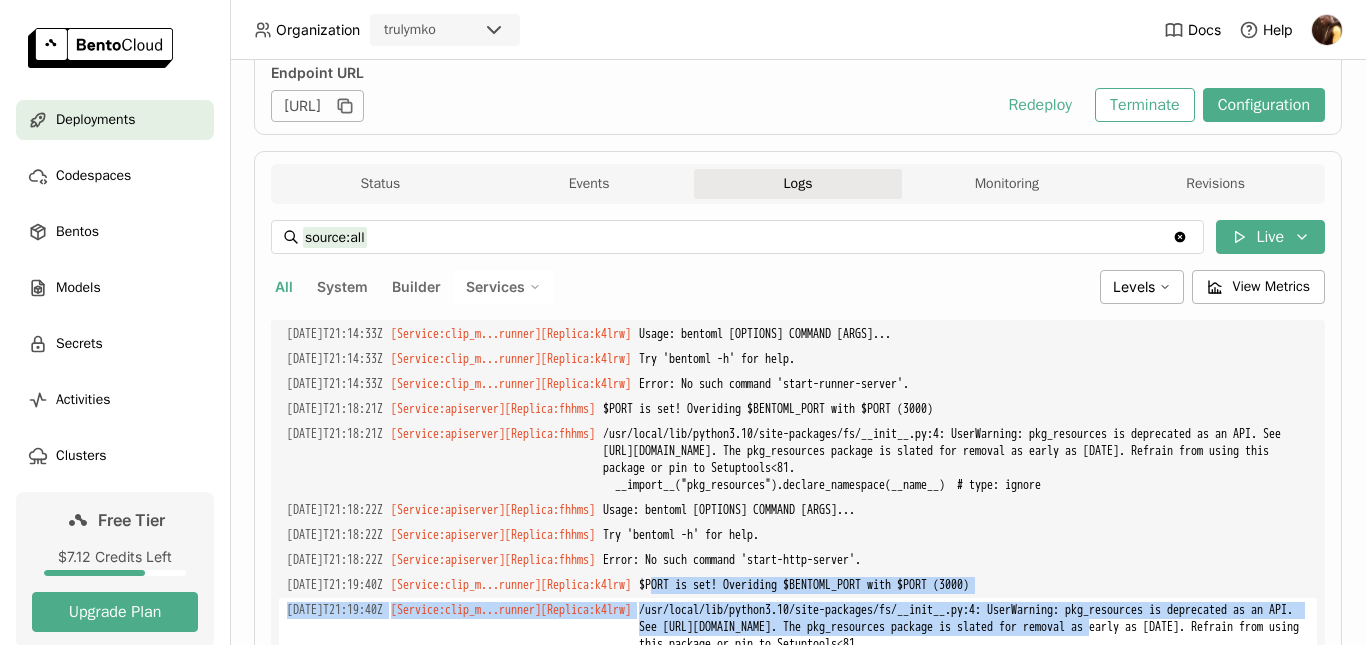 drag, startPoint x: 712, startPoint y: 431, endPoint x: 785, endPoint y: 496, distance: 97.74457 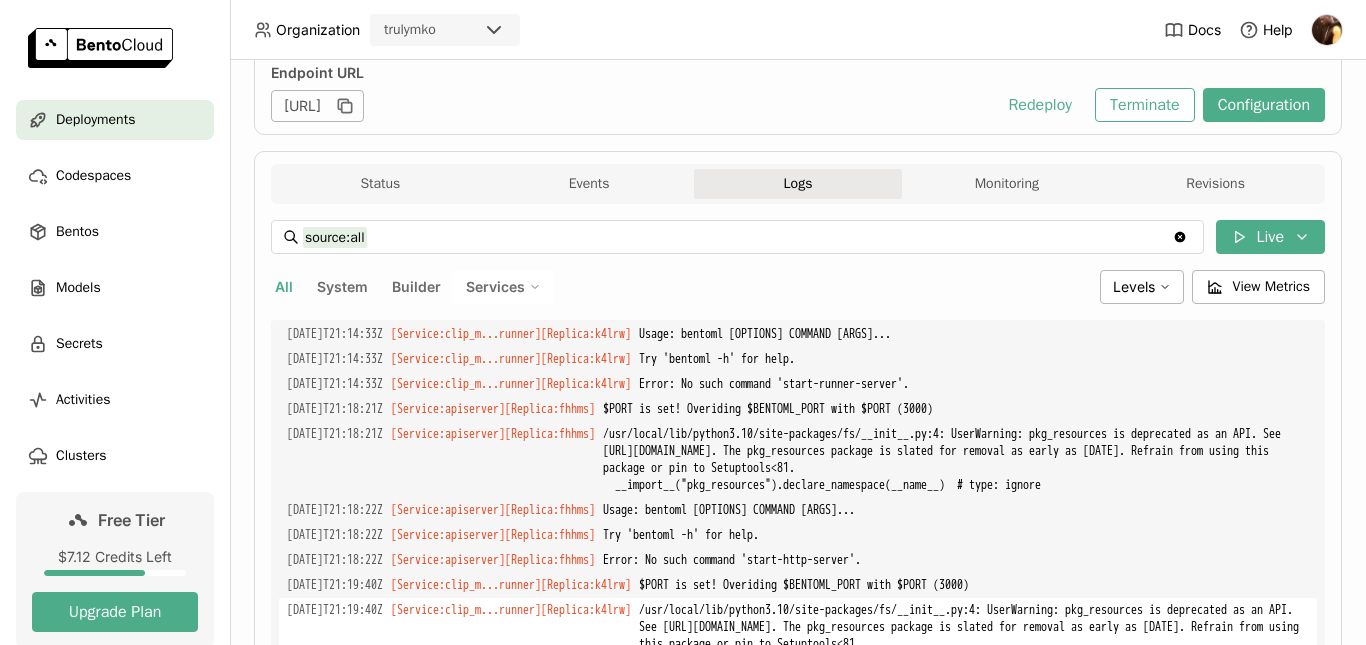 click on "/usr/local/lib/python3.10/site-packages/fs/__init__.py:4: UserWarning: pkg_resources is deprecated as an API. See [URL][DOMAIN_NAME]. The pkg_resources package is slated for removal as early as [DATE]. Refrain from using this package or pin to Setuptools<81.
__import__("pkg_resources").declare_namespace(__name__)  # type: ignore" at bounding box center [974, 636] 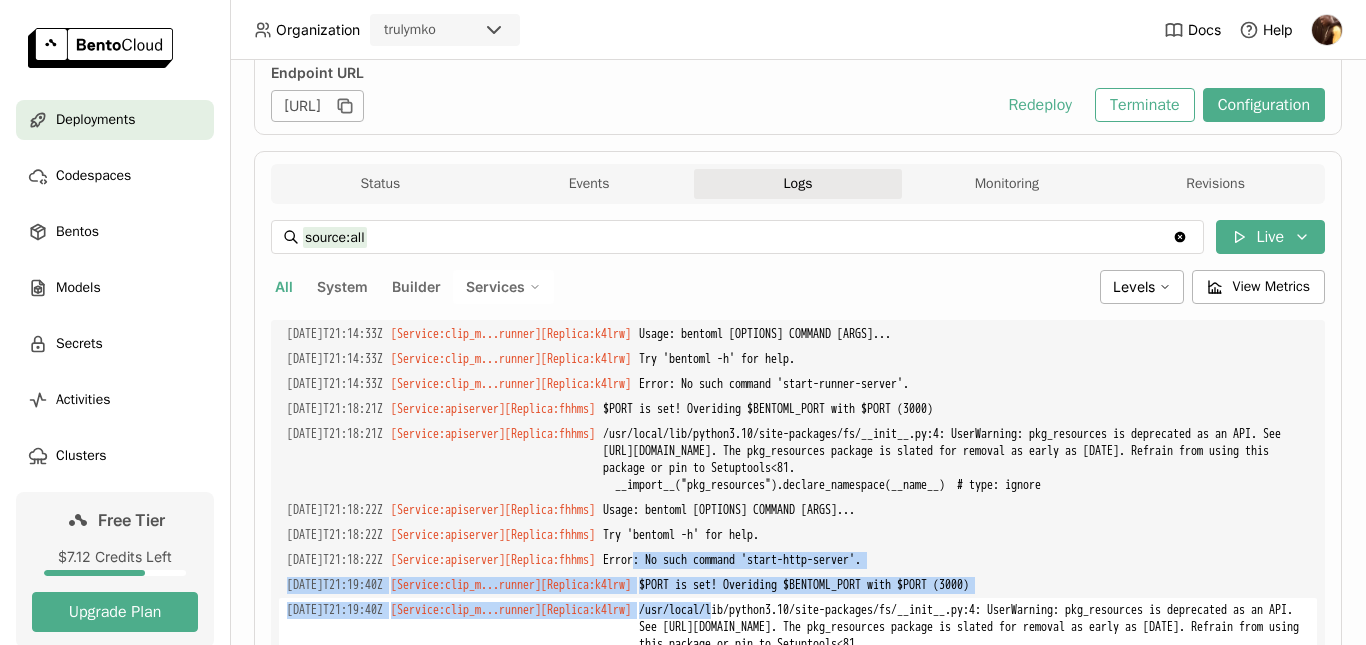 drag, startPoint x: 757, startPoint y: 445, endPoint x: 849, endPoint y: 495, distance: 104.70912 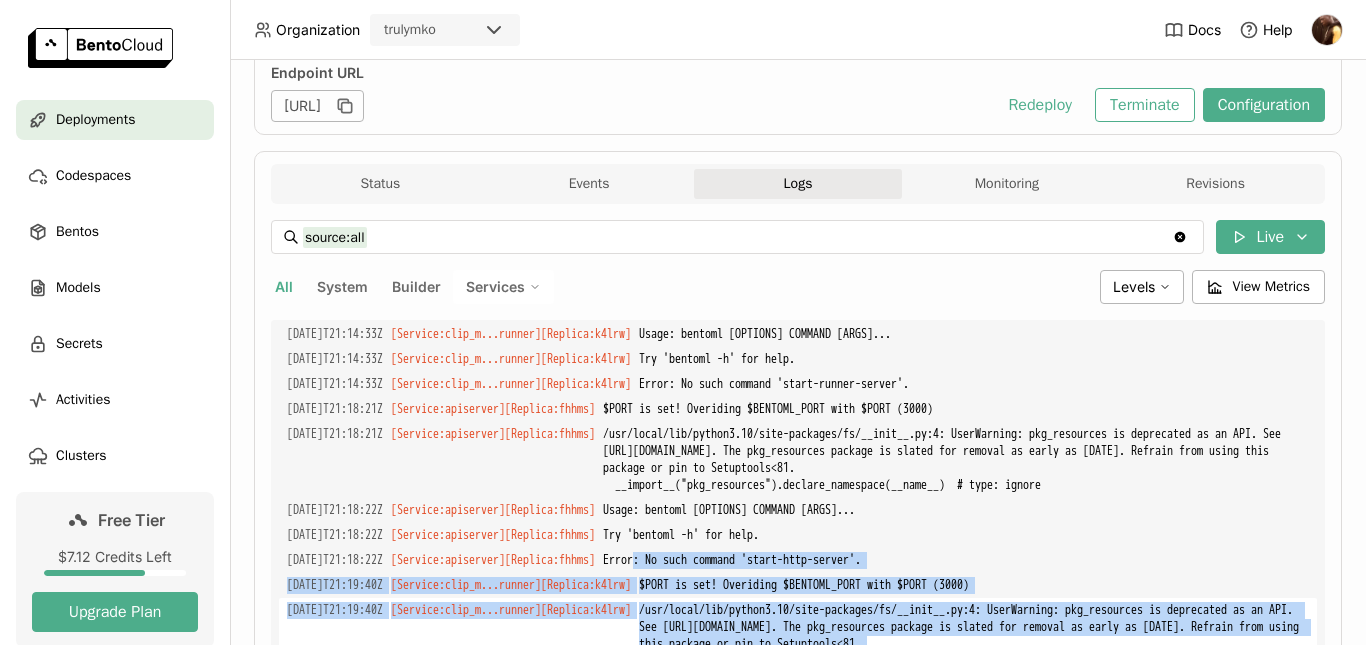 click on "/usr/local/lib/python3.10/site-packages/fs/__init__.py:4: UserWarning: pkg_resources is deprecated as an API. See [URL][DOMAIN_NAME]. The pkg_resources package is slated for removal as early as [DATE]. Refrain from using this package or pin to Setuptools<81.
__import__("pkg_resources").declare_namespace(__name__)  # type: ignore" at bounding box center [974, 636] 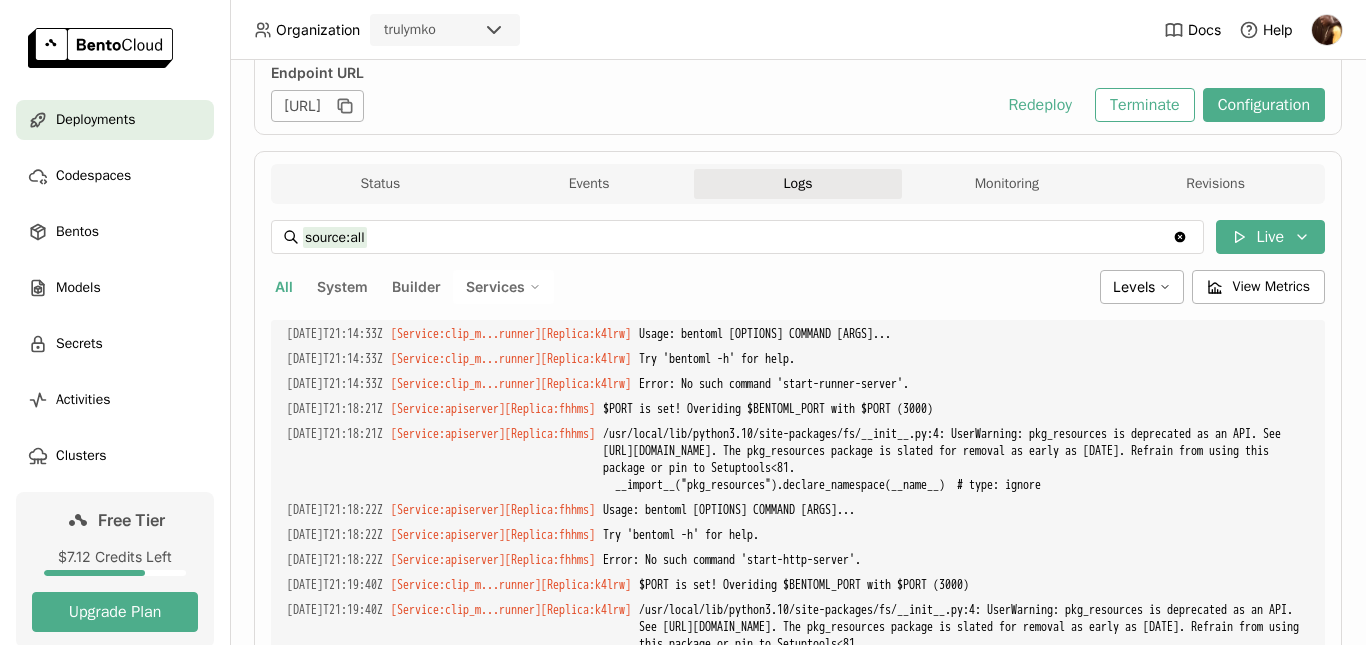 click on "Load older logs [DATE]T20:42:30Z [Service:apiserver] [Replica: fhhms ] $PORT is set! Overiding $BENTOML_PORT with $PORT (3000) [DATE]T20:42:30Z [Service:apiserver] [Replica: fhhms ] /usr/local/lib/python3.10/site-packages/fs/__init__.py:4: UserWarning: pkg_resources is deprecated as an API. See [URL][DOMAIN_NAME]. The pkg_resources package is slated for removal as early as [DATE]. Refrain from using this package or pin to Setuptools<81.
__import__("pkg_resources").declare_namespace(__name__)  # type: ignore [DATE]T20:42:31Z [Service:apiserver] [Replica: fhhms ] Usage: bentoml [OPTIONS] COMMAND [ARGS]... [DATE]T20:42:31Z [Service:apiserver] [Replica: fhhms ] Try 'bentoml -h' for help.
[DATE]T20:42:31Z [Service:apiserver] [Replica: fhhms ] Error: No such command 'start-http-server'. [DATE]T20:43:45Z [Service:clip_m...runner] [Replica: k4lrw ] $PORT is set! Overiding $BENTOML_PORT with $PORT (3000) [DATE]T20:43:45Z [Service:clip_m...runner]" at bounding box center (798, 620) 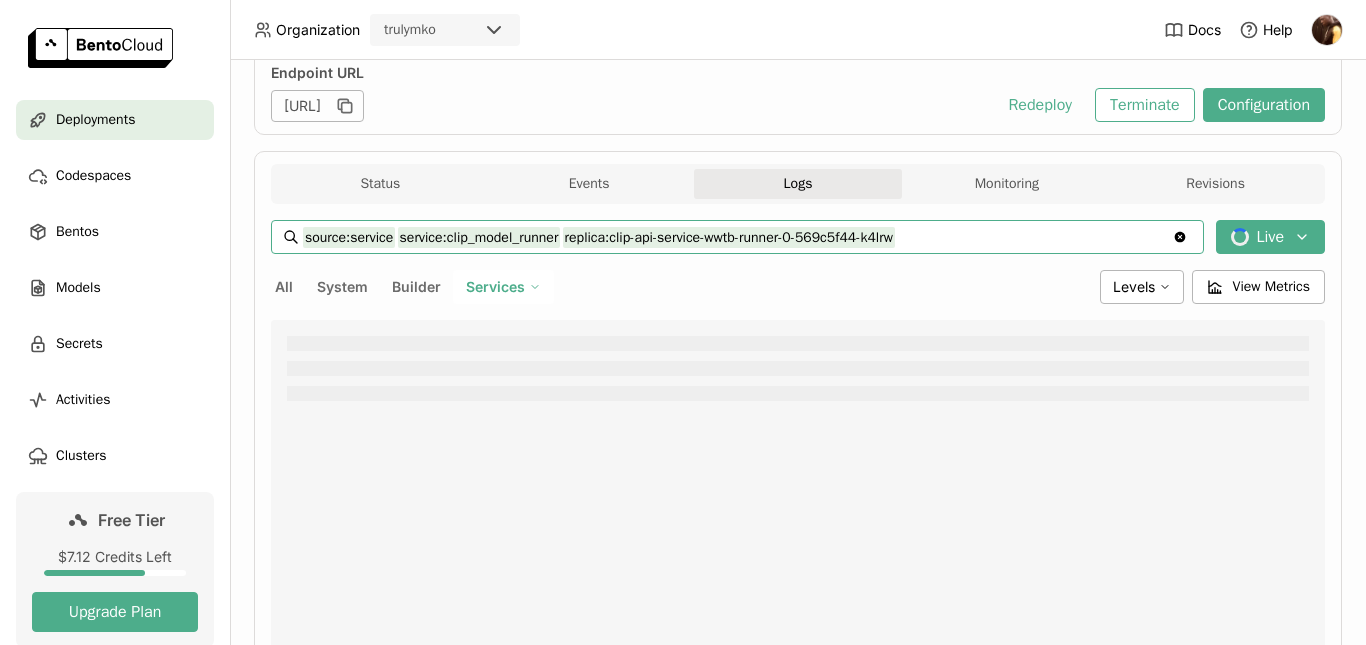drag, startPoint x: 938, startPoint y: 237, endPoint x: 280, endPoint y: 326, distance: 663.9917 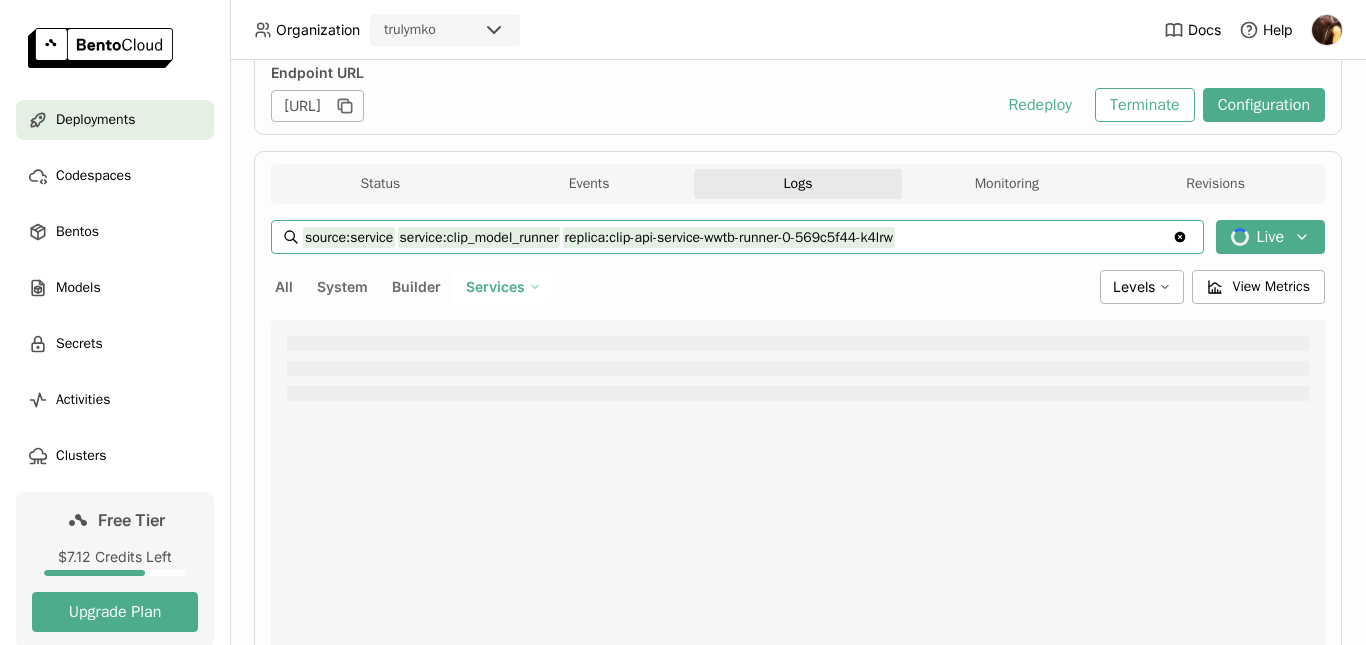 click on "source:service   service:clip_model_runner   replica:clip-api-service-wwtb-runner-0-569c5f44-k4lrw   source:service service:clip_model_runner replica:clip-api-service-wwtb-runner-0-569c5f44-k4lrw Clear value Live All System Builder Services Levels View Metrics" at bounding box center (798, 570) 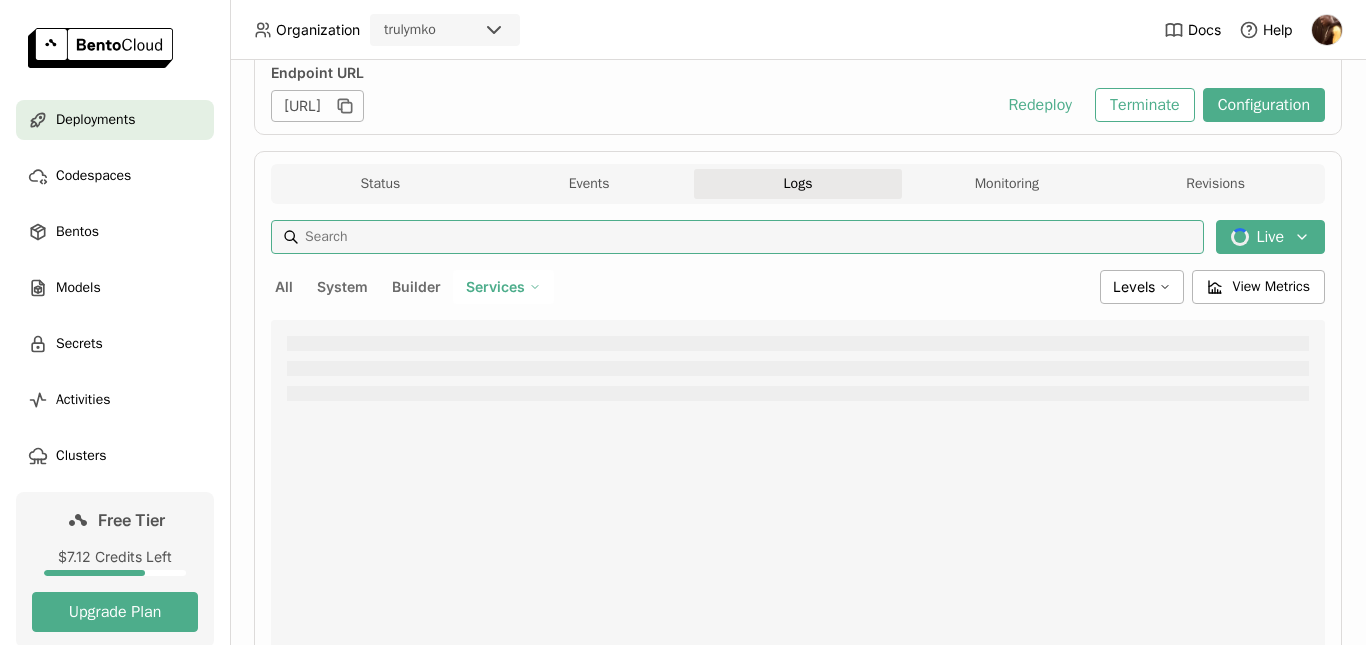 type 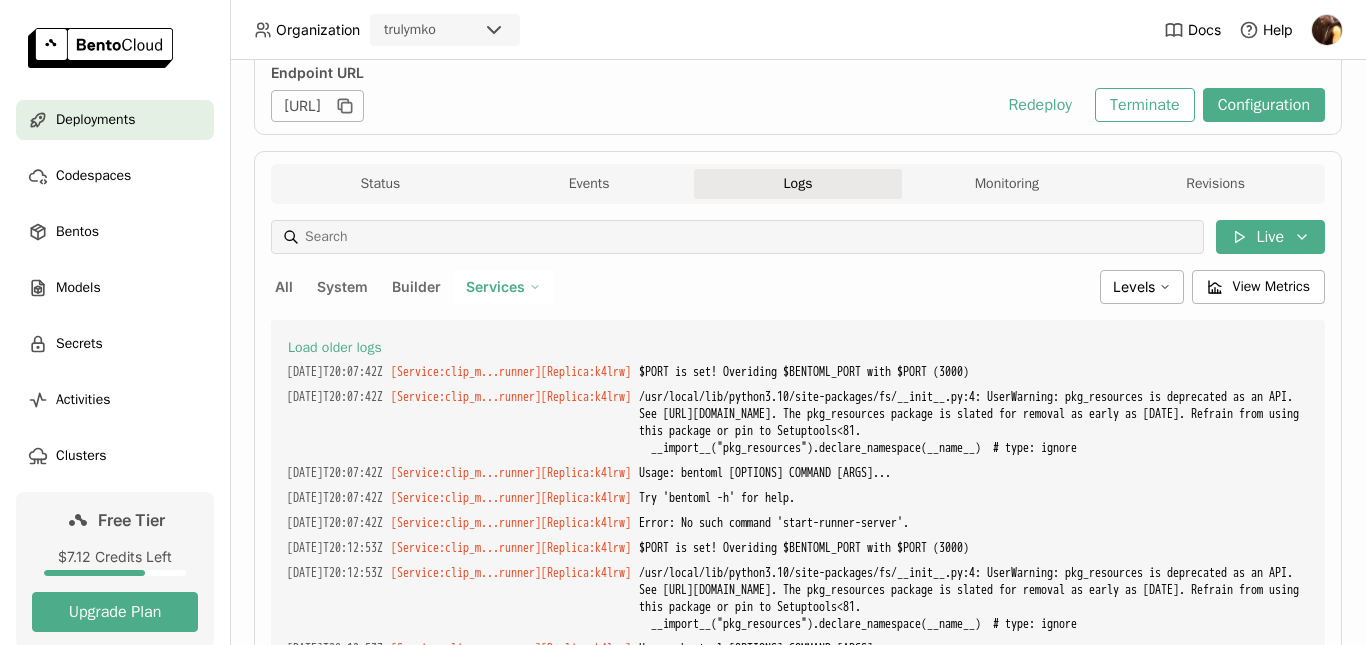 scroll, scrollTop: 2801, scrollLeft: 0, axis: vertical 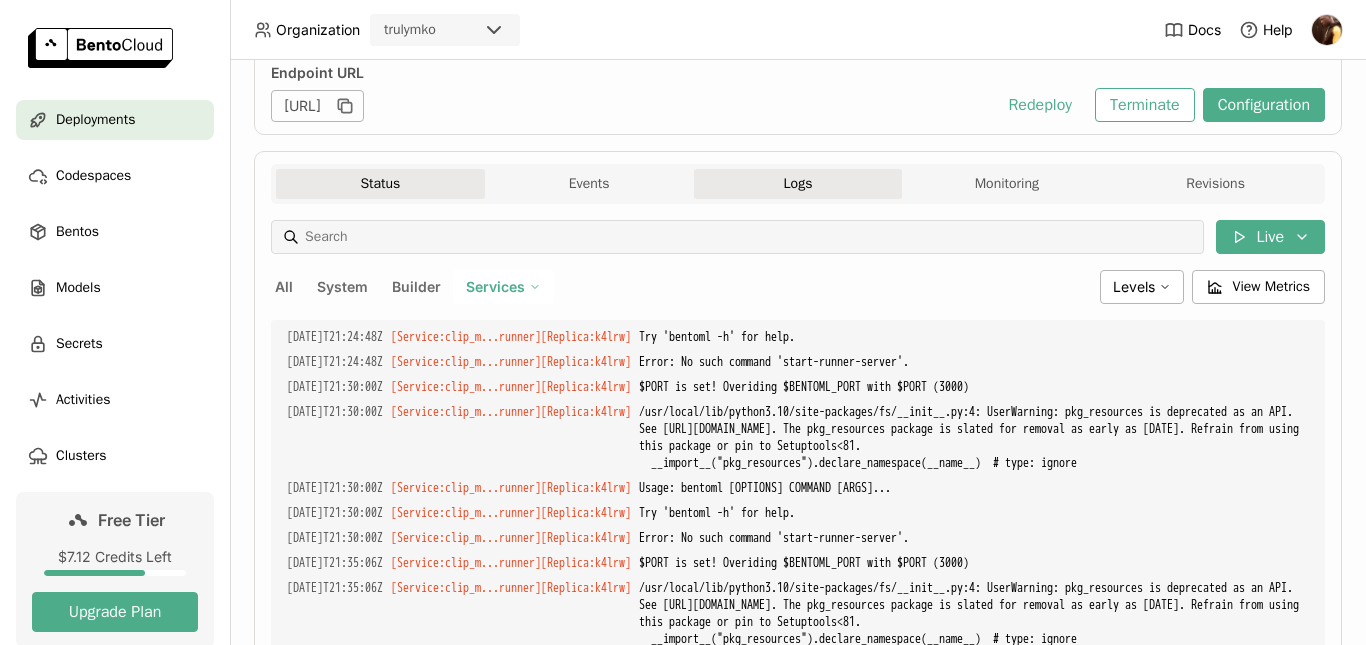 click on "Status" at bounding box center (380, 184) 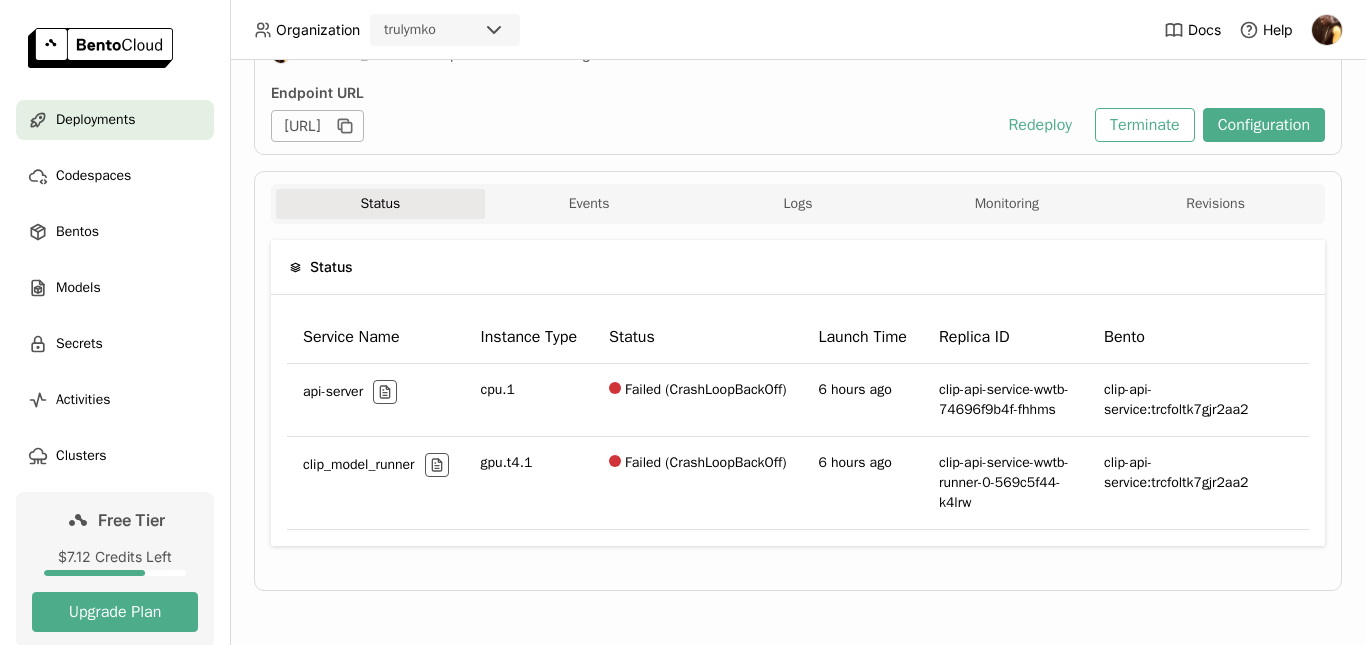 type 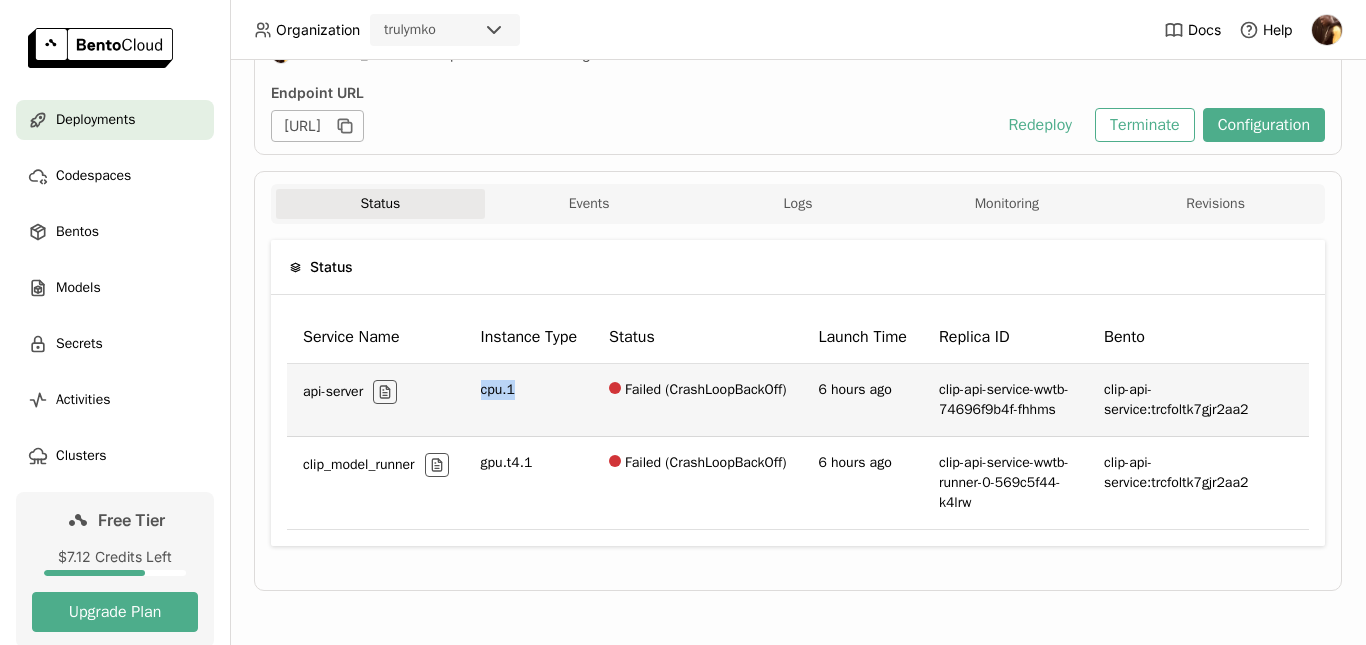 drag, startPoint x: 461, startPoint y: 381, endPoint x: 548, endPoint y: 374, distance: 87.28116 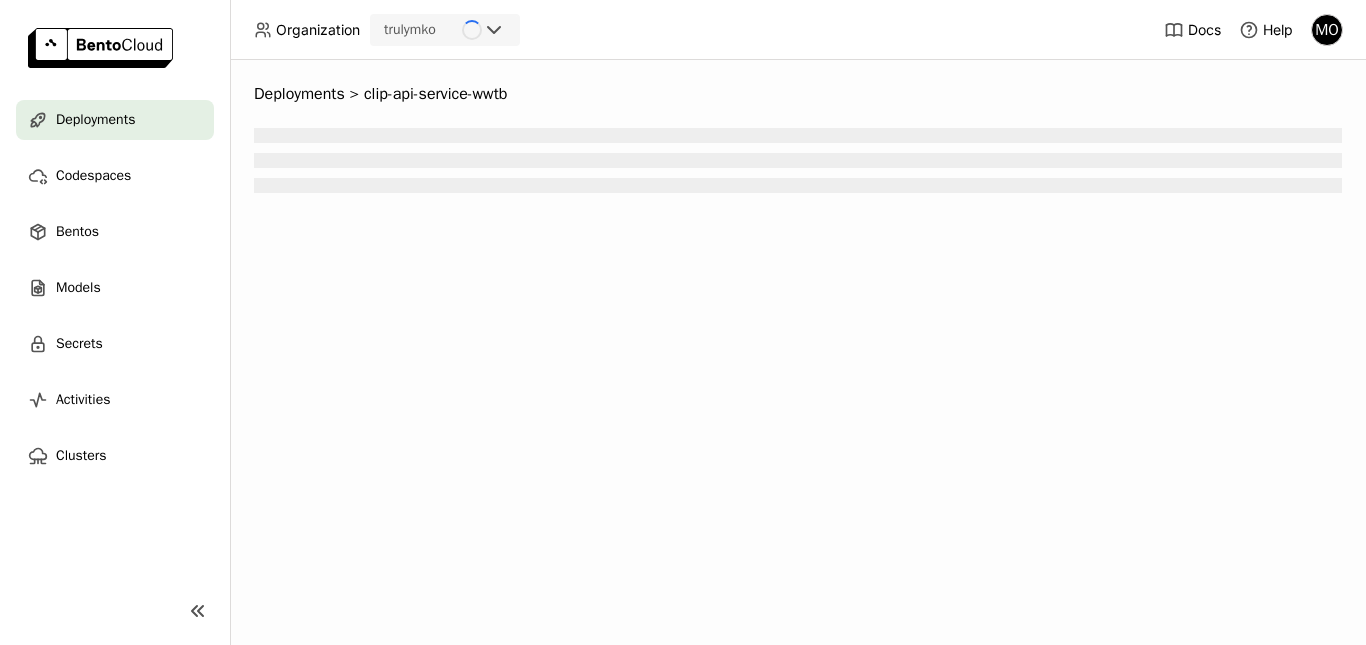 scroll, scrollTop: 0, scrollLeft: 0, axis: both 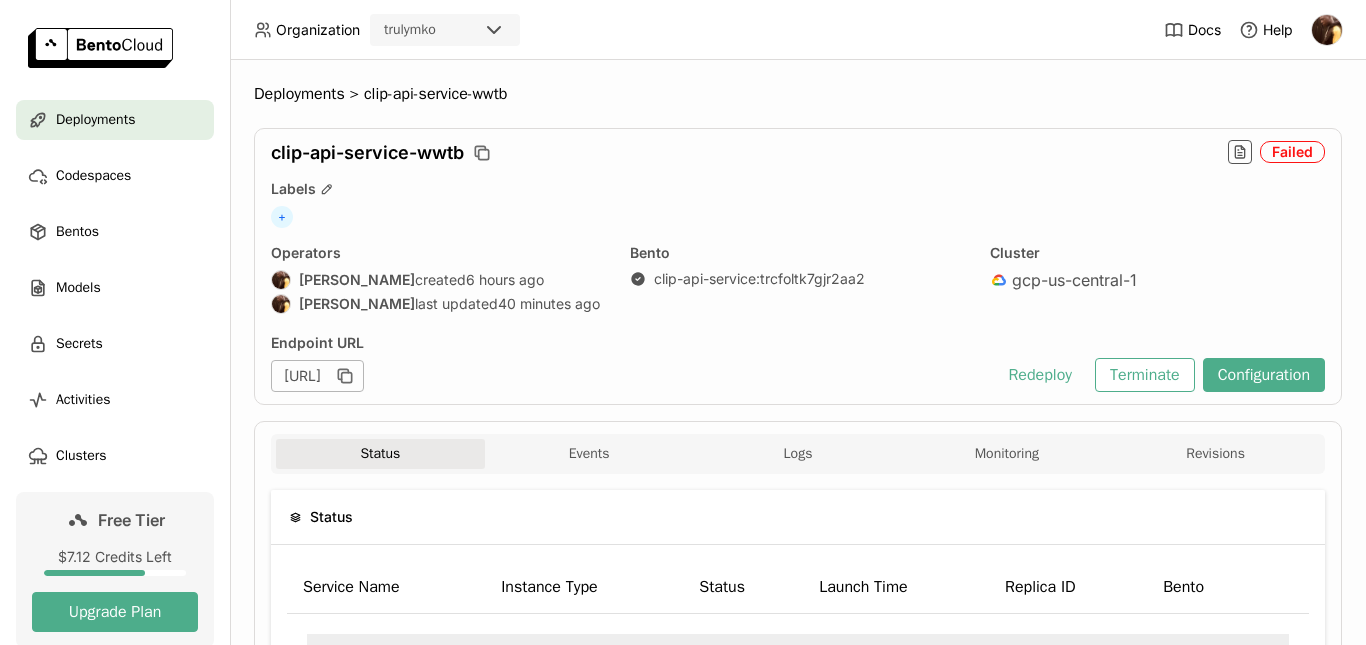 click on "Deployments Codespaces Bentos Models Secrets Activities Clusters" at bounding box center (115, 288) 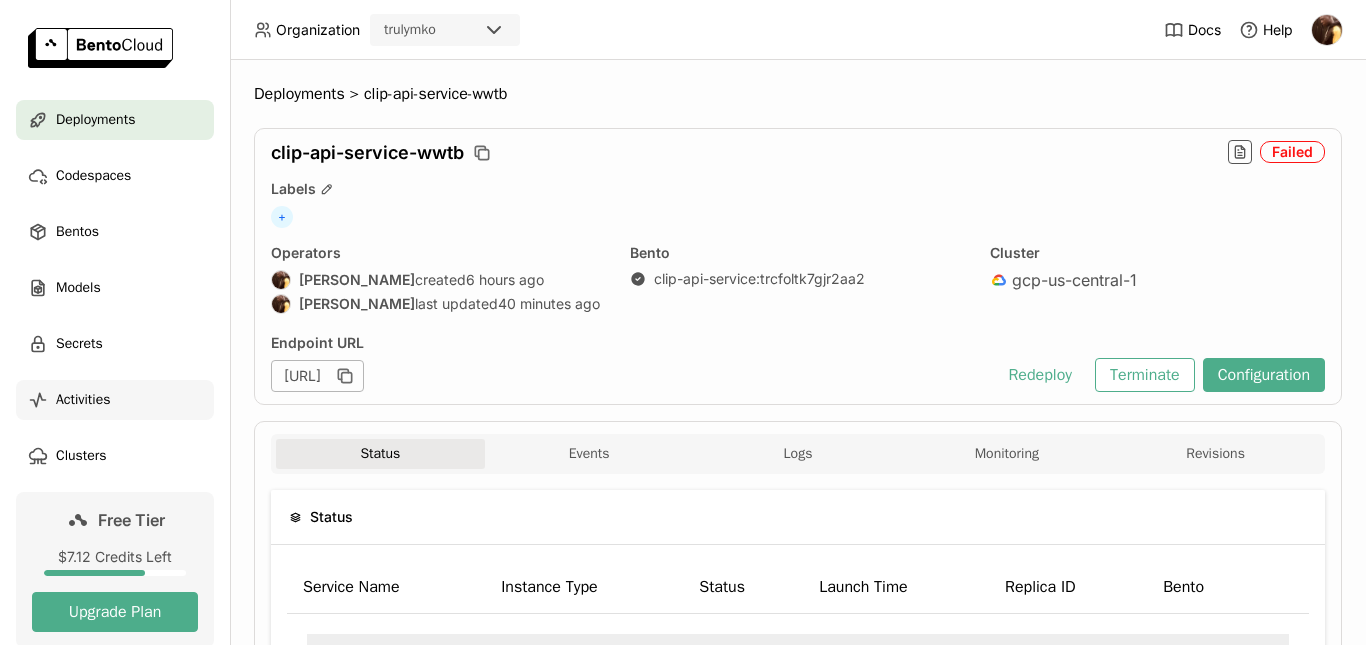 click on "Activities" at bounding box center (83, 400) 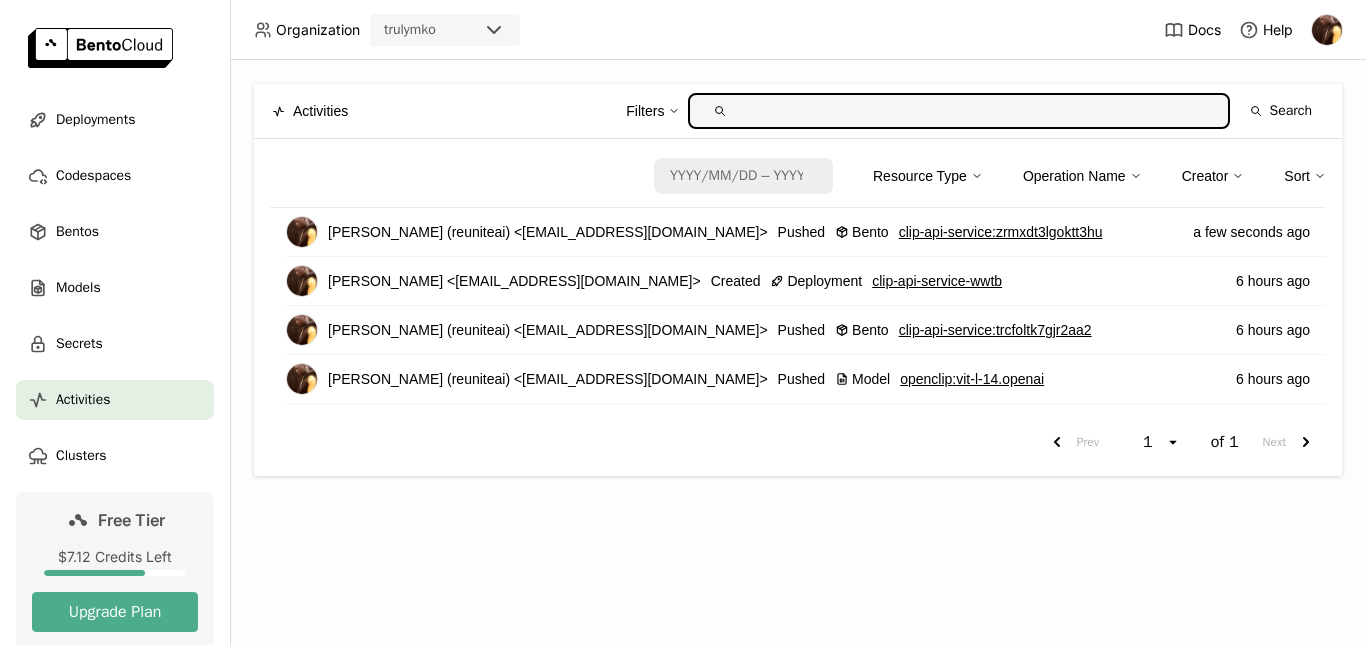 click on "clip-api-service : zrmxdt3lgoktt3hu" at bounding box center (1001, 232) 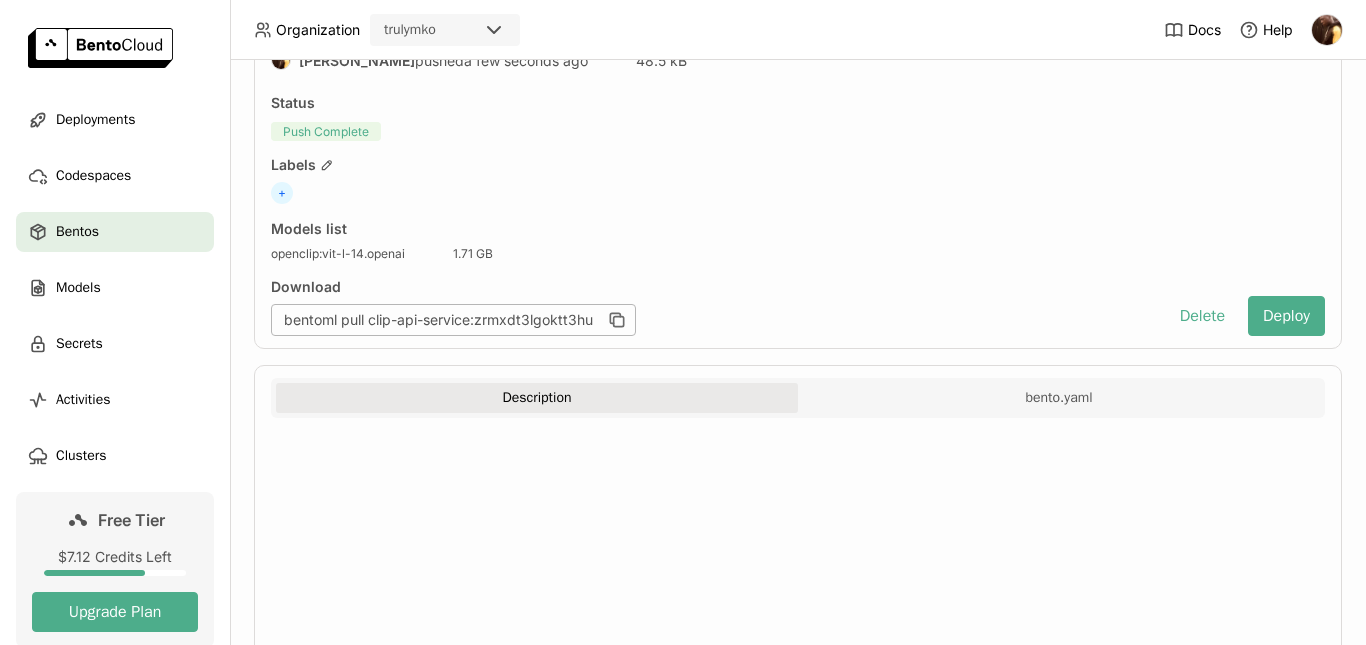 scroll, scrollTop: 233, scrollLeft: 0, axis: vertical 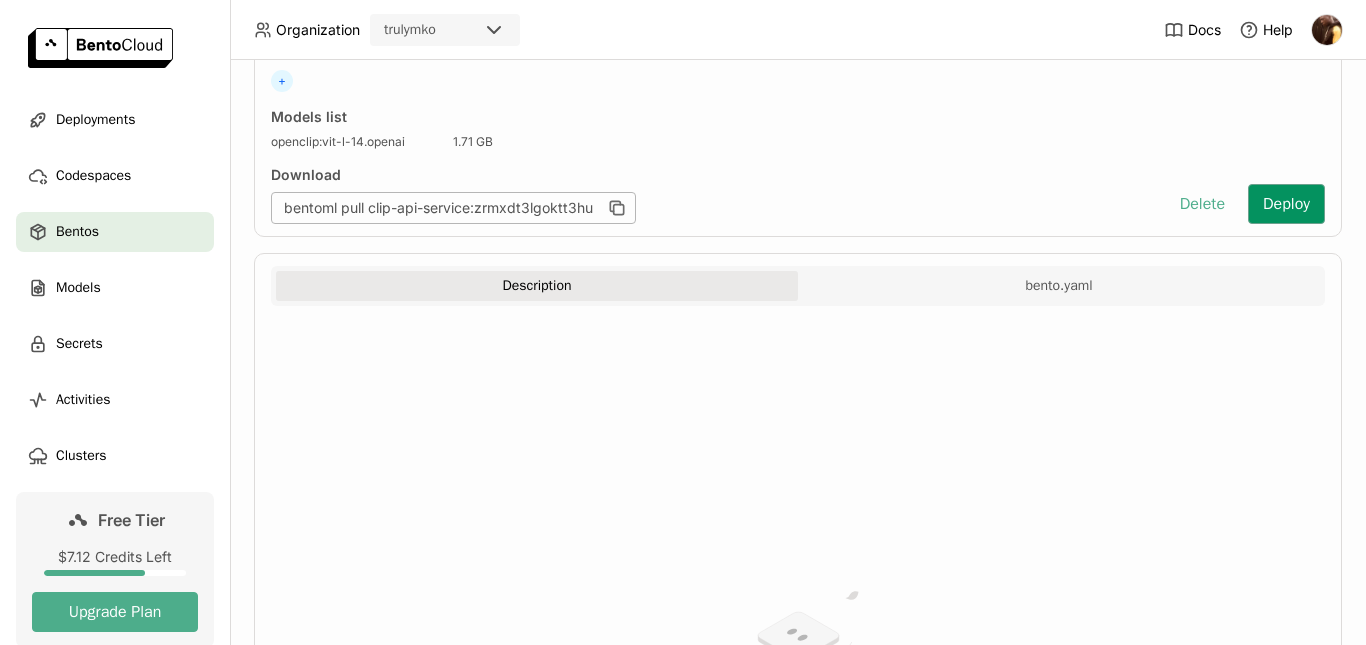 click on "Deploy" at bounding box center [1286, 204] 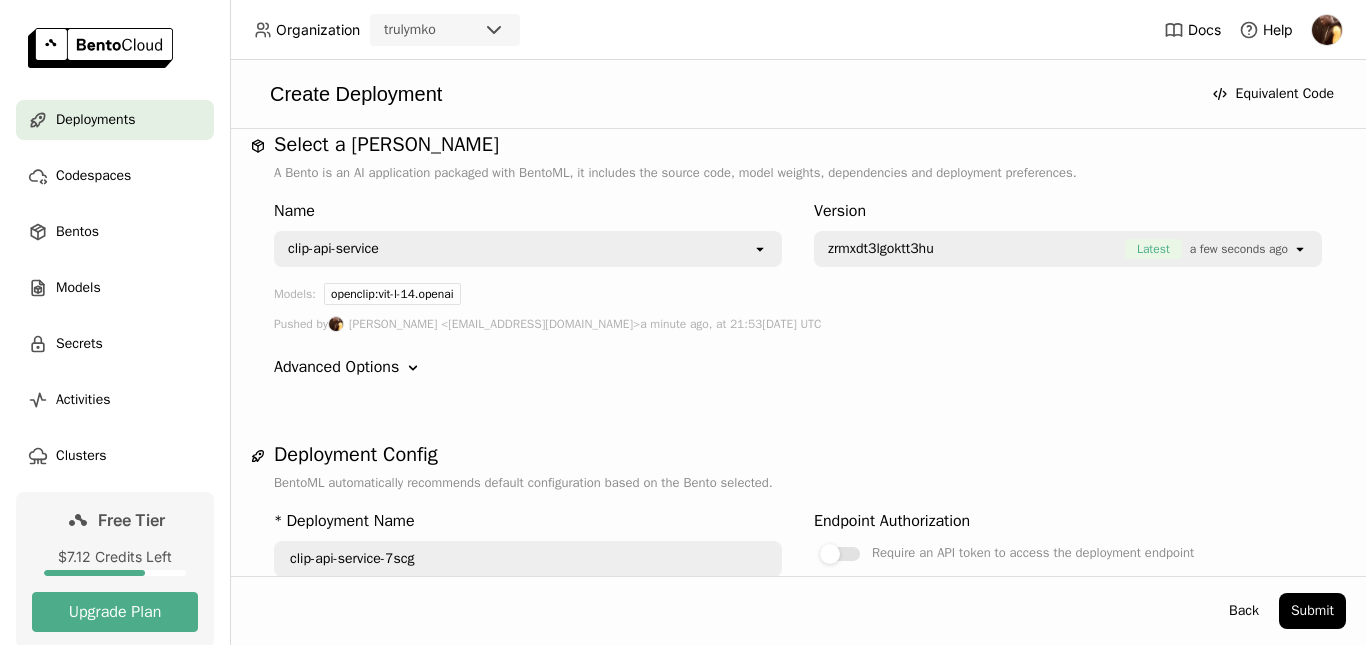 scroll, scrollTop: 0, scrollLeft: 0, axis: both 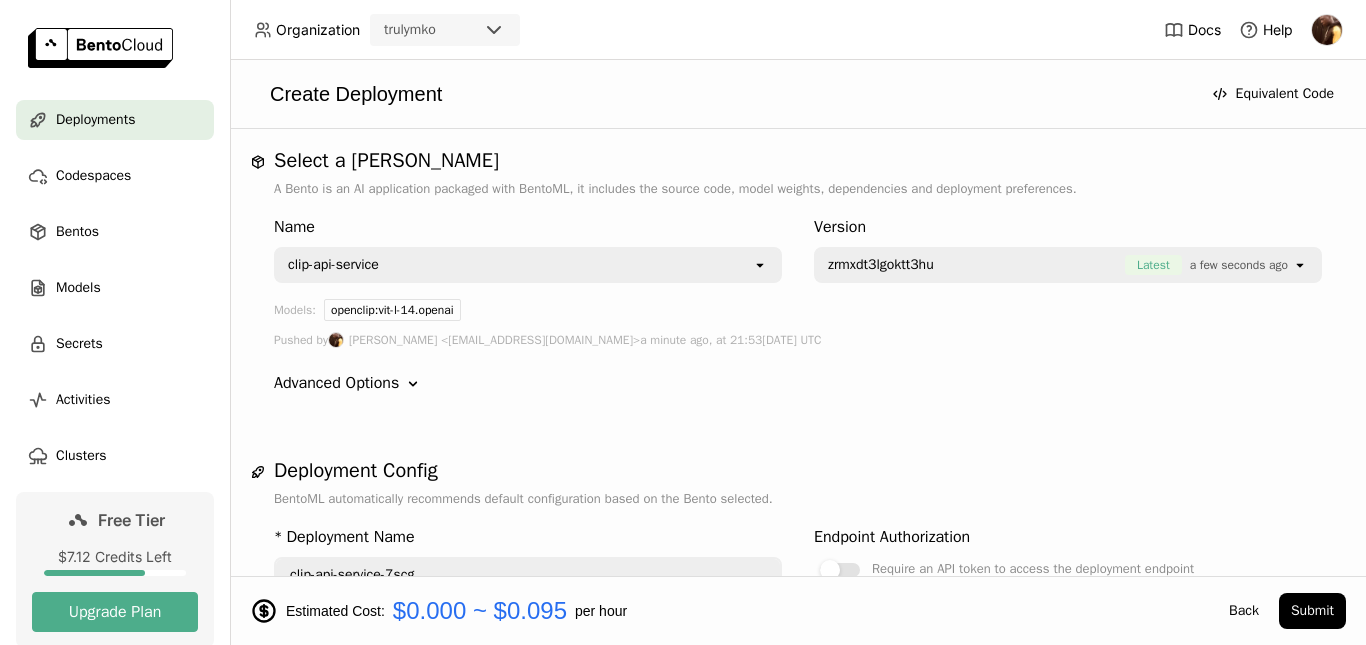 click on "clip-api-service" at bounding box center (514, 265) 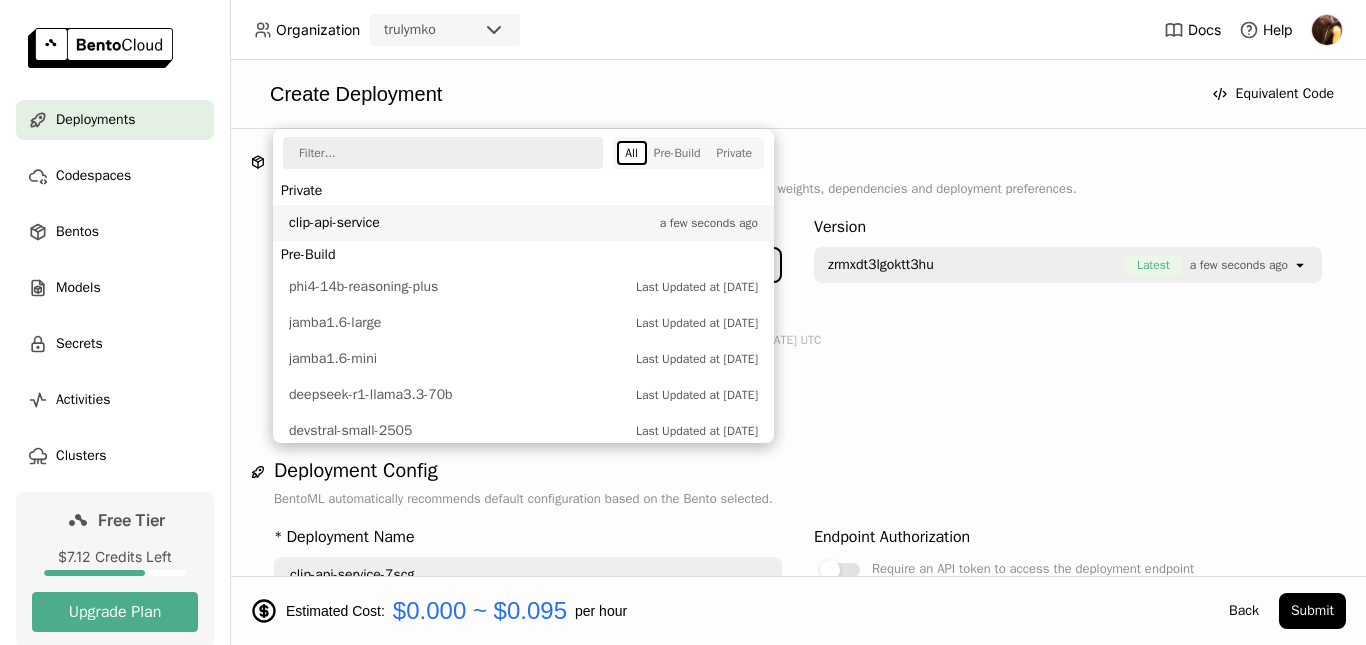 click on "openclip:vit-l-14.openai" at bounding box center (823, 314) 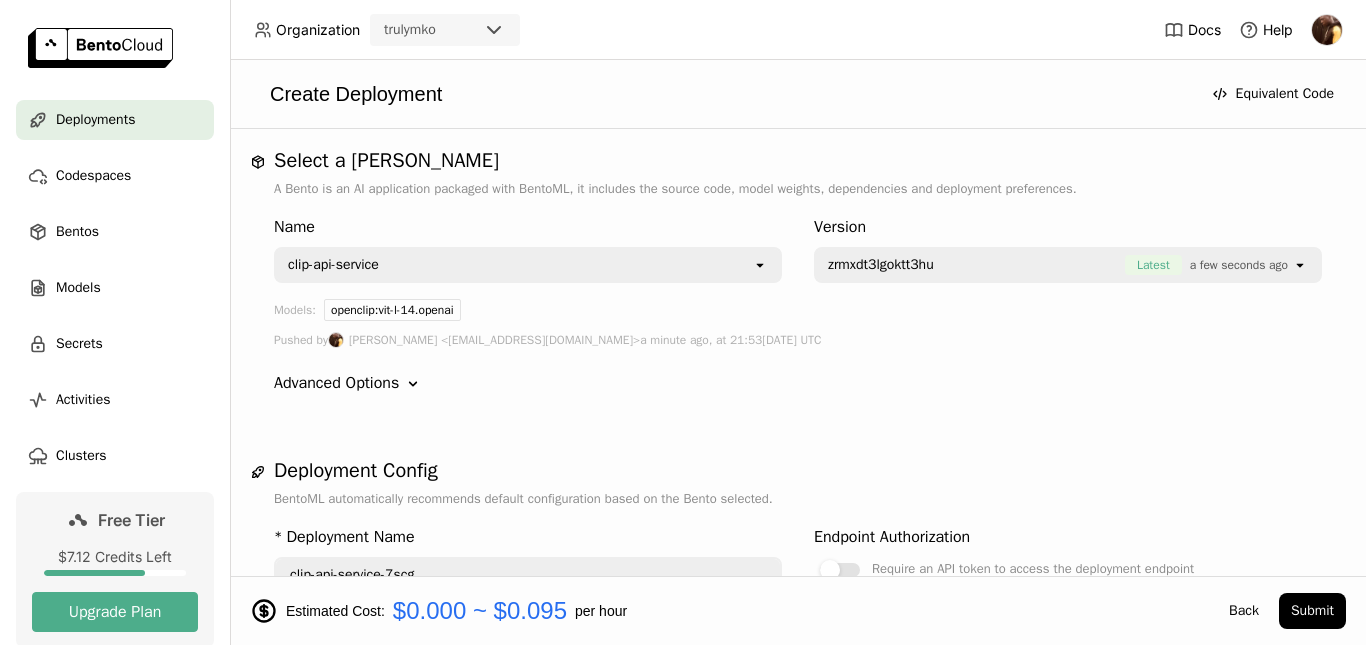 click on "Select a Bento A Bento is an AI application packaged with BentoML, it includes the source code, model weights, dependencies and deployment preferences. Name clip-api-service open Version zrmxdt3lgoktt3hu Latest a few seconds ago open Models:  openclip:vit-l-14.openai Pushed by  Michael Oluwasegun <michaelaykay@gmail.com>  a minute ago, at 21:53, Jul 27, 2025 UTC Advanced Options Down Canary Deploy multiple versions simultaneously and route traffic to each based on configurable percentages Routing Strategy Select open Header/Query Key Bento Versions Plus Add Deployment Config BentoML automatically recommends default configuration based on the Bento selected. * Deployment Name clip-api-service-7scg Endpoint Authorization Require an API token to access the deployment endpoint Select Region gcp-us-central-1 Bring Your Own Cloud Secrets Select Mount secrets to the image building and deployment containers as either environment variables or files. Environment Variables Plus Add apiserver Instance Type CPU GPU cpu.1" at bounding box center (798, 1231) 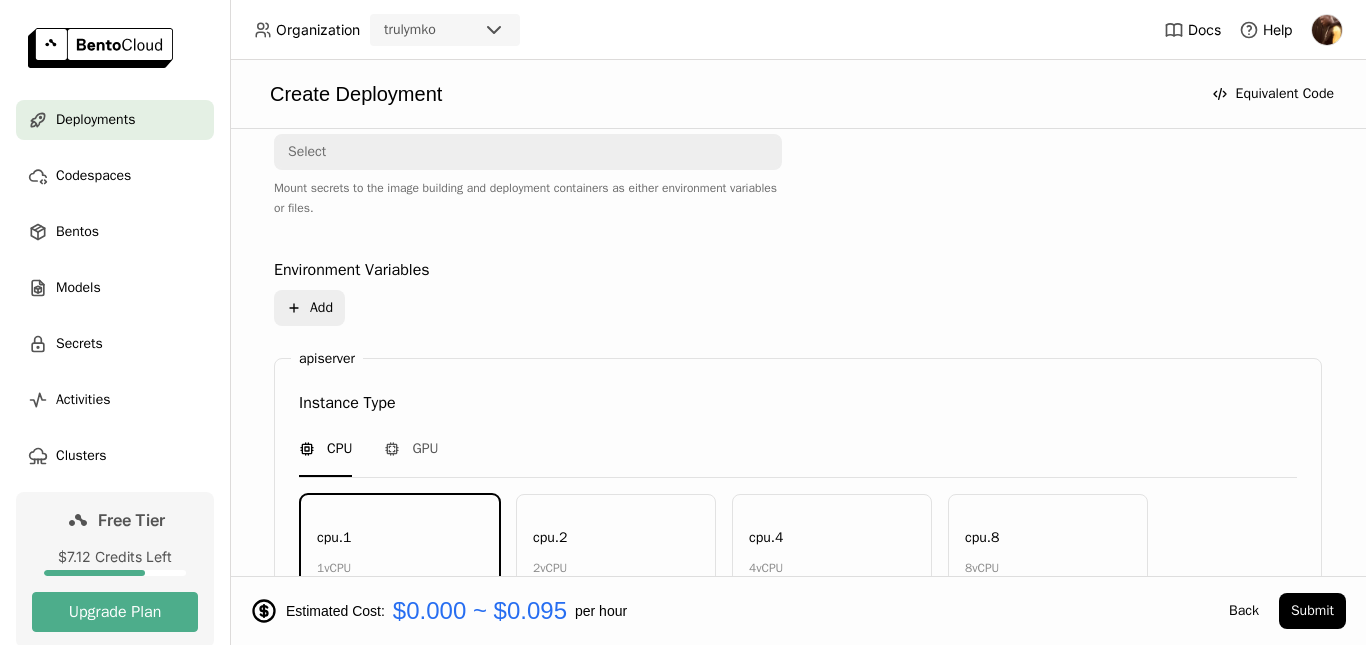 scroll, scrollTop: 669, scrollLeft: 0, axis: vertical 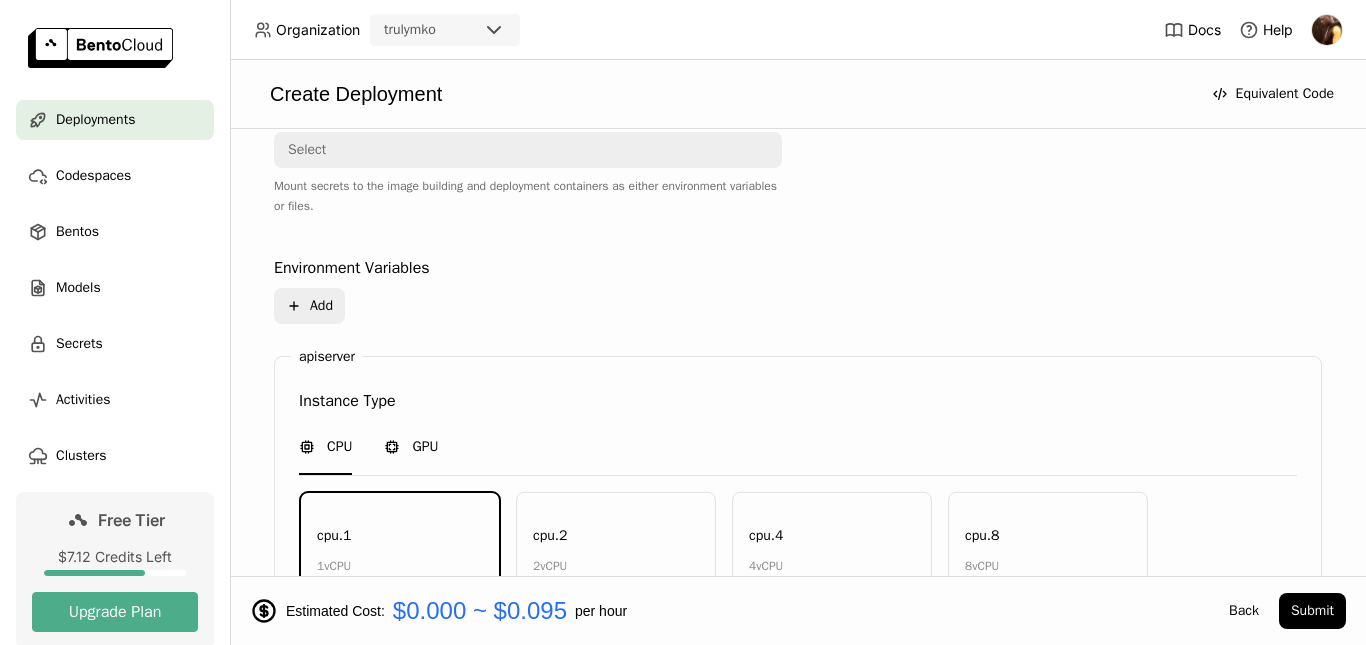 click on "GPU" at bounding box center [411, 448] 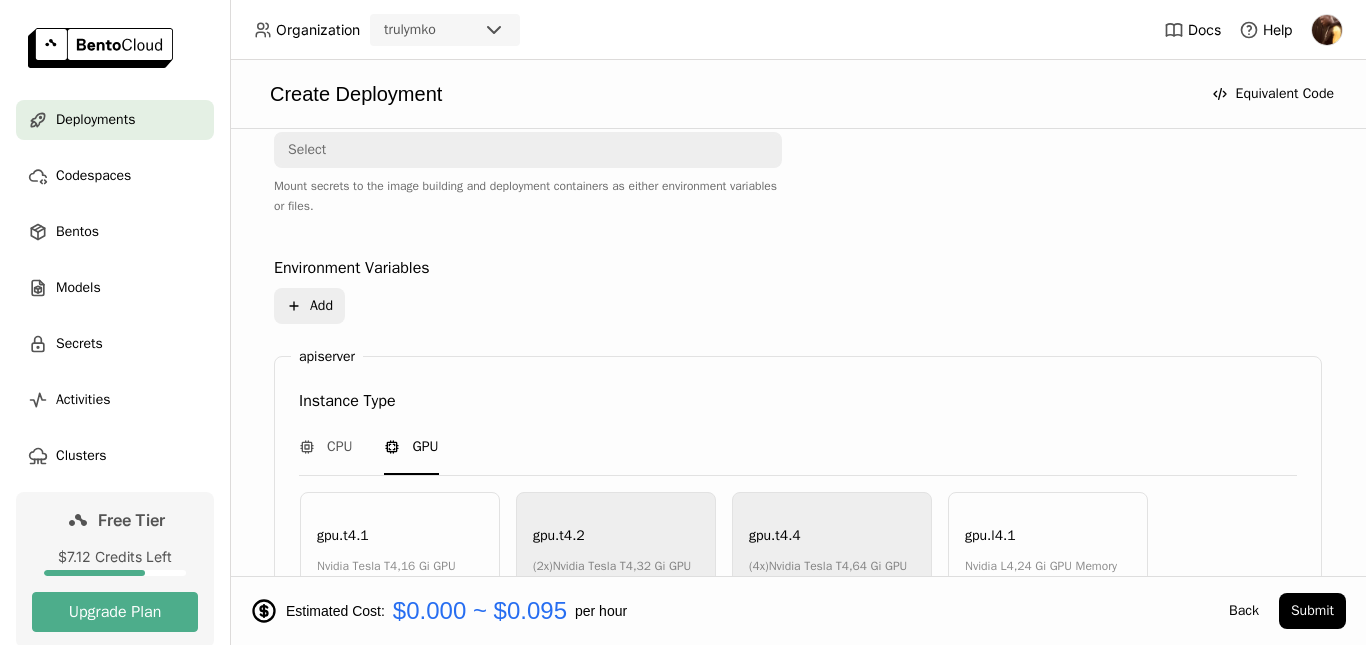 click on "gpu.t4.1" at bounding box center (343, 536) 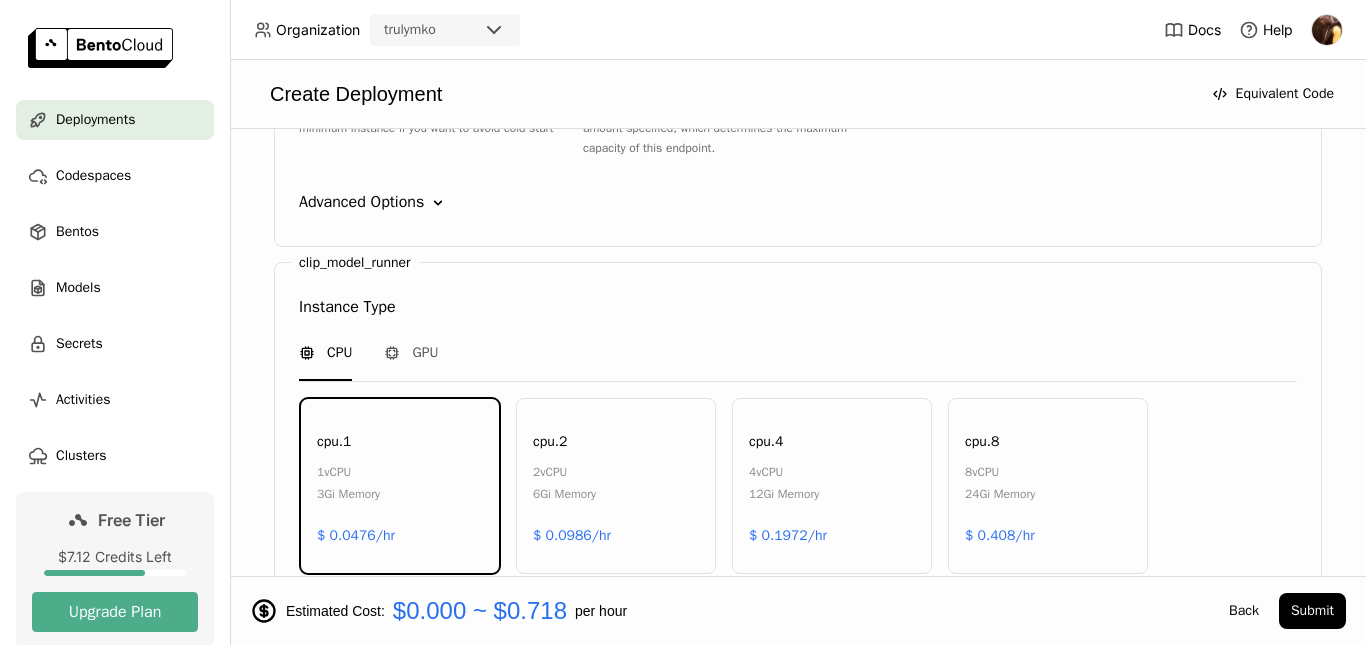 scroll, scrollTop: 1890, scrollLeft: 0, axis: vertical 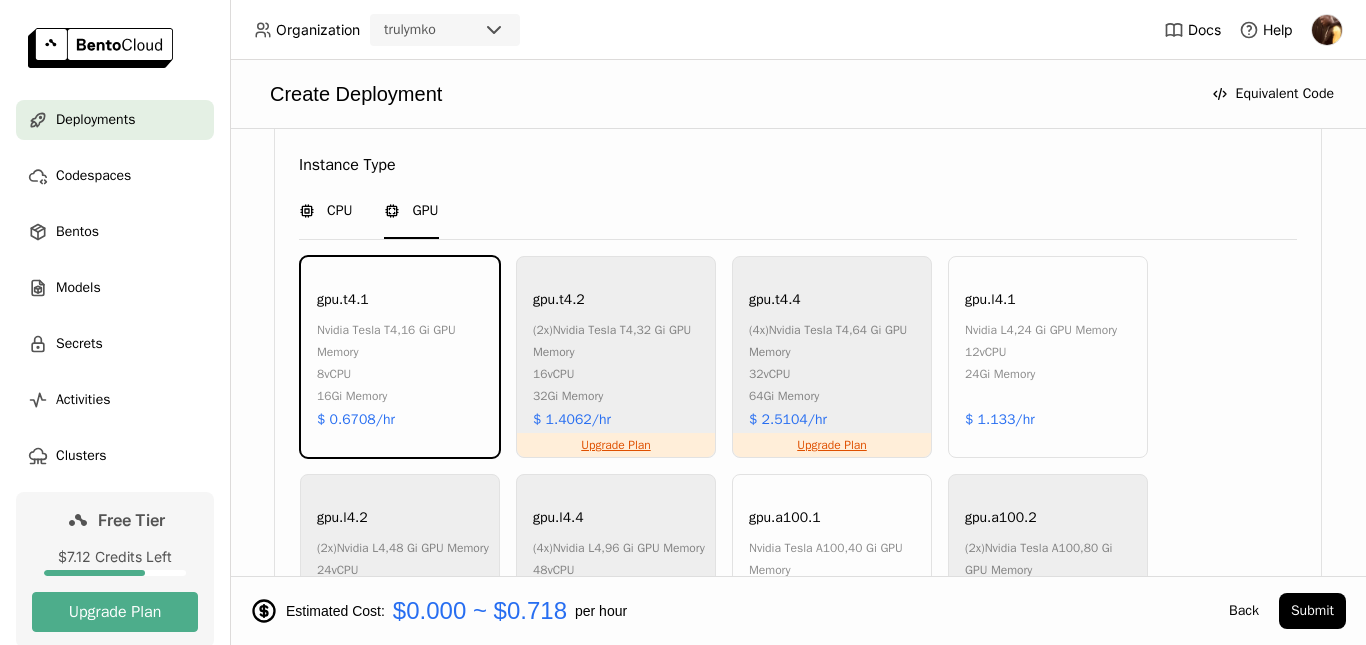 click 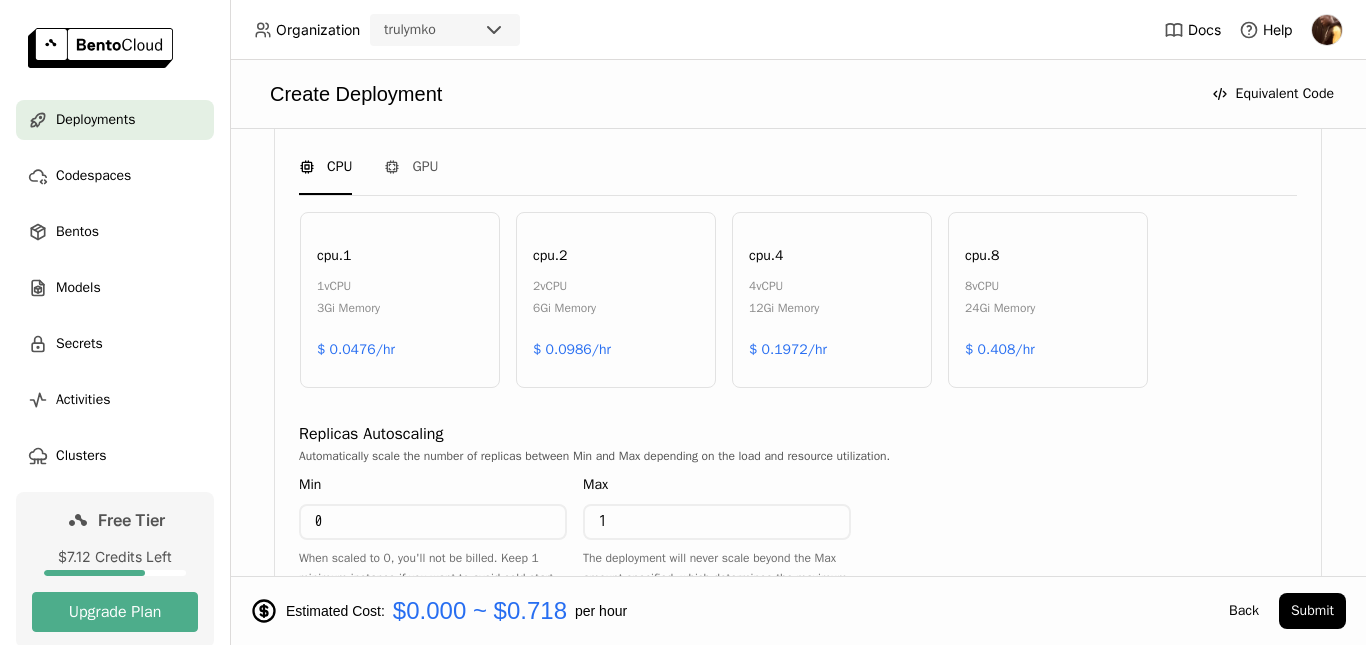 scroll, scrollTop: 952, scrollLeft: 0, axis: vertical 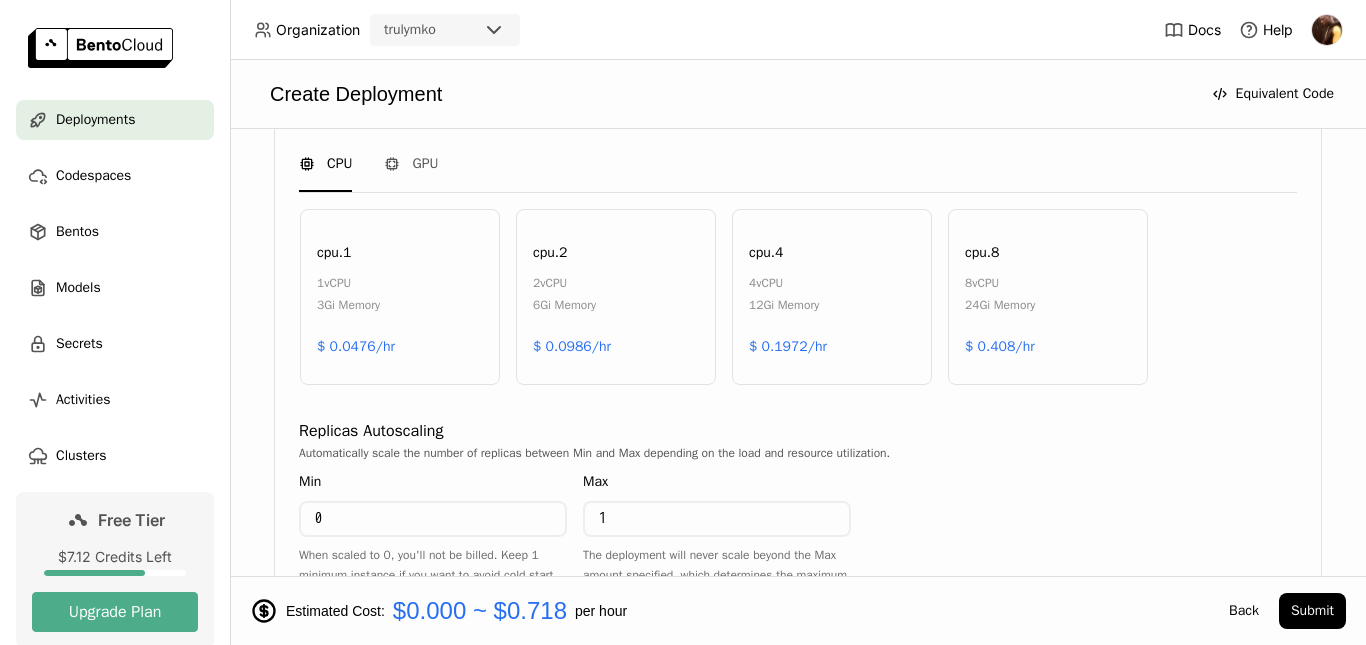click on "cpu.1 1  vCPU 3Gi   Memory $ 0.0476/hr" at bounding box center [400, 297] 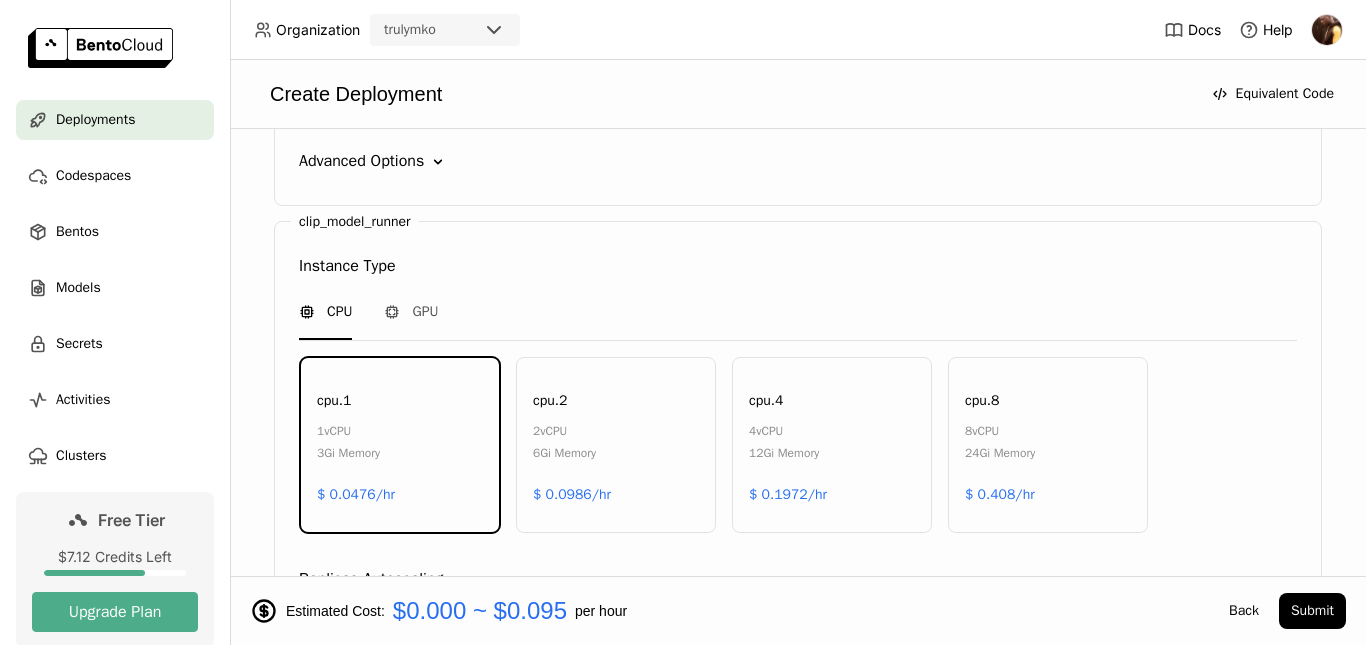 scroll, scrollTop: 1418, scrollLeft: 0, axis: vertical 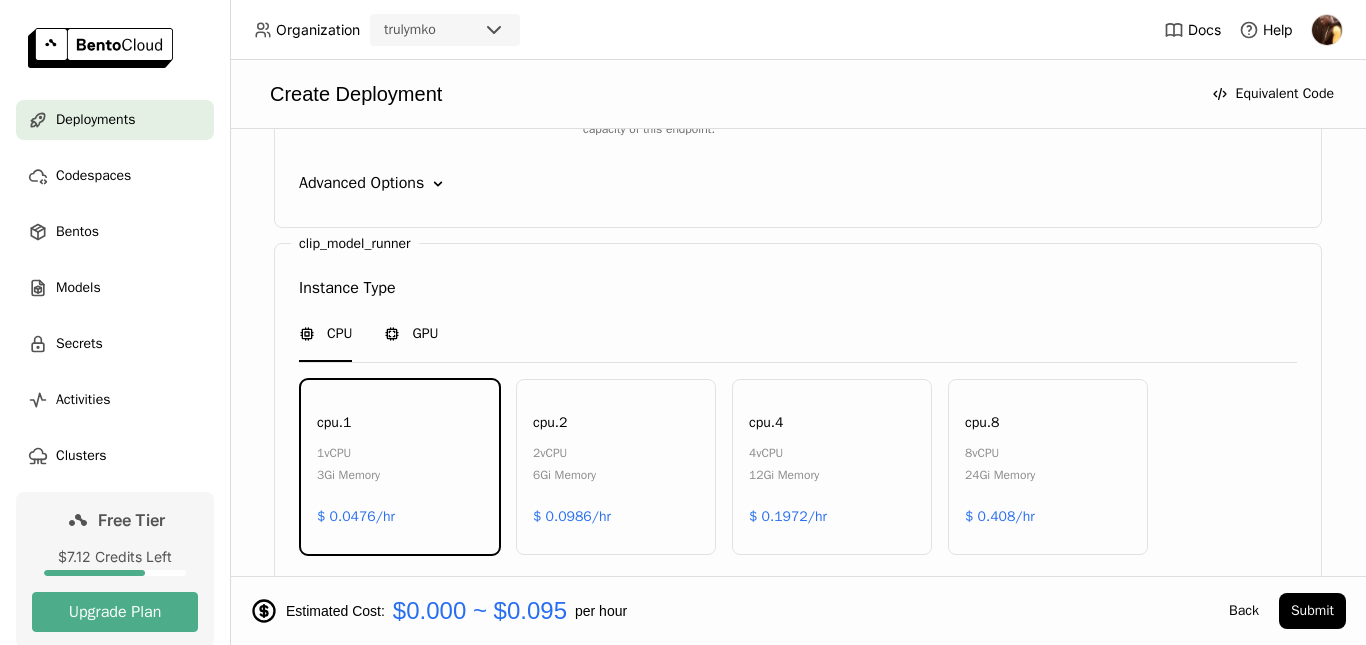 click on "GPU" at bounding box center (425, 334) 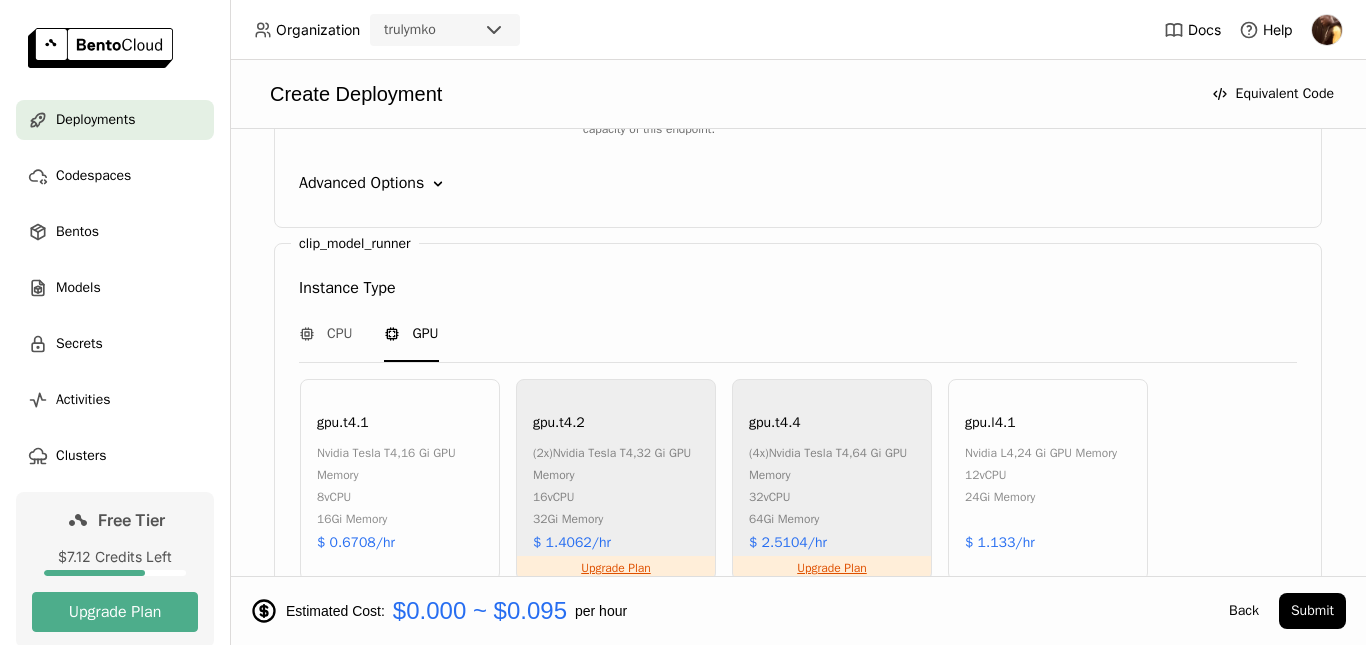 click on "nvidia tesla t4 ,  16 Gi   GPU Memory" at bounding box center (403, 464) 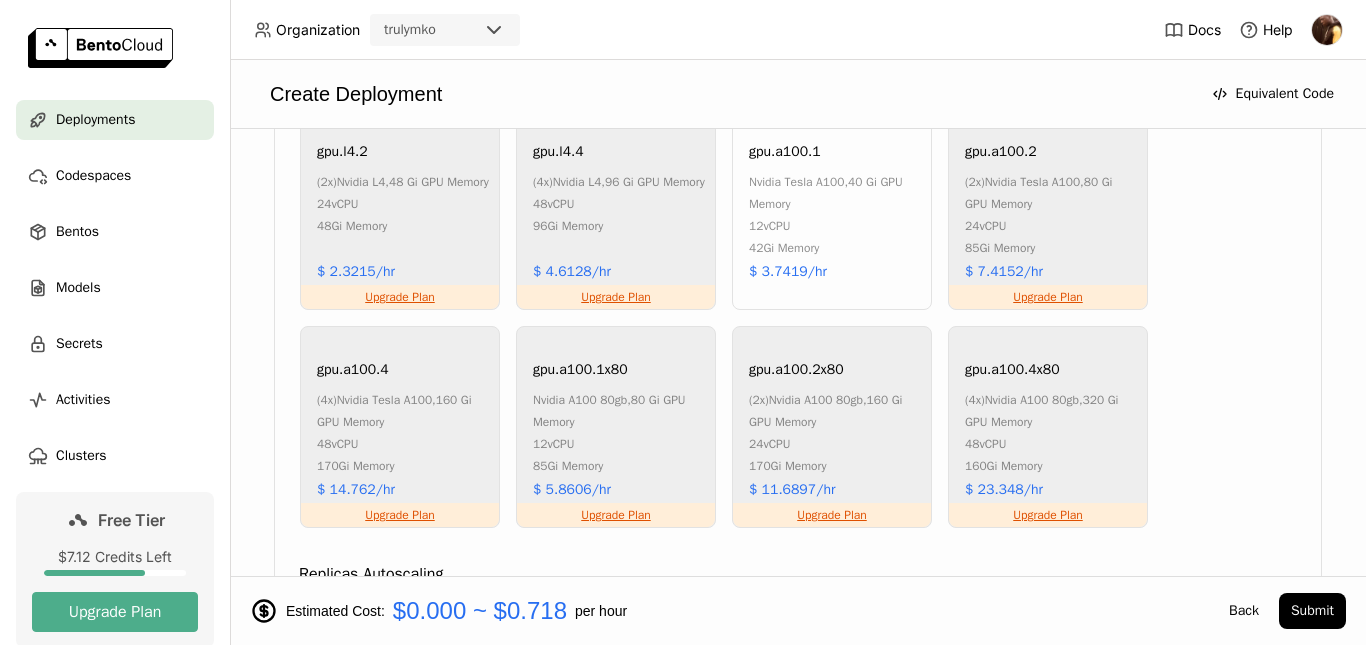 scroll, scrollTop: 2267, scrollLeft: 0, axis: vertical 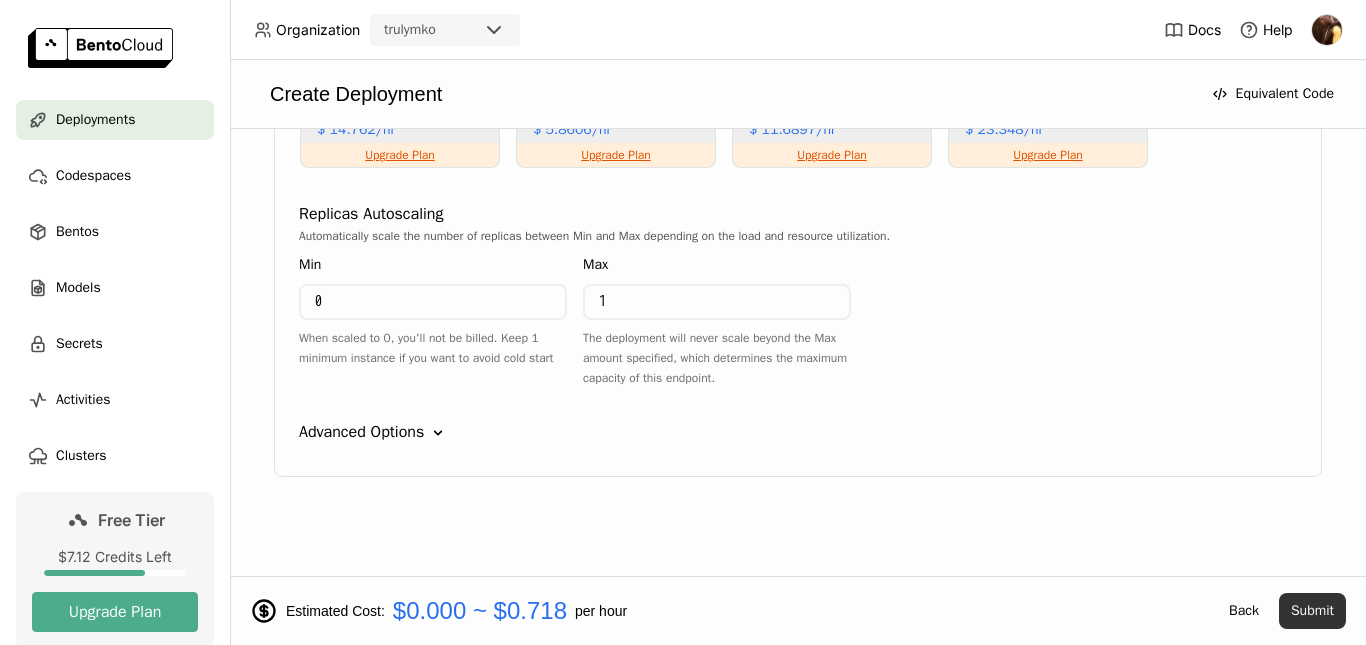 click on "Submit" at bounding box center [1312, 611] 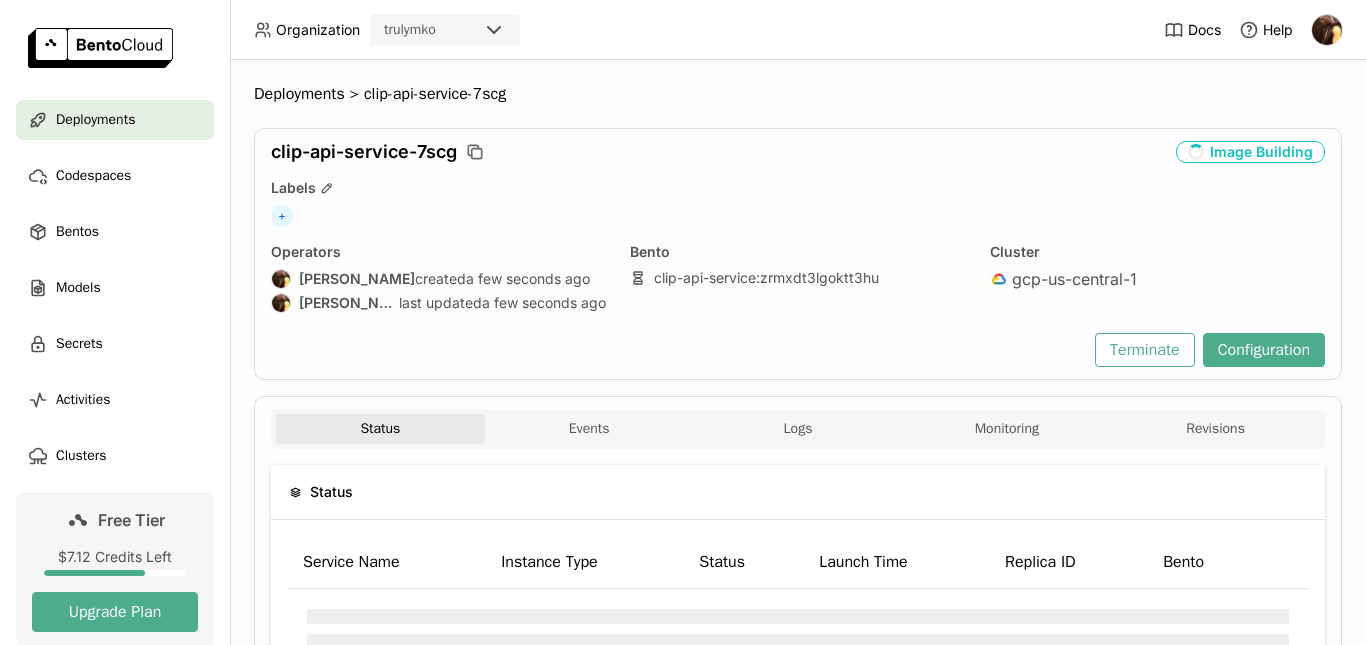 click on "Status Events Logs Monitoring Revisions Status Service Name Instance Type Status Launch Time Replica ID Bento Events Time (UTC) Status Bento 2025-07-27 21:55:39 Spinner Image Building clip-api-service:zrmxdt3lgoktt3hu 2025-07-27 21:55:38 Deploying clip-api-service:zrmxdt3lgoktt3hu Total :  2 Prev 1 open of 1 Next source:all   source:all Clear value Live All System Builder Services Levels View Metrics Instances Last 5 minutes open View Logs Services Resources Show average usage among all replicas open Revisions Revision ID Bento Created by Created At (UTC) Operations 6886a059fa43972ae476a5324 clip-api-service : zrmxdt3lgoktt3hu Michael Oluwasegun <michaelaykay@gmail.com> 2025-07-27 21:55:37 Total :  1 Prev 1 open of 1 Next" at bounding box center (798, 575) 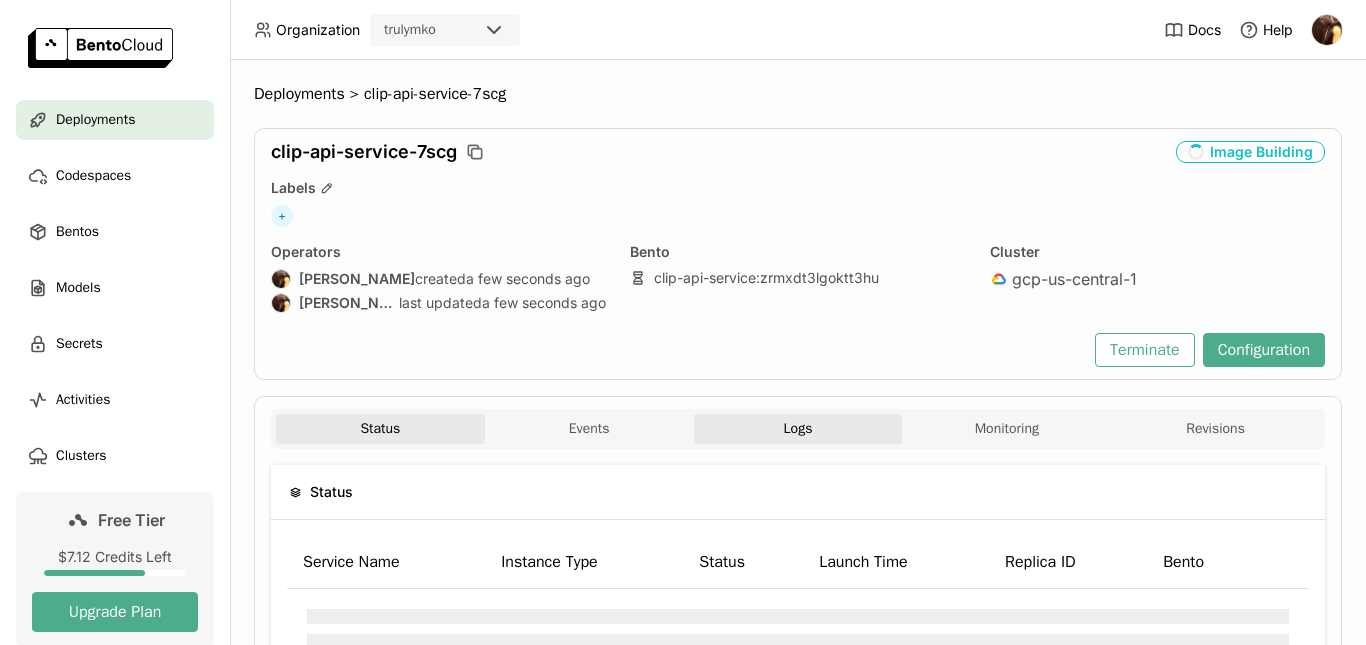 click on "Logs" at bounding box center (798, 429) 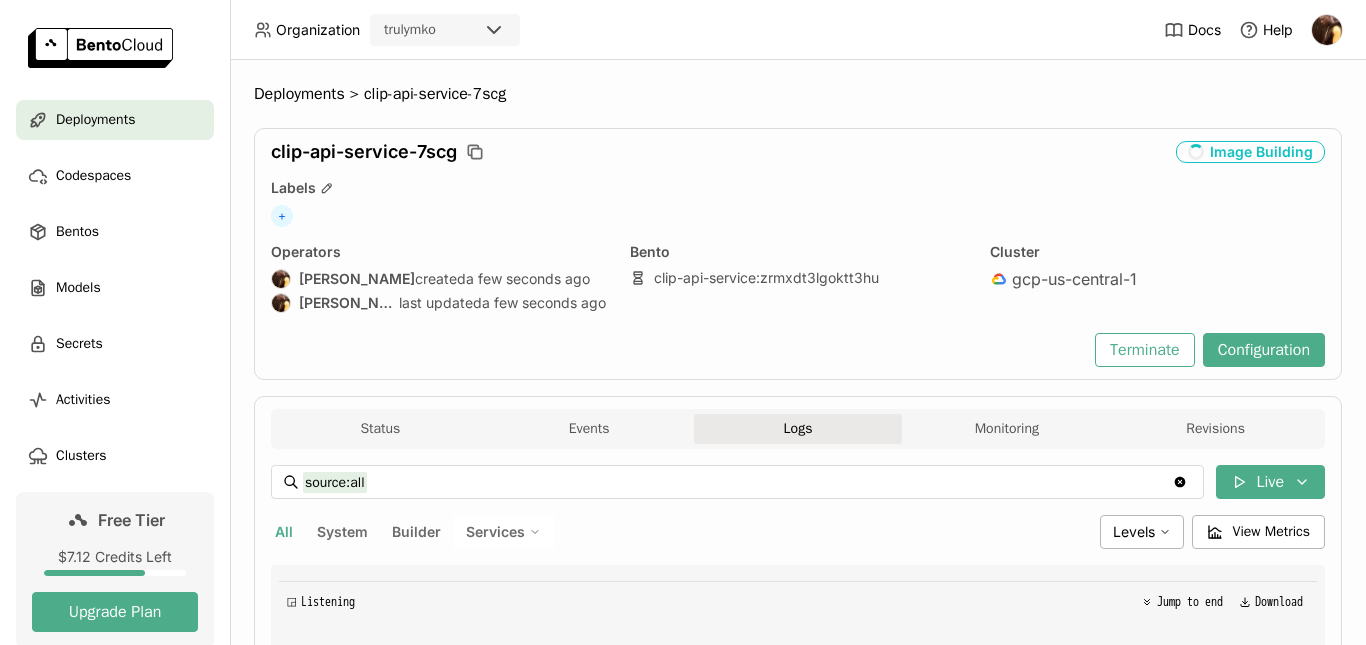 scroll, scrollTop: 220, scrollLeft: 0, axis: vertical 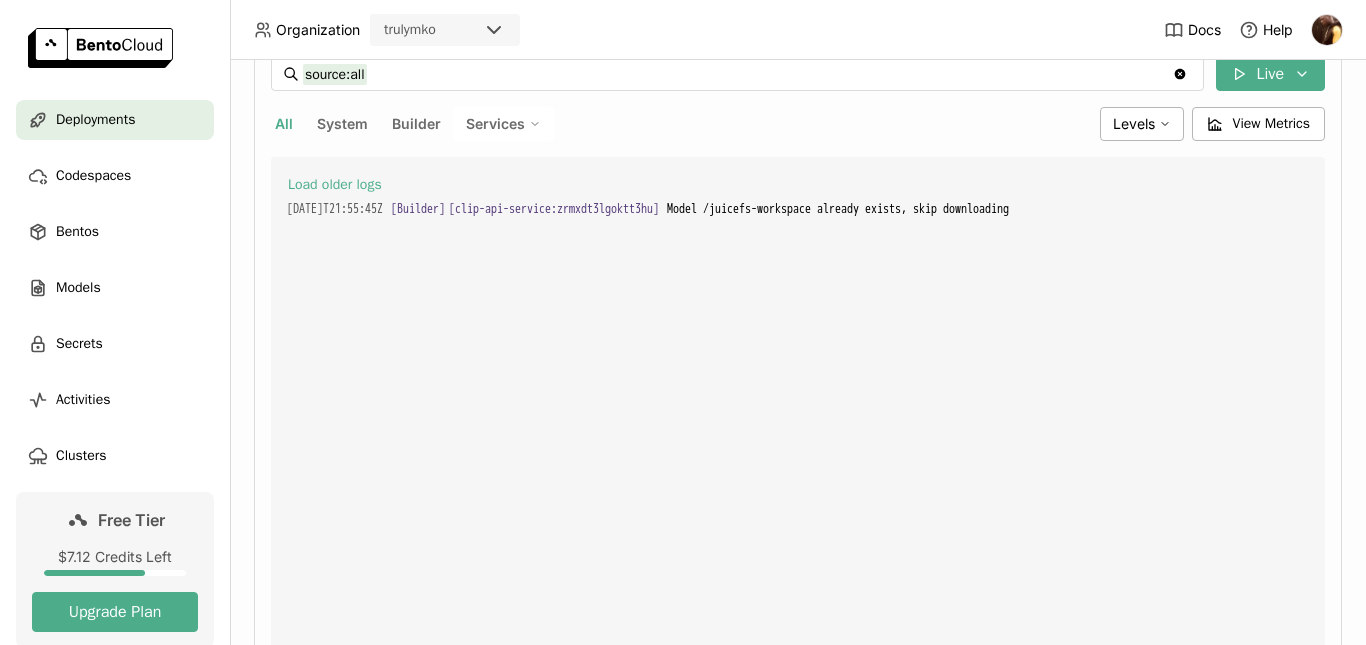 click on "Load older logs 2025-07-27T21:55:45Z [Builder] [ clip-api-service:zrmxdt3lgoktt3hu ] Model /juicefs-workspace already exists, skip downloading ◲ Listening Jump to end Download" at bounding box center (798, 457) 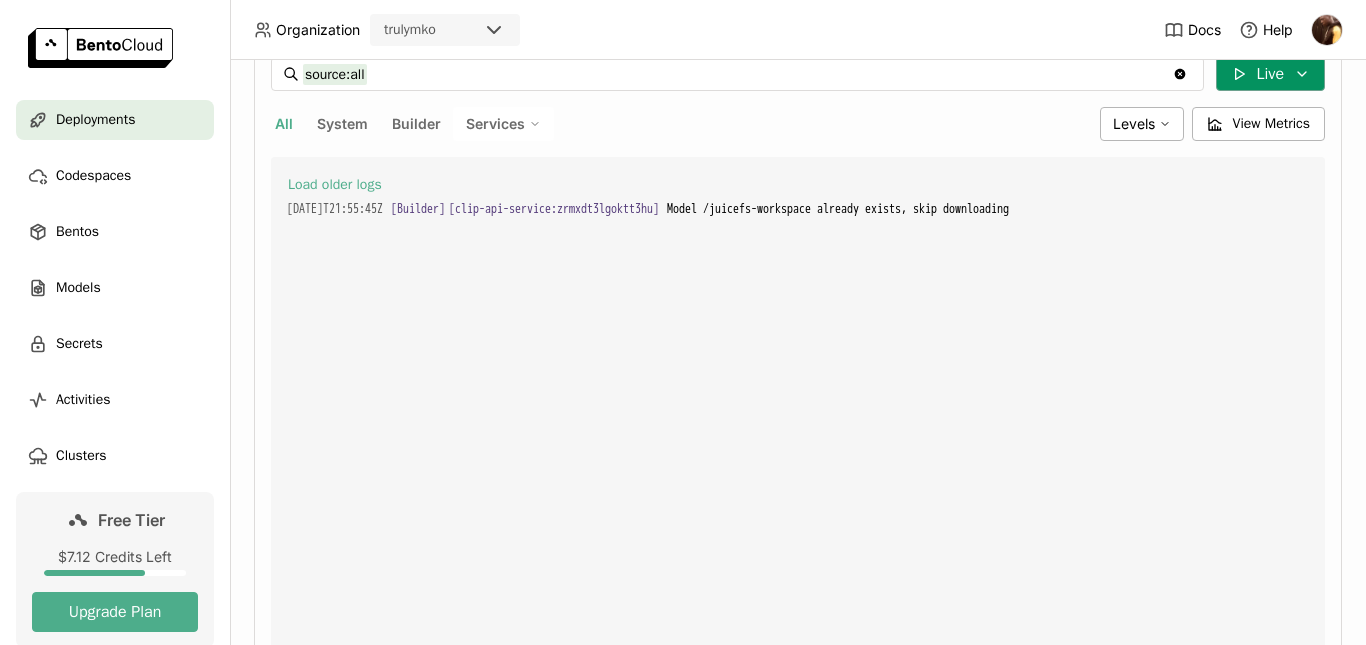 click 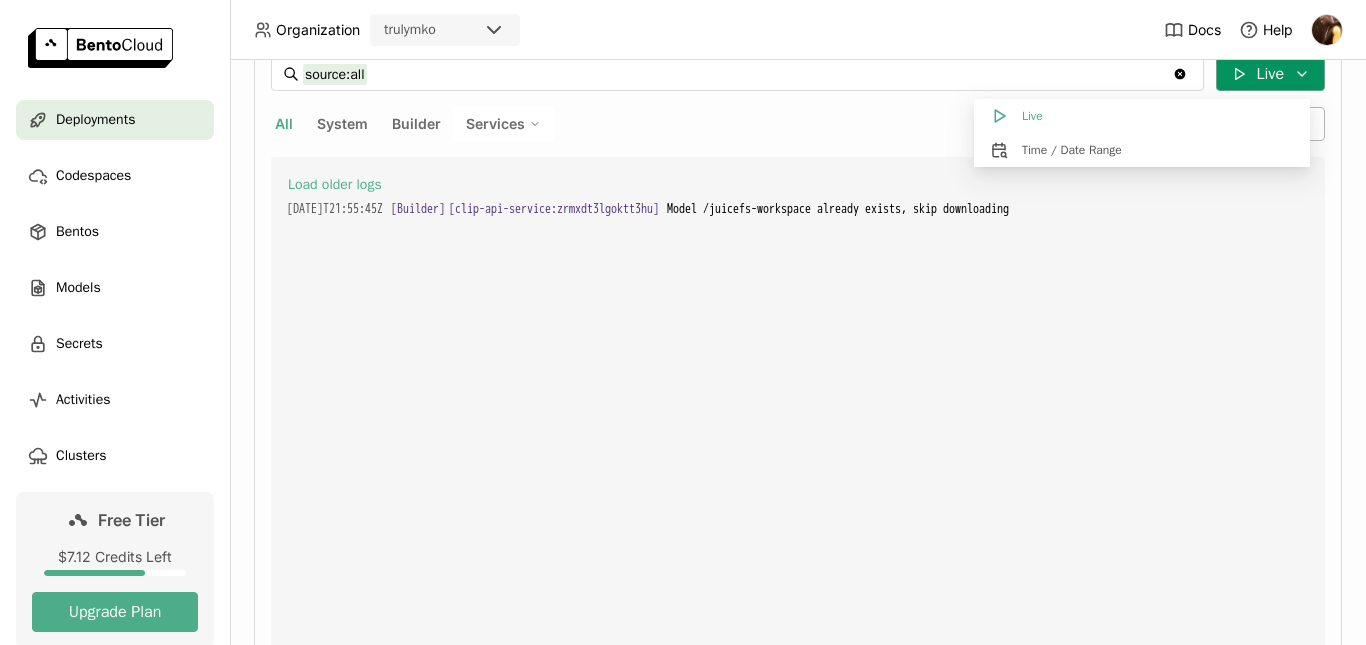 click 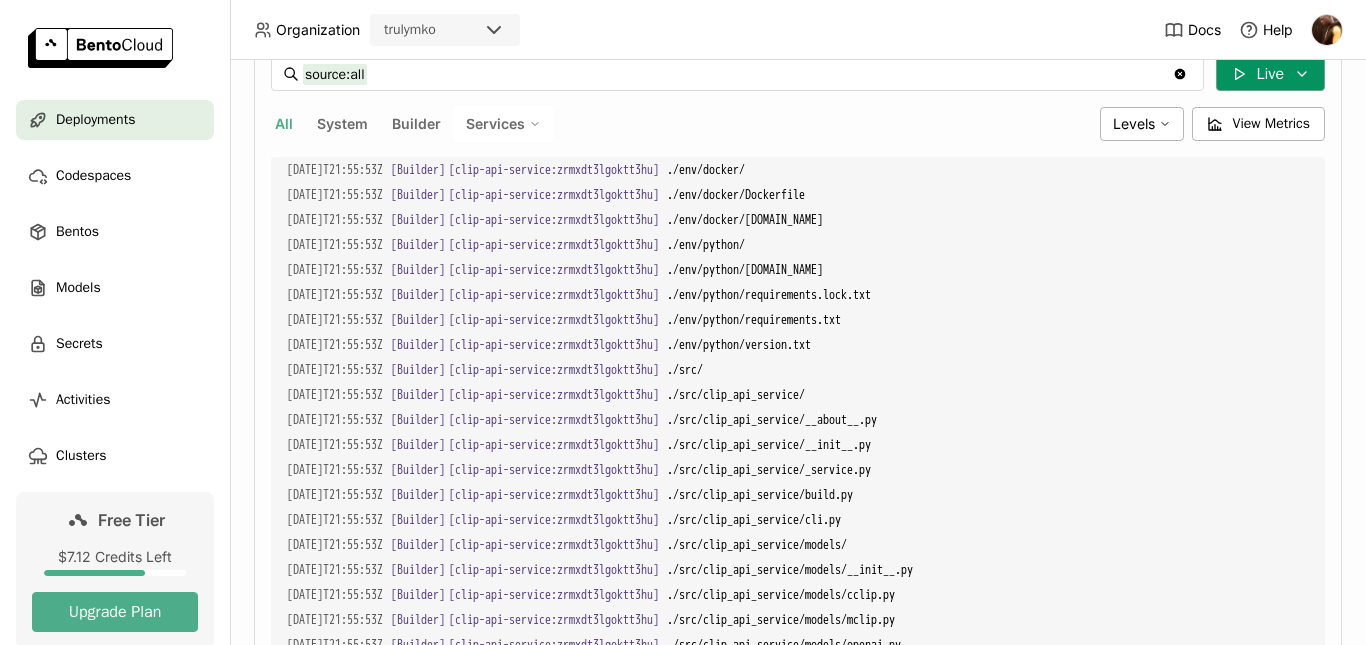 scroll, scrollTop: 323, scrollLeft: 0, axis: vertical 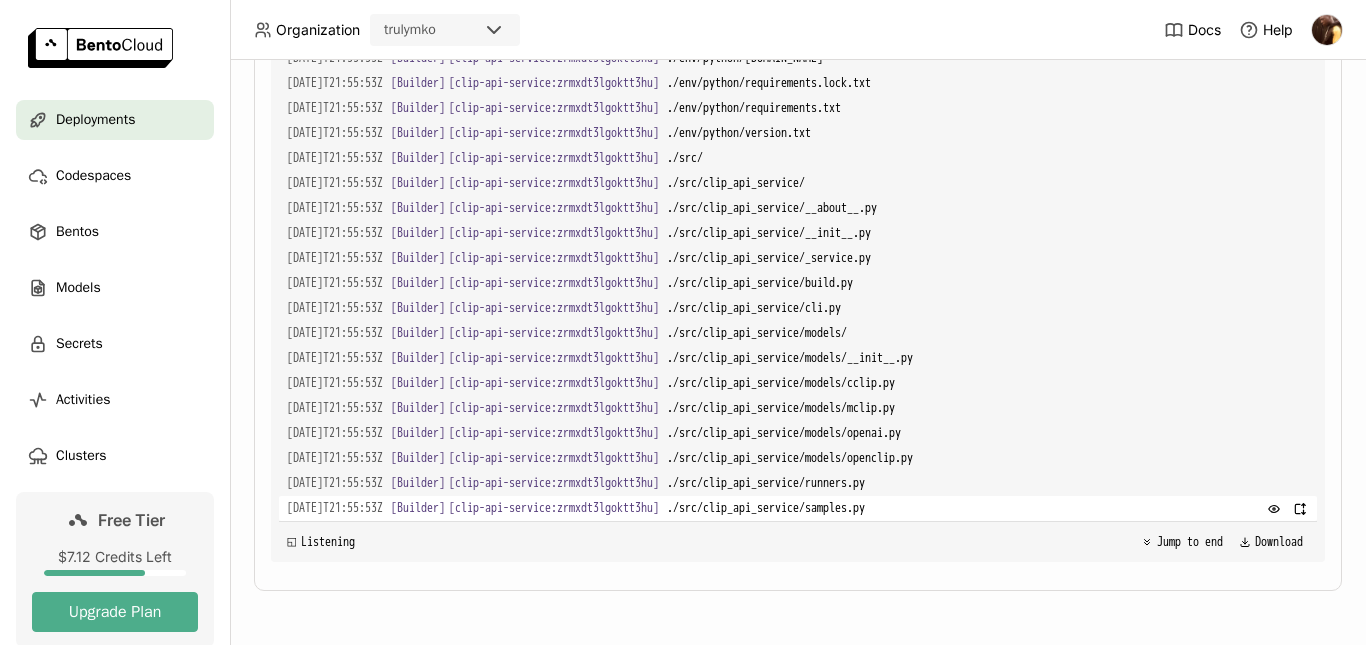 drag, startPoint x: 1285, startPoint y: 405, endPoint x: 1285, endPoint y: 420, distance: 15 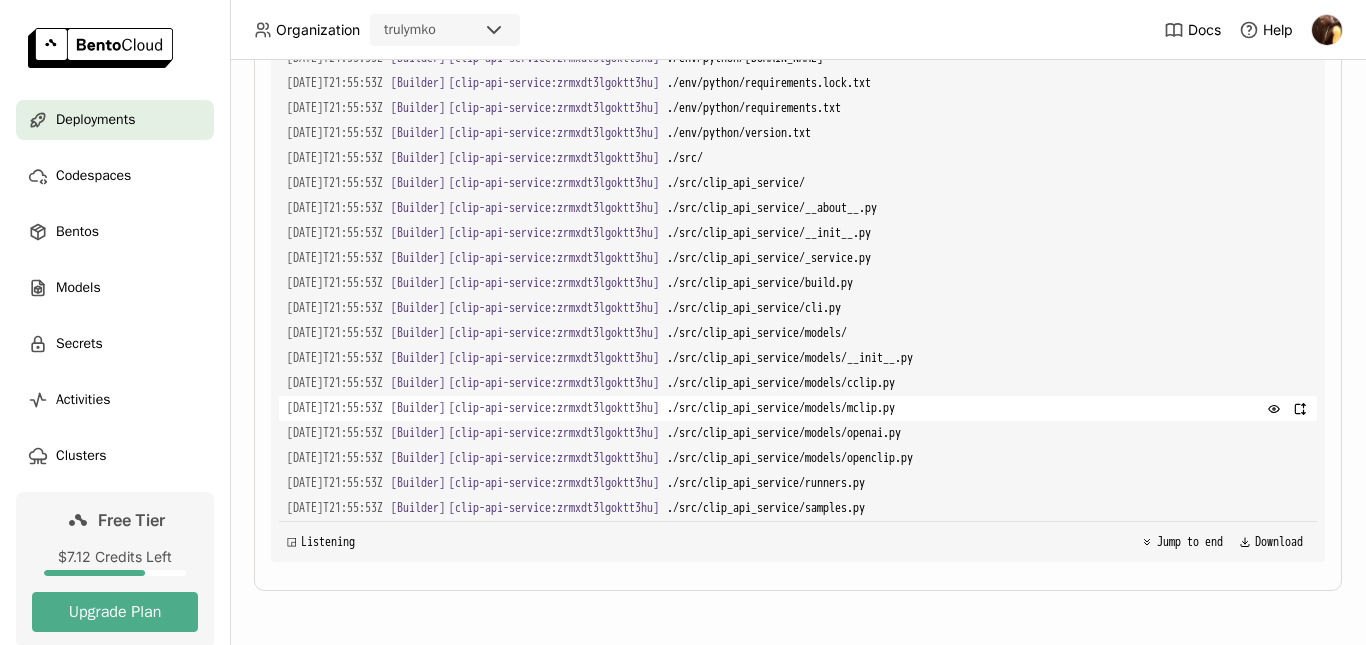 click on "./src/clip_api_service/models/mclip.py" at bounding box center (988, 408) 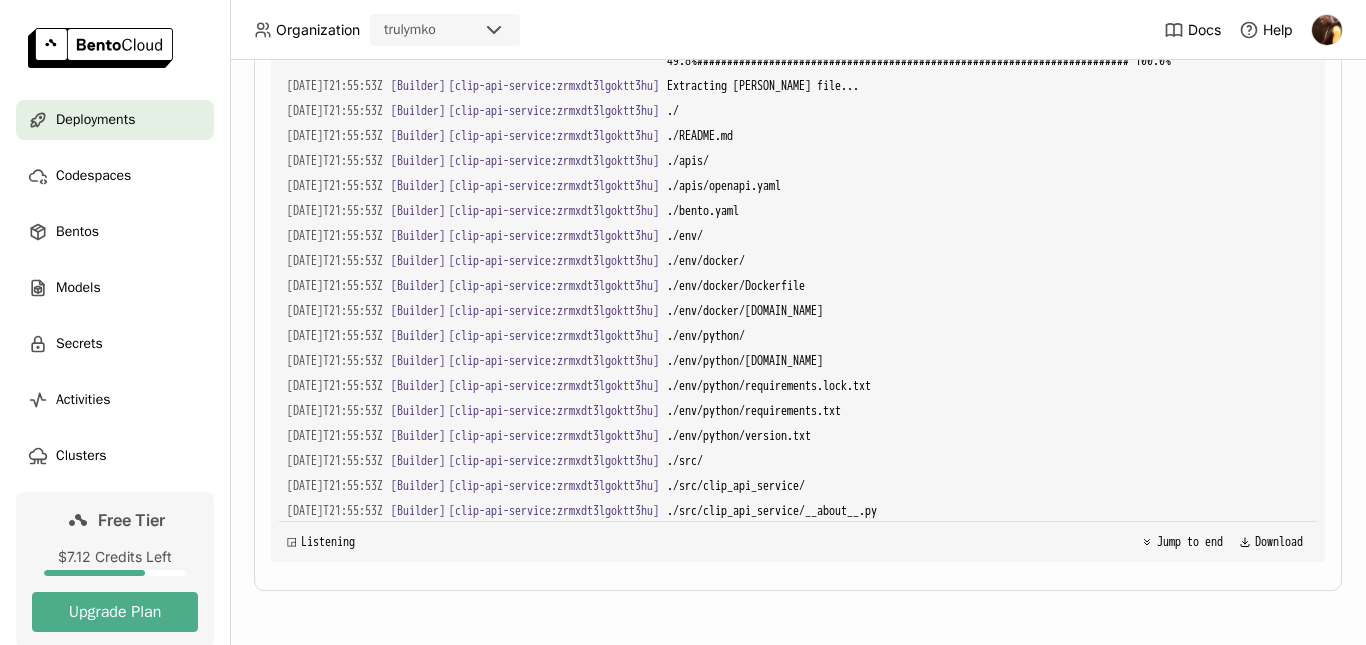 scroll, scrollTop: 0, scrollLeft: 0, axis: both 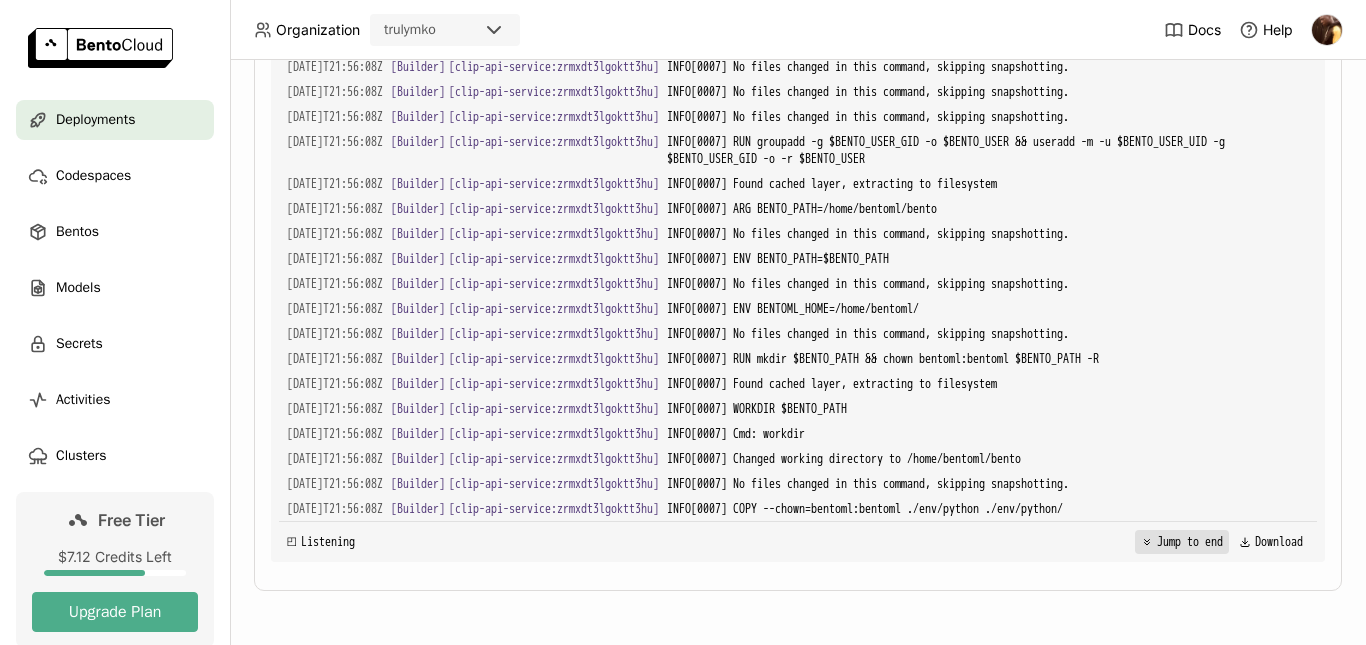 click on "Jump to end" at bounding box center (1182, 542) 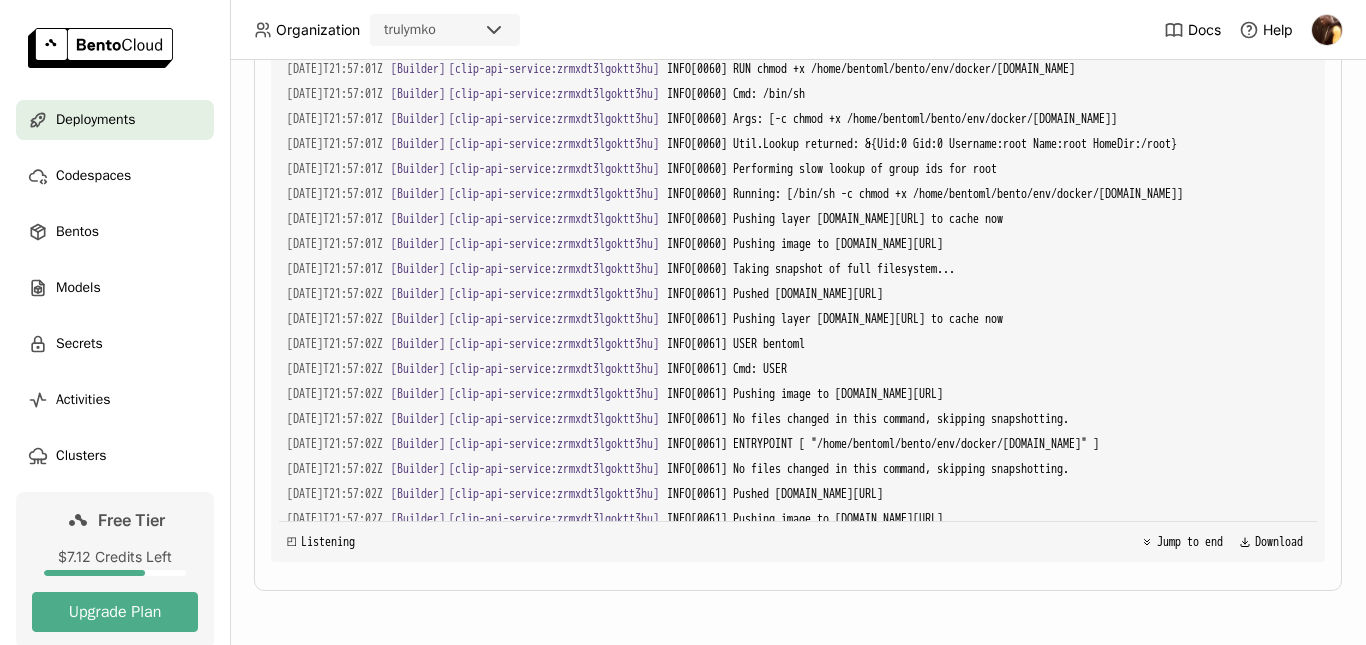 scroll, scrollTop: 3267, scrollLeft: 0, axis: vertical 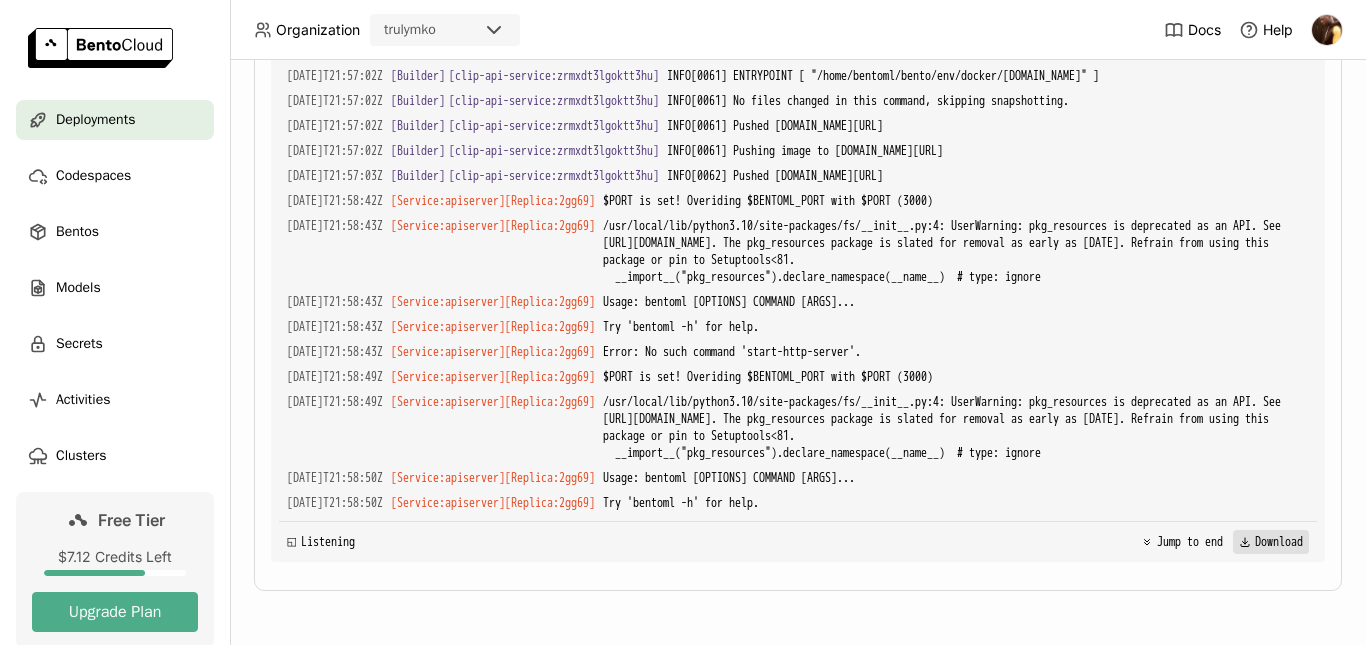 click on "Download" at bounding box center [1271, 542] 